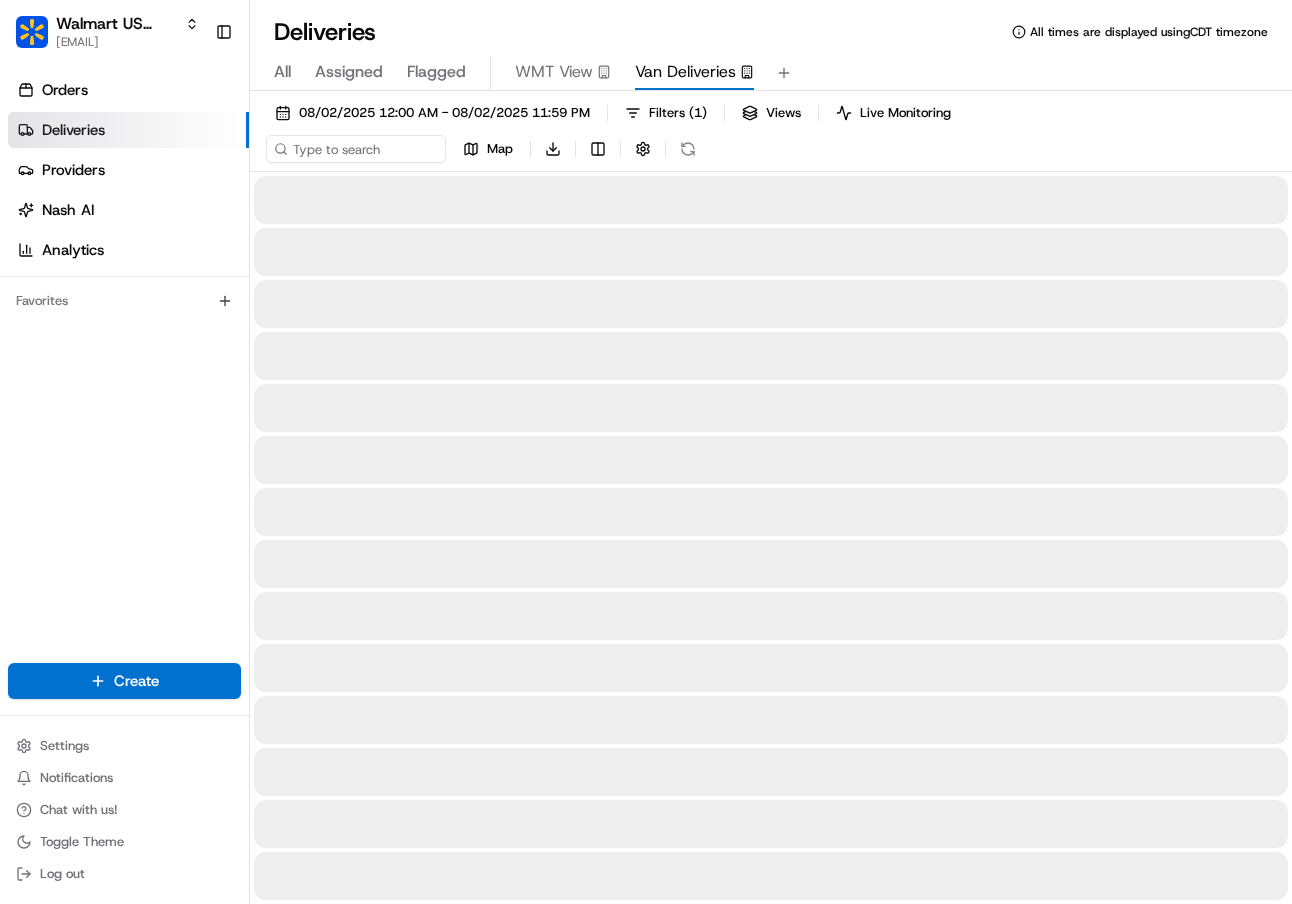 scroll, scrollTop: 0, scrollLeft: 0, axis: both 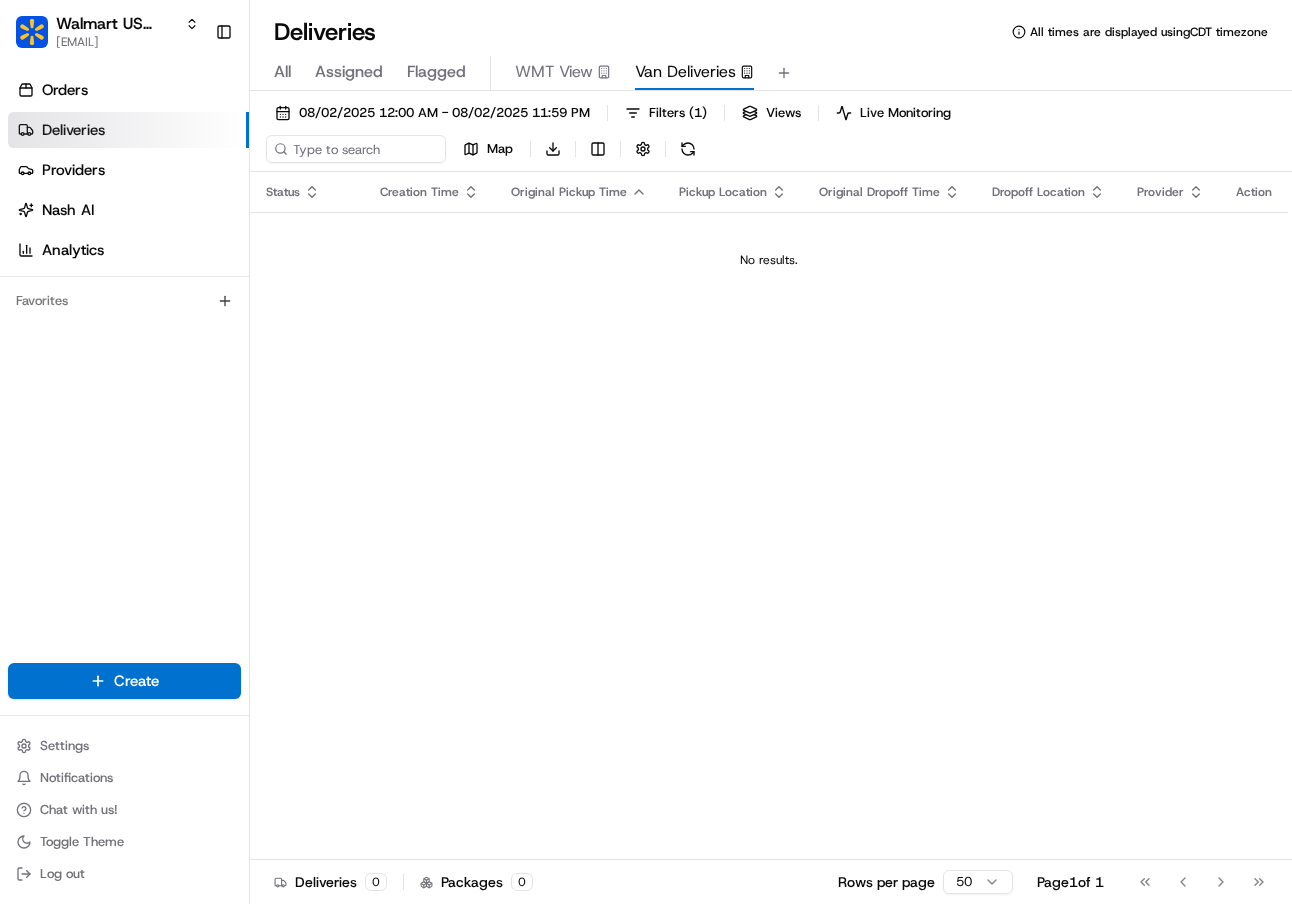 click at bounding box center (688, 149) 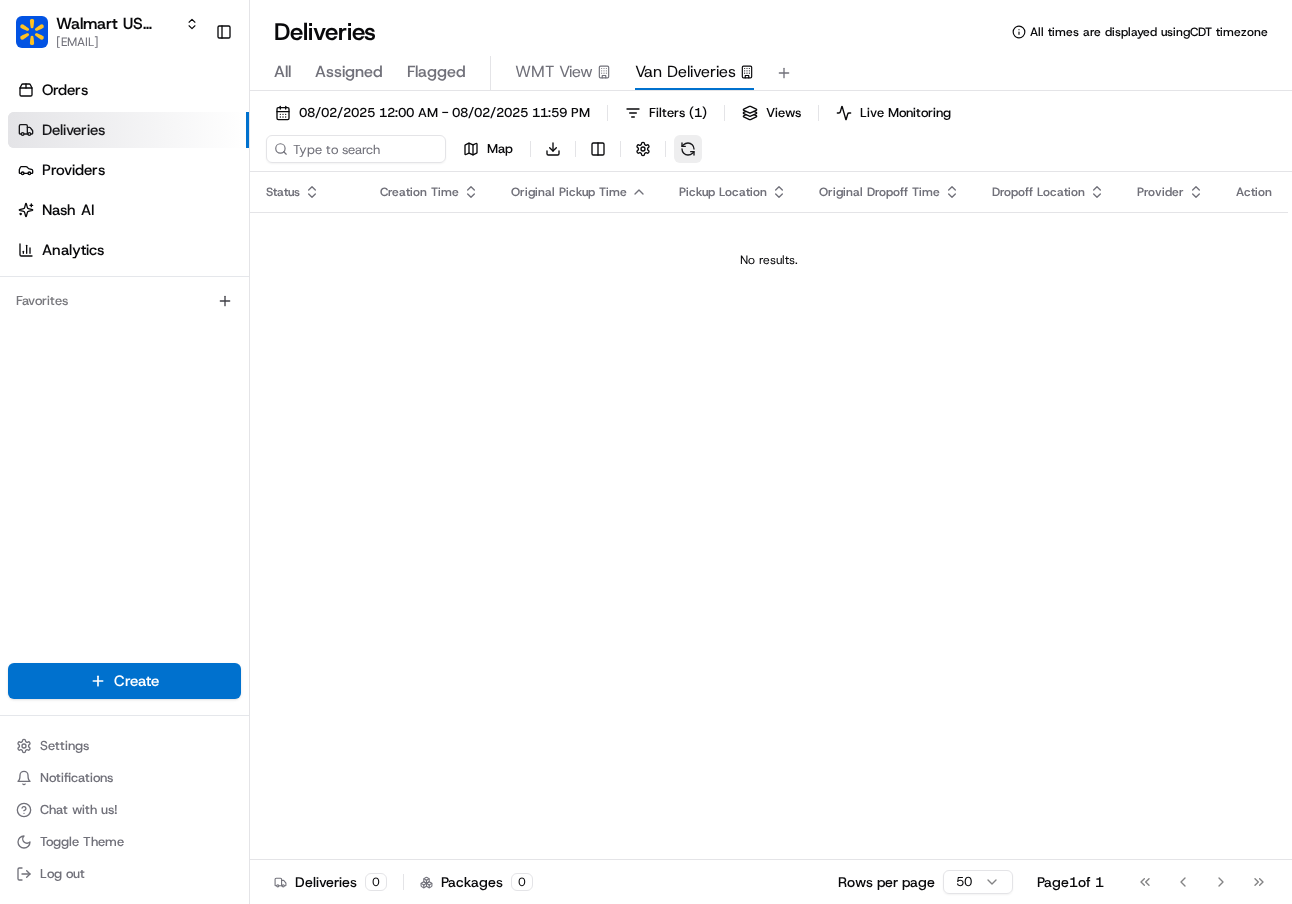 click at bounding box center (688, 149) 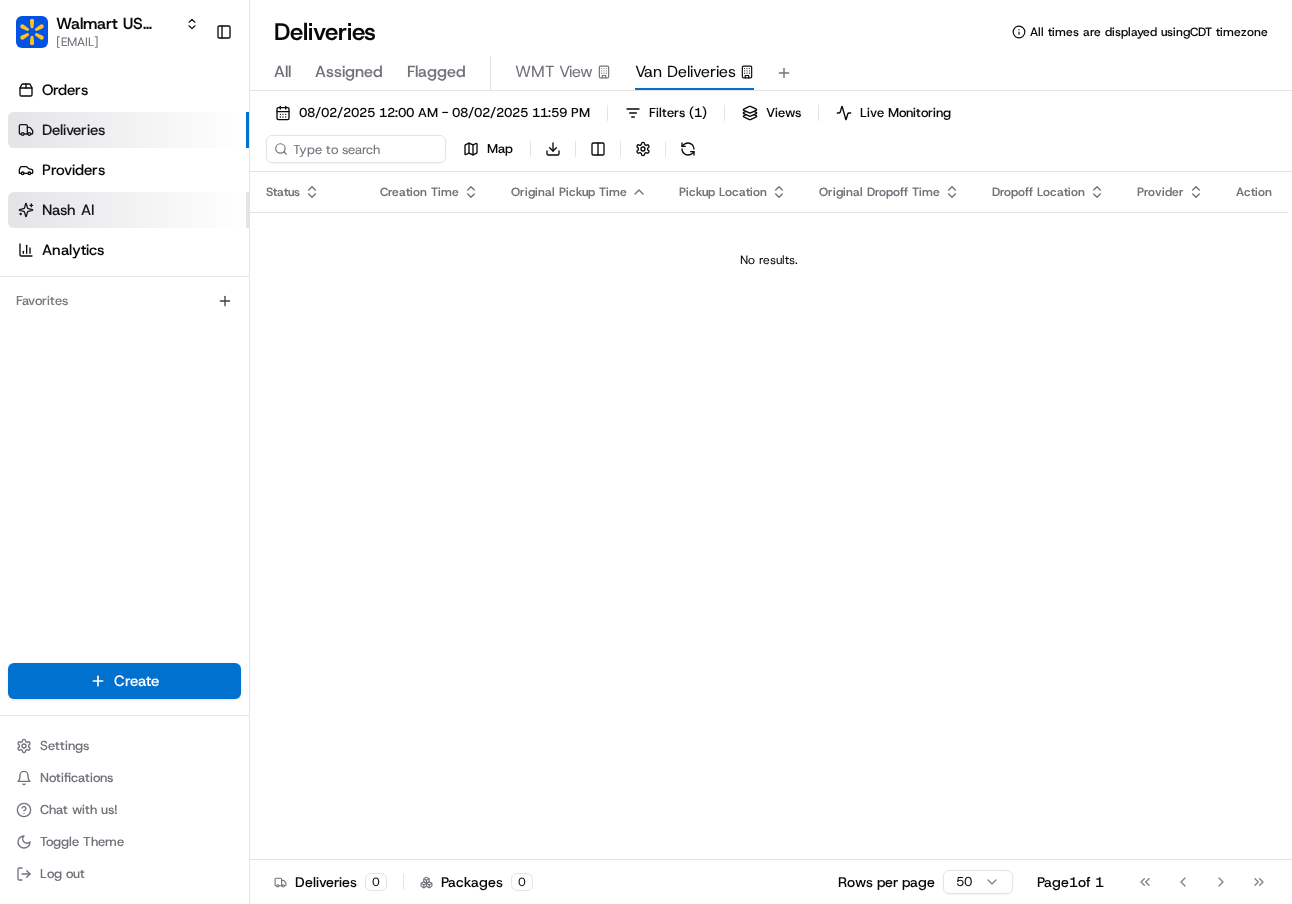 click on "Nash AI" at bounding box center [68, 210] 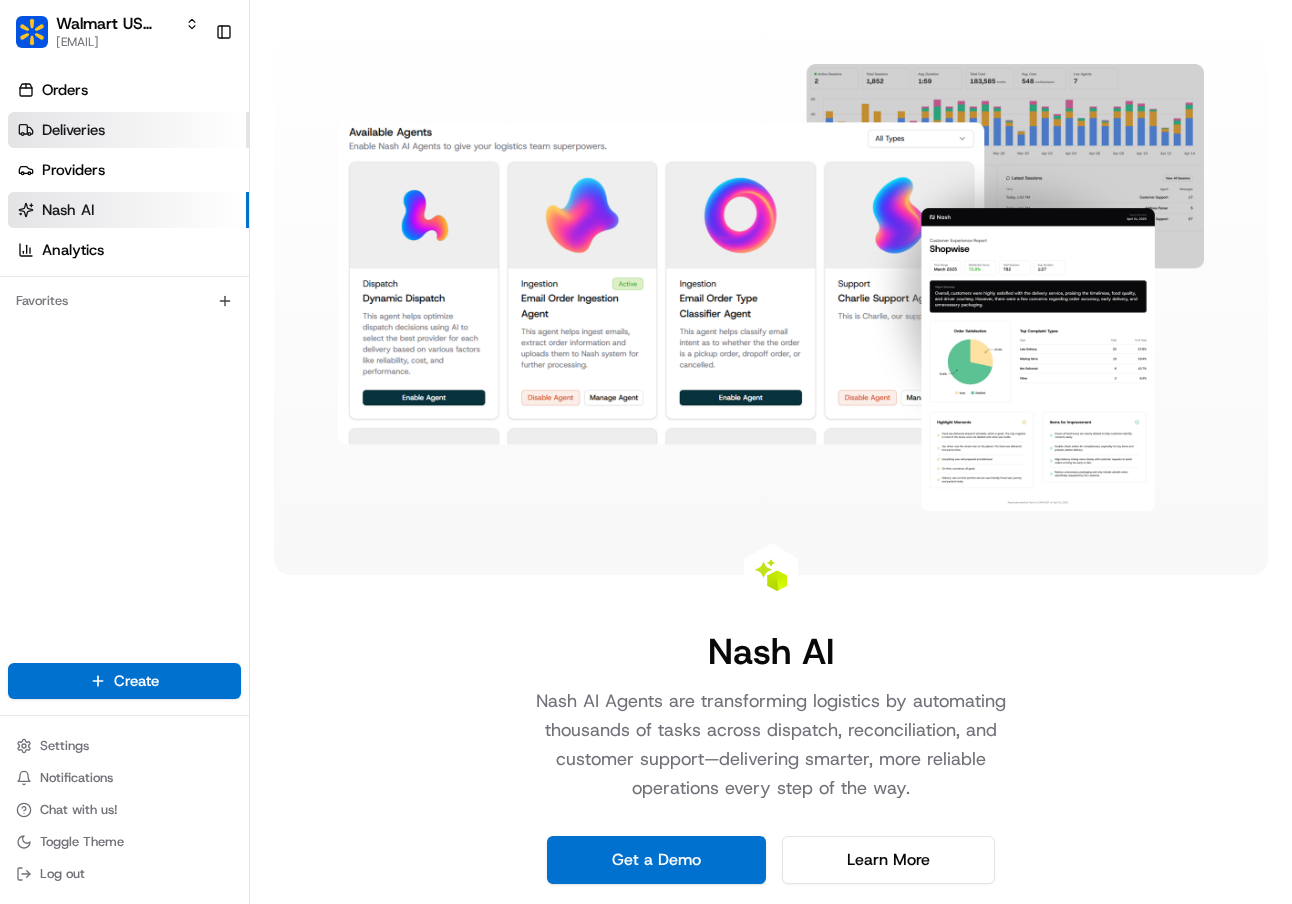 click on "Deliveries" at bounding box center [73, 130] 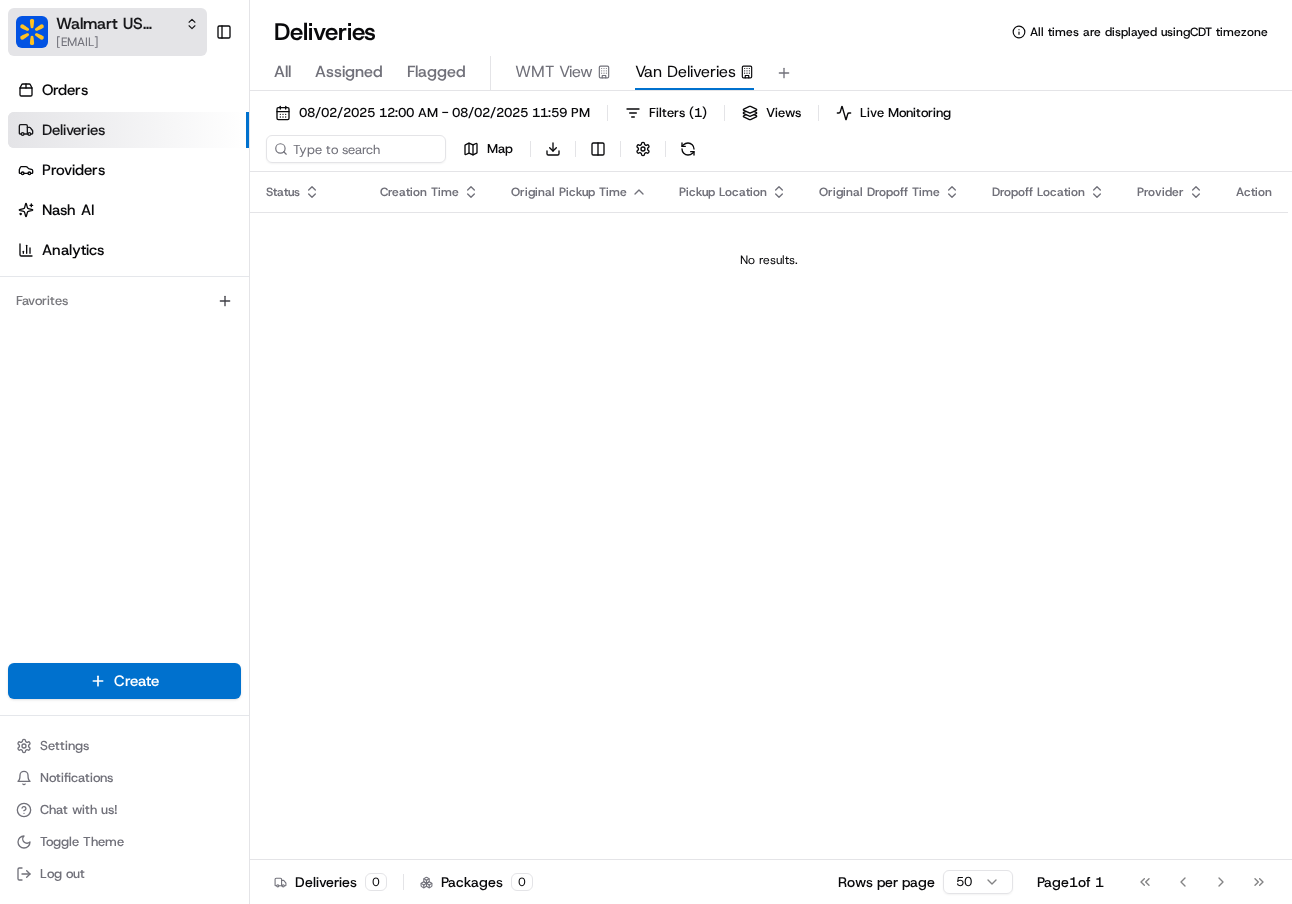 click on "[EMAIL]" at bounding box center [127, 42] 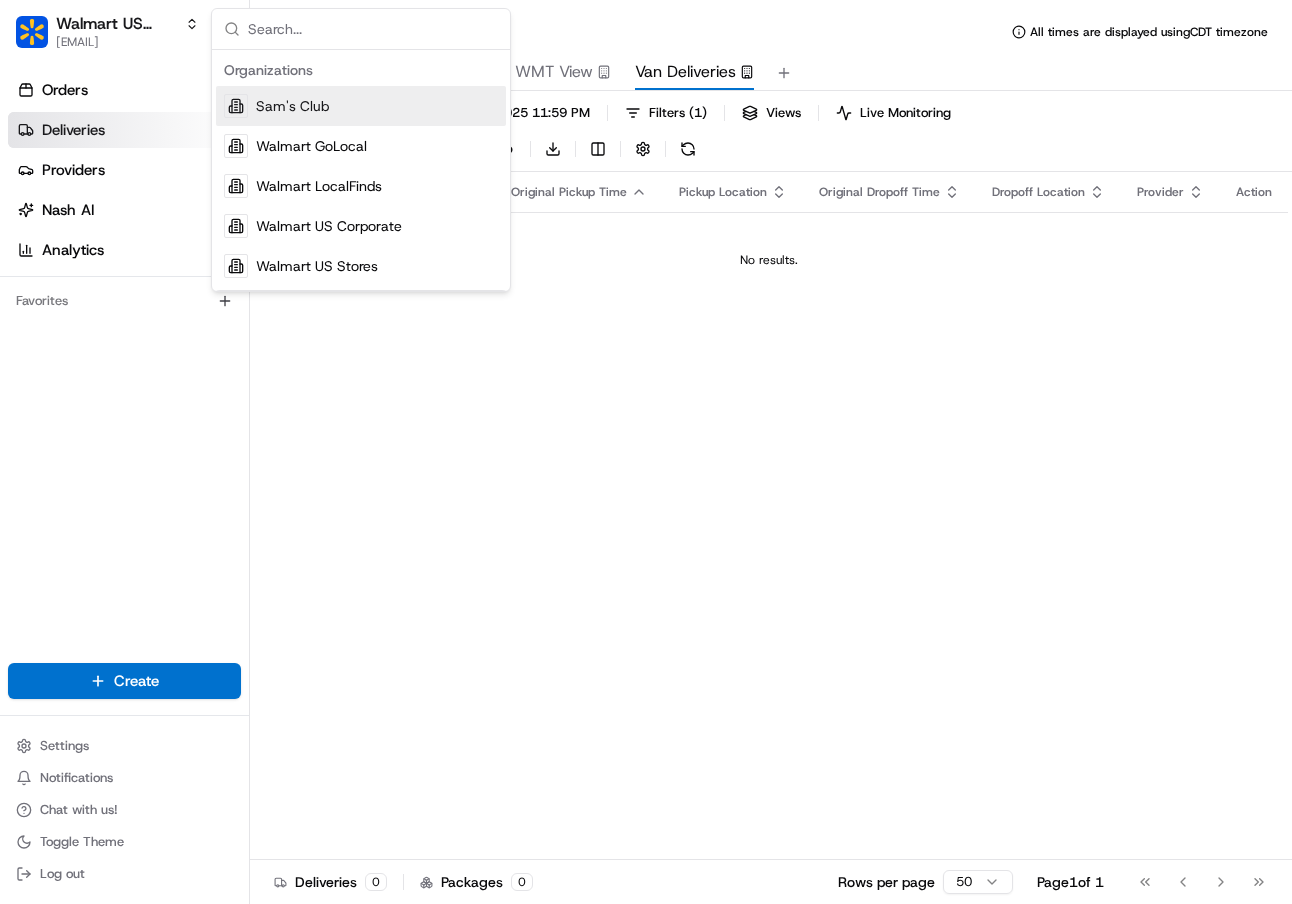 click on "Deliveries All times are displayed using  CDT   timezone" at bounding box center (771, 32) 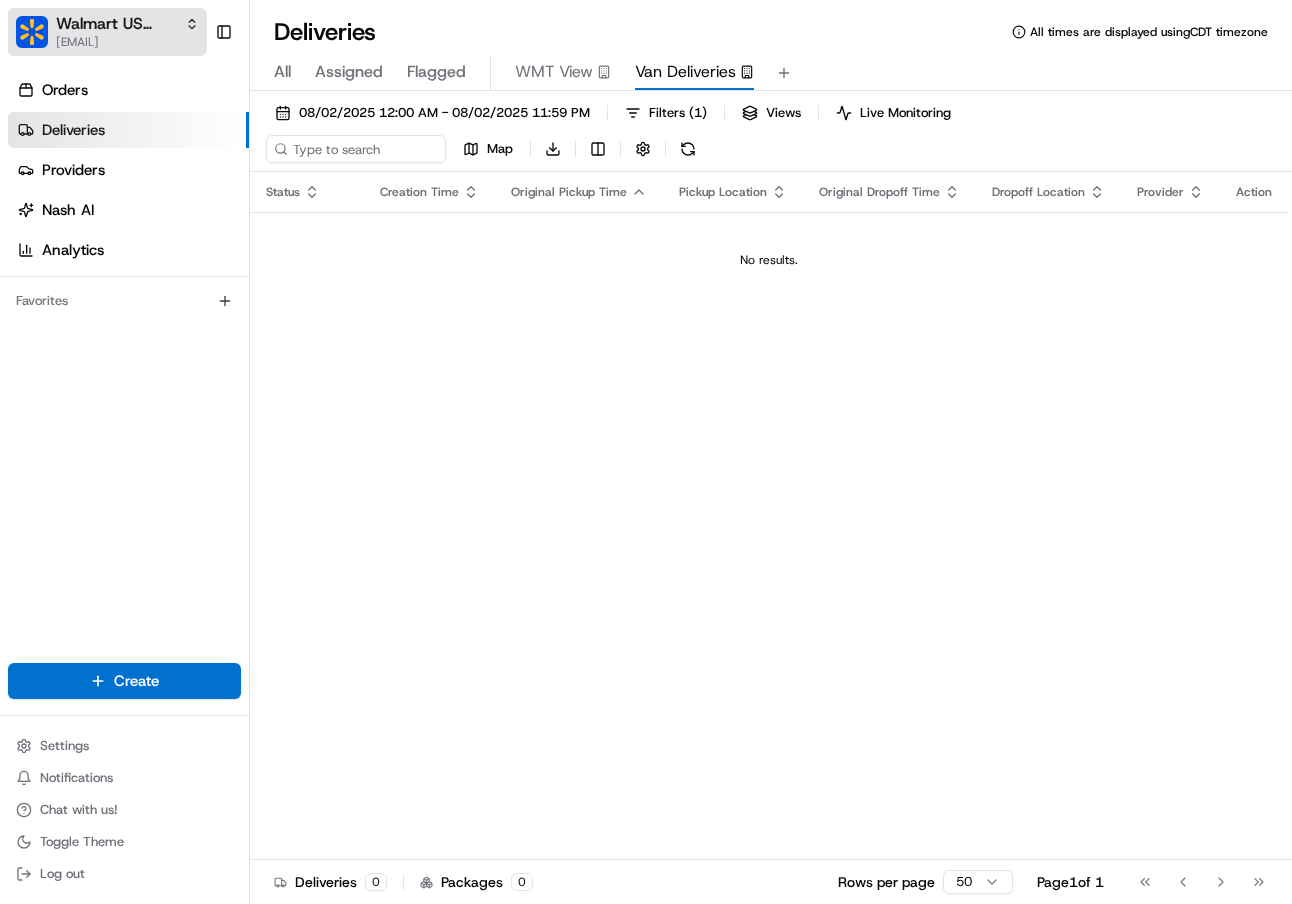 click on "[EMAIL]" at bounding box center (127, 42) 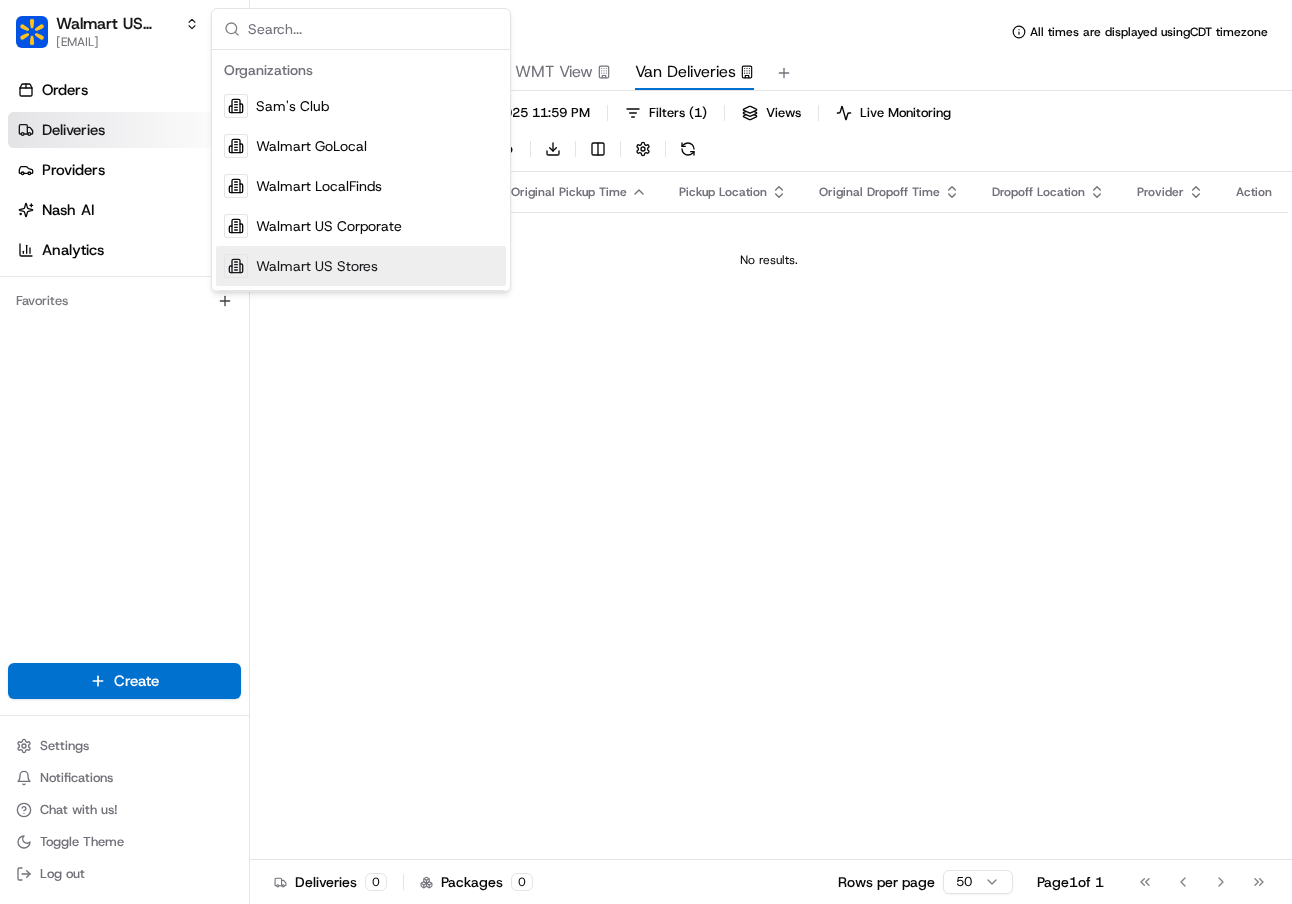 click at bounding box center [236, 266] 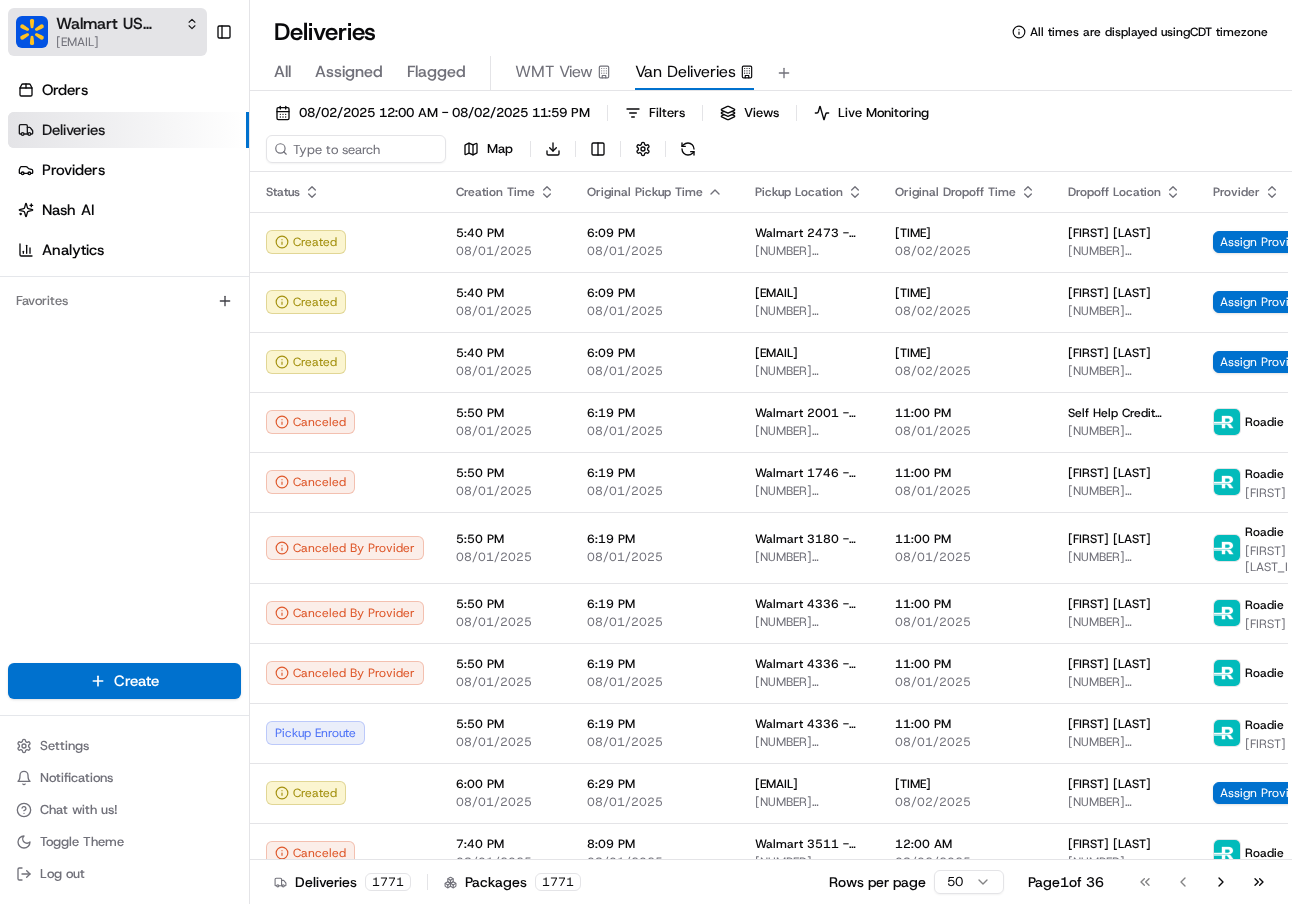 click on "[EMAIL]" at bounding box center (127, 42) 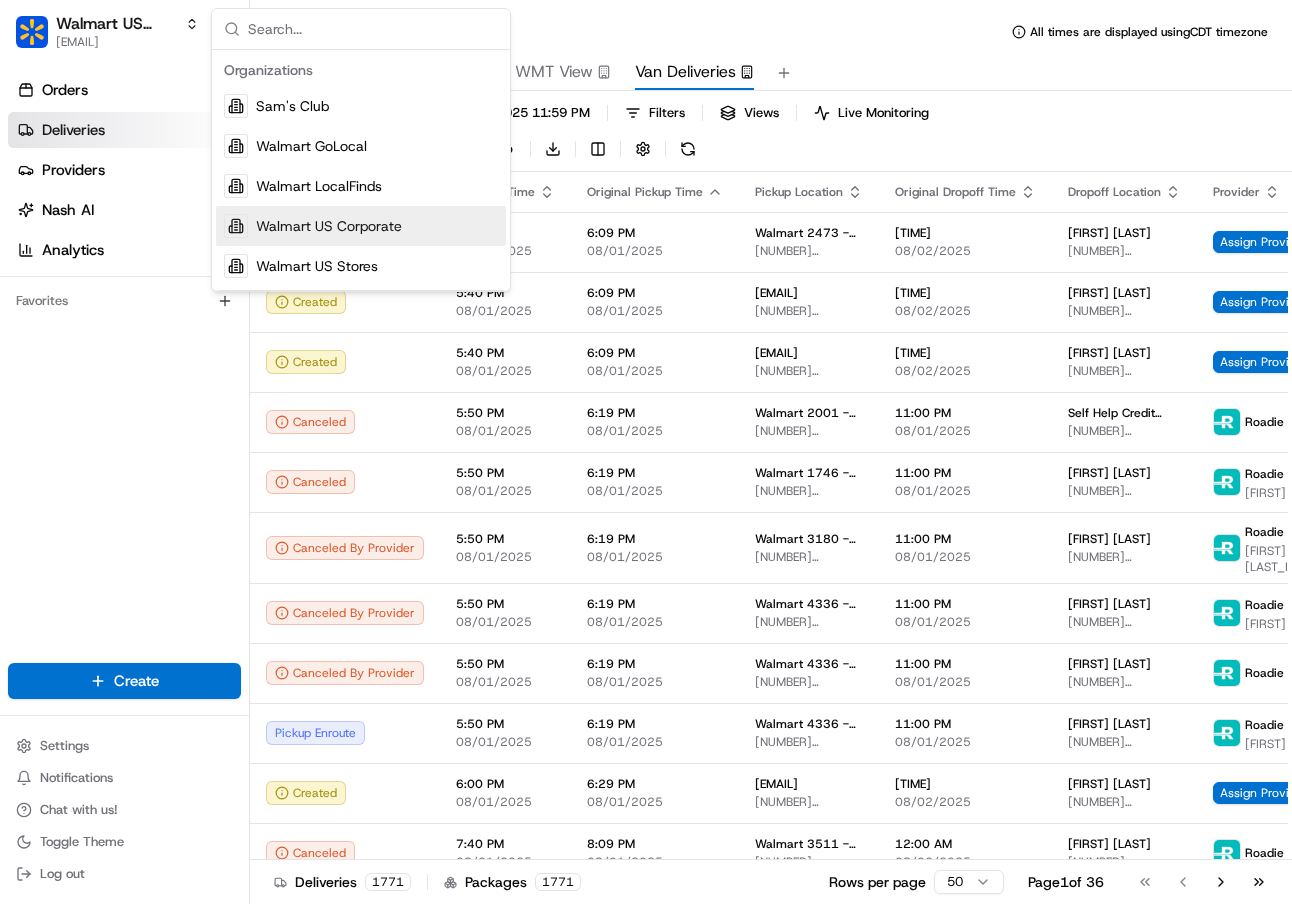 click on "Walmart US Corporate" at bounding box center [329, 226] 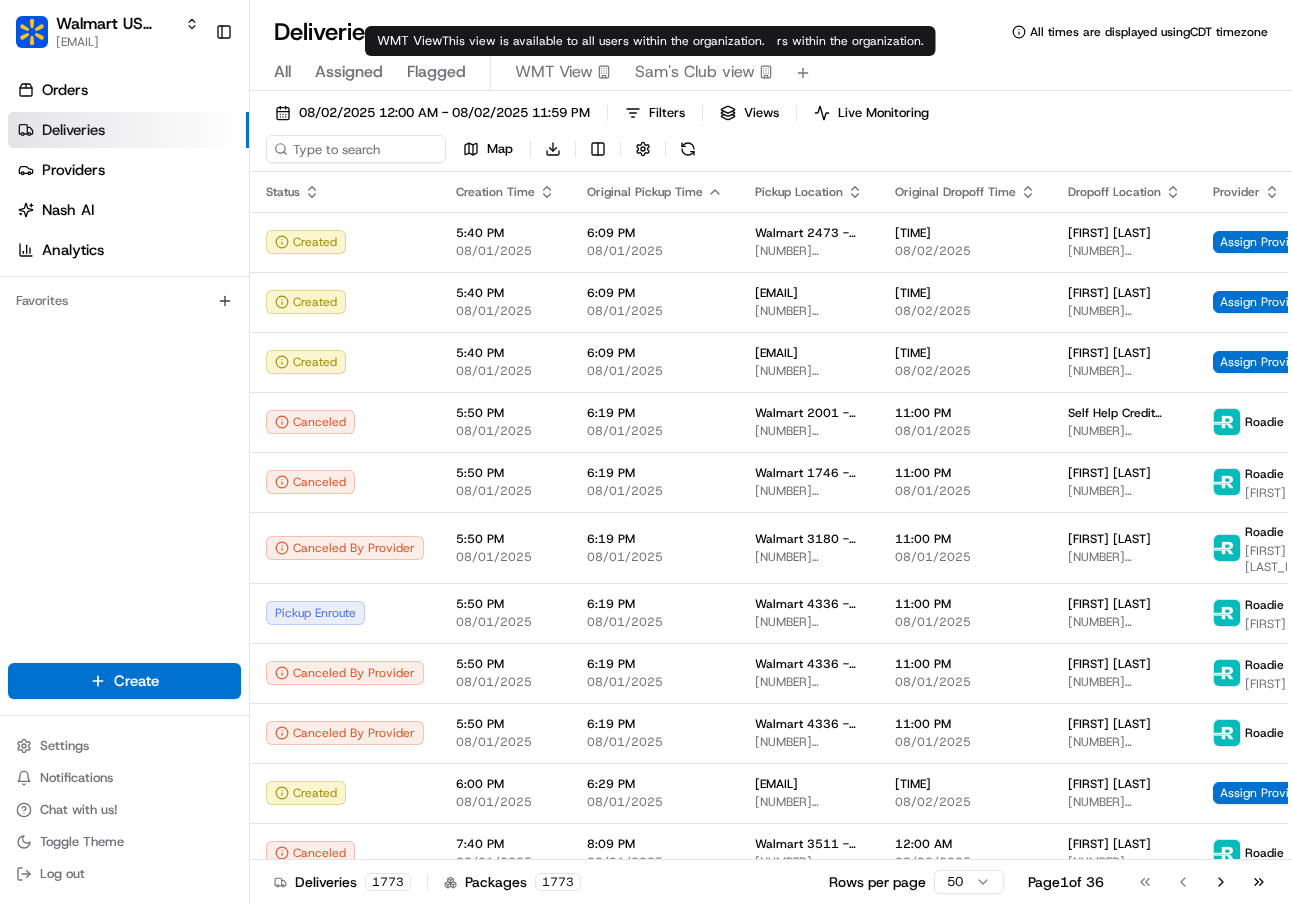 click on "WMT View" at bounding box center (554, 72) 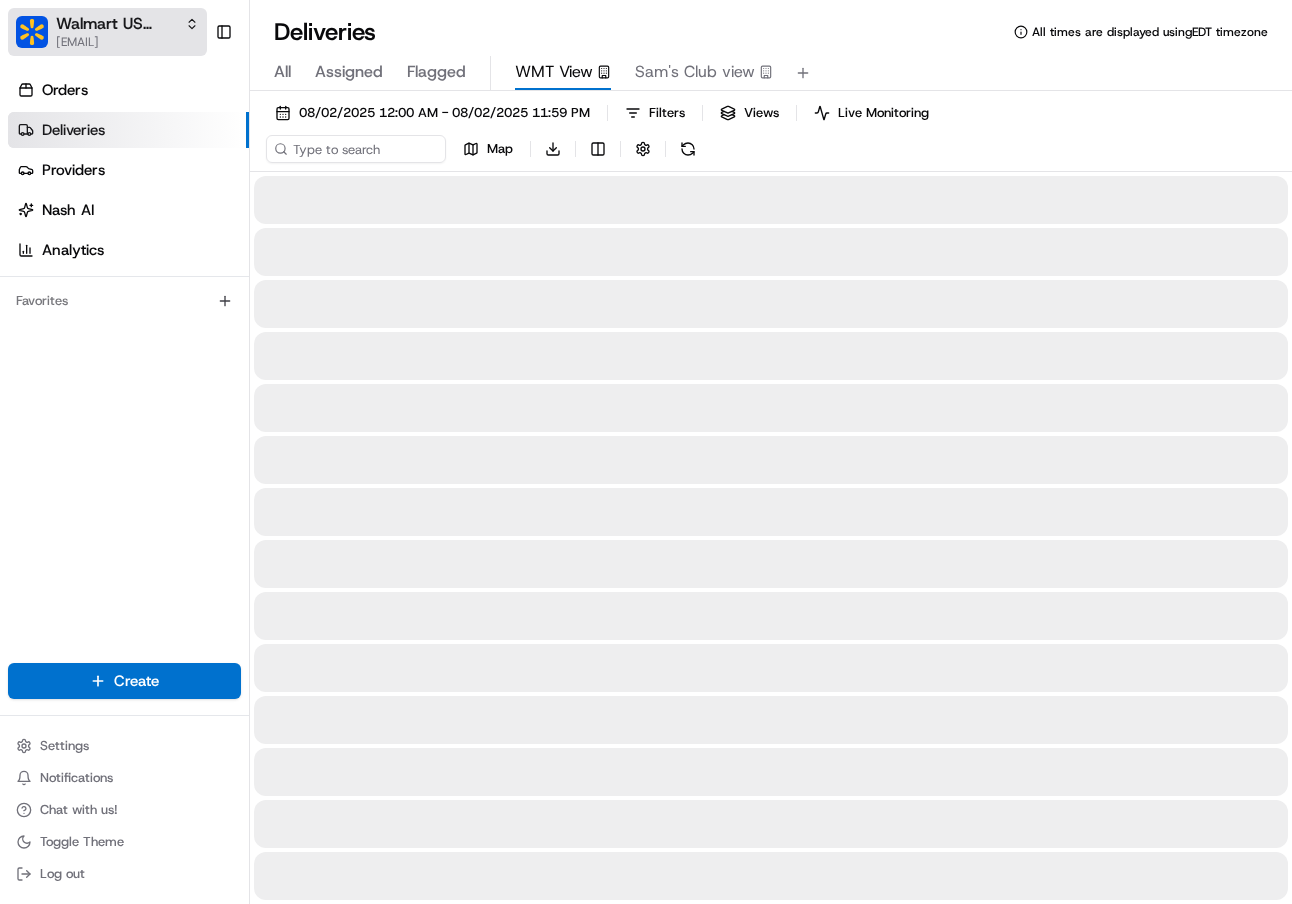 click on "[EMAIL]" at bounding box center [107, 32] 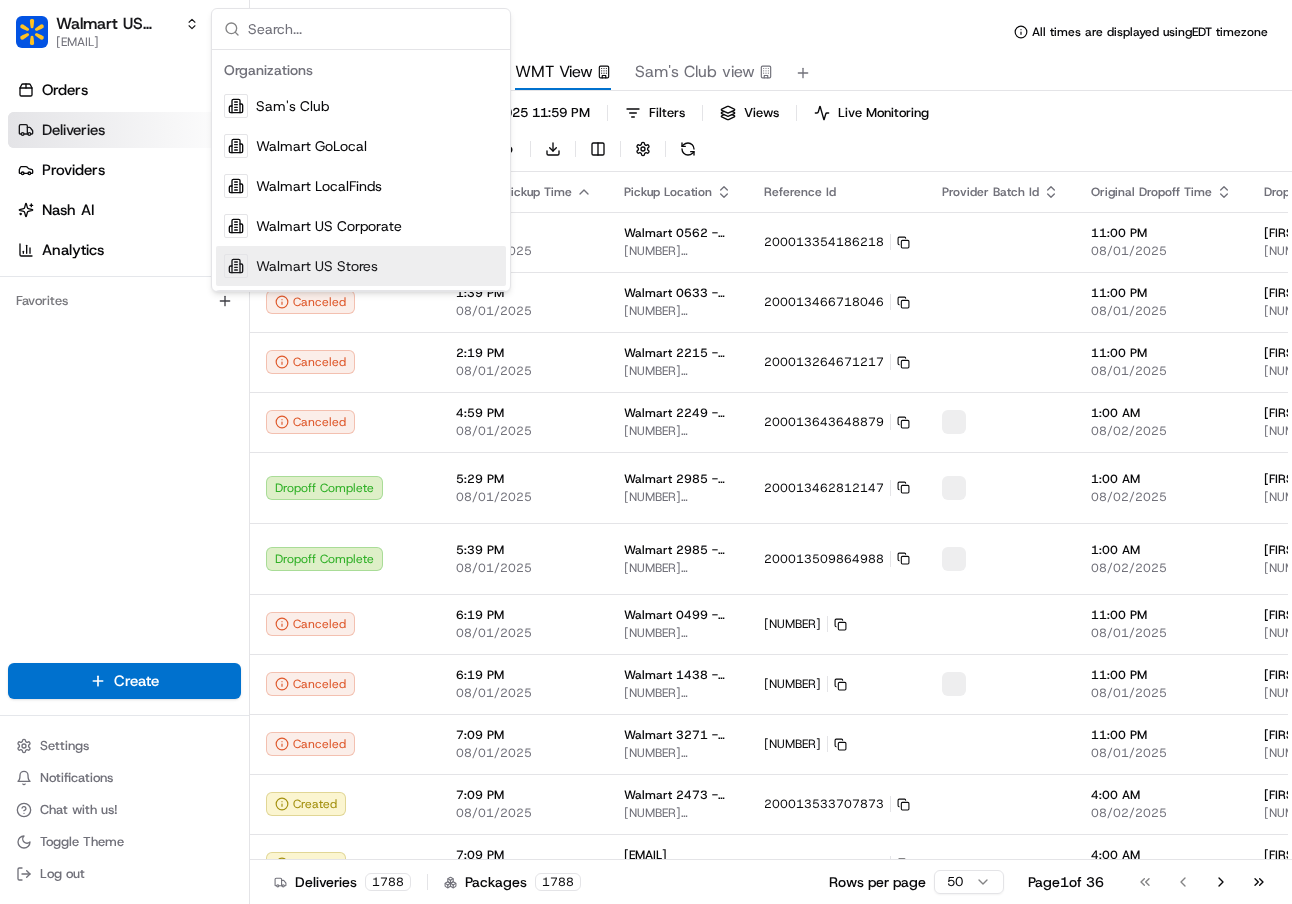 click on "Walmart US Stores" at bounding box center [361, 266] 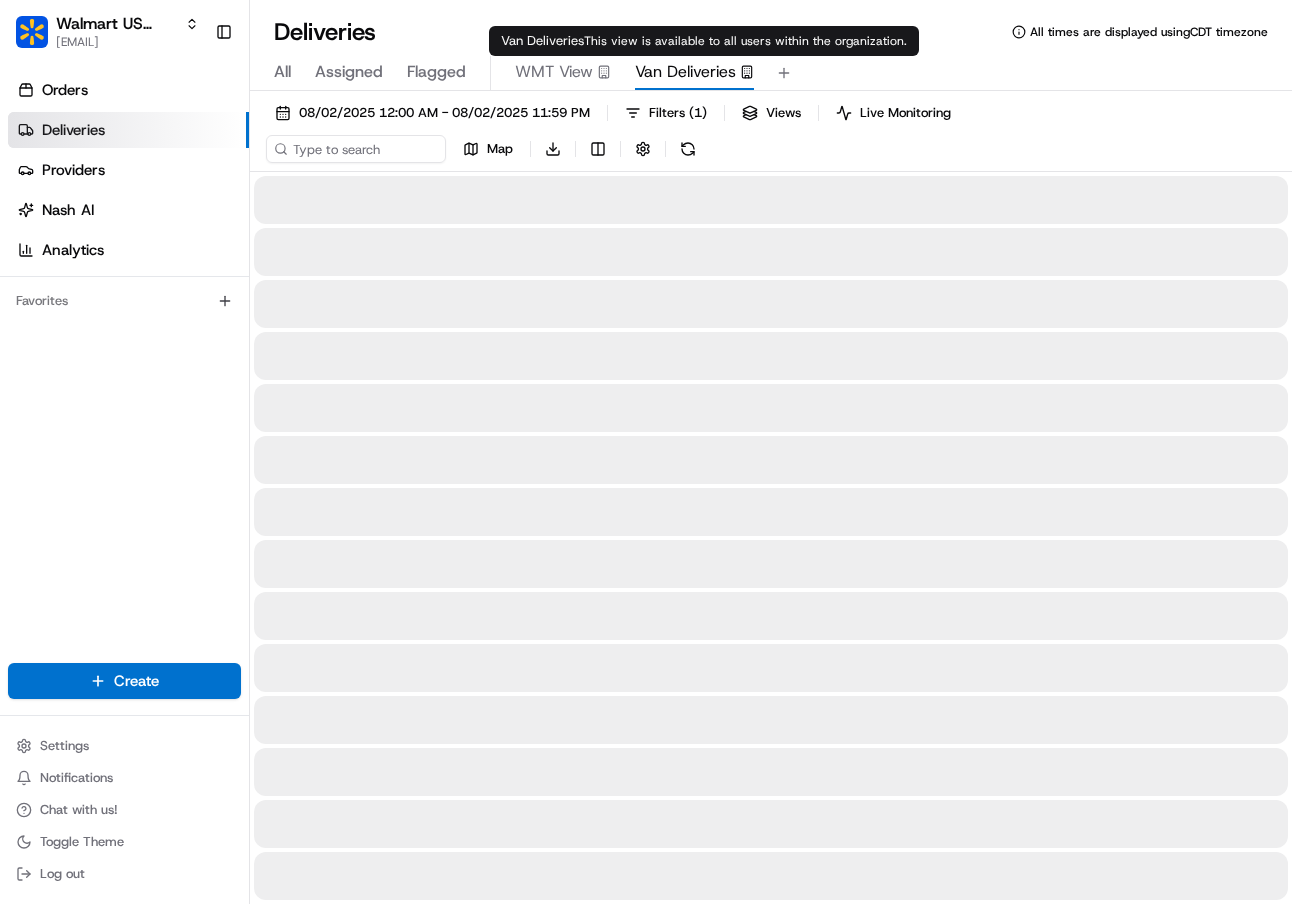 click on "Van Deliveries" at bounding box center [685, 72] 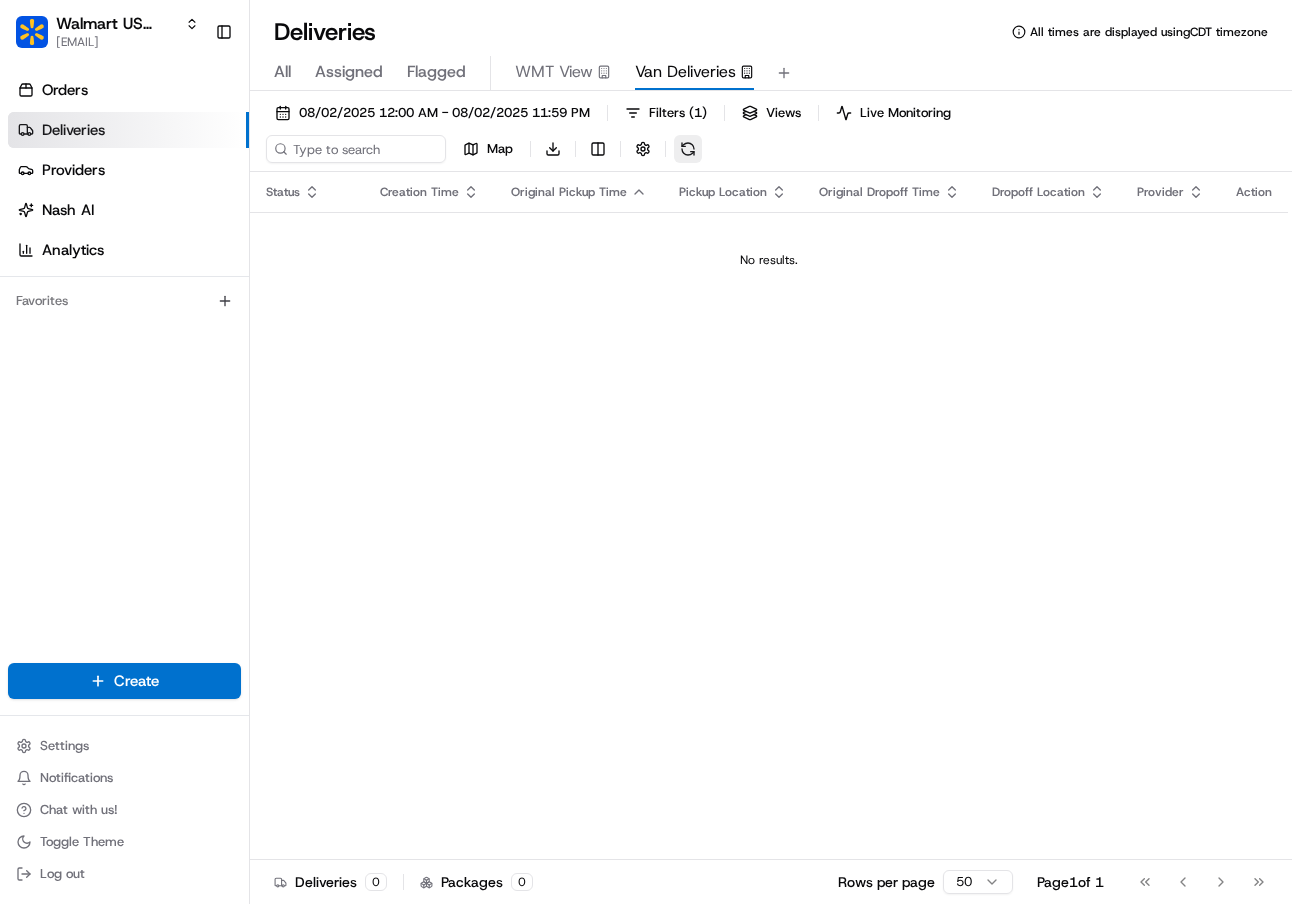 click at bounding box center [688, 149] 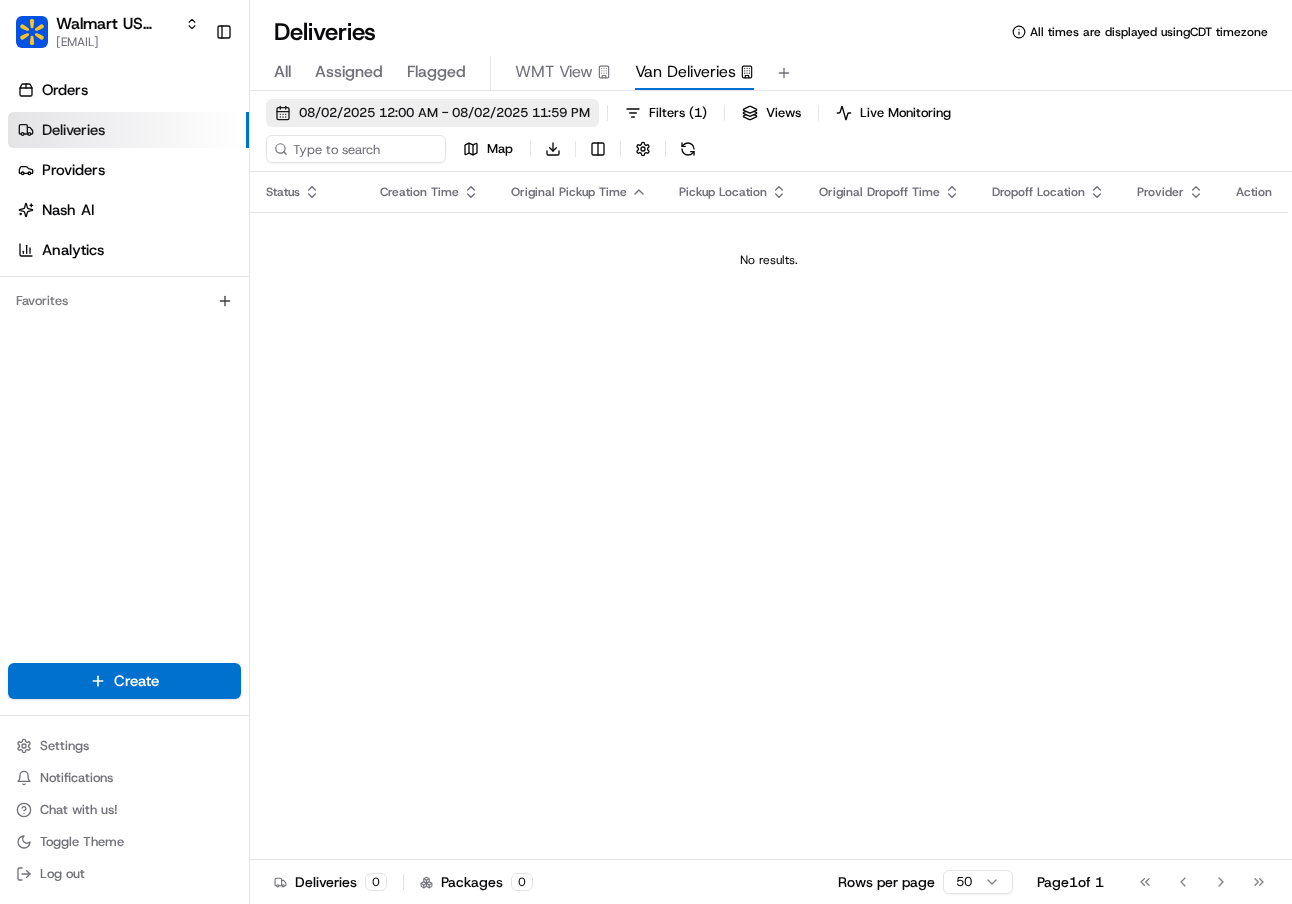 click on "08/02/2025 12:00 AM - 08/02/2025 11:59 PM" at bounding box center (444, 113) 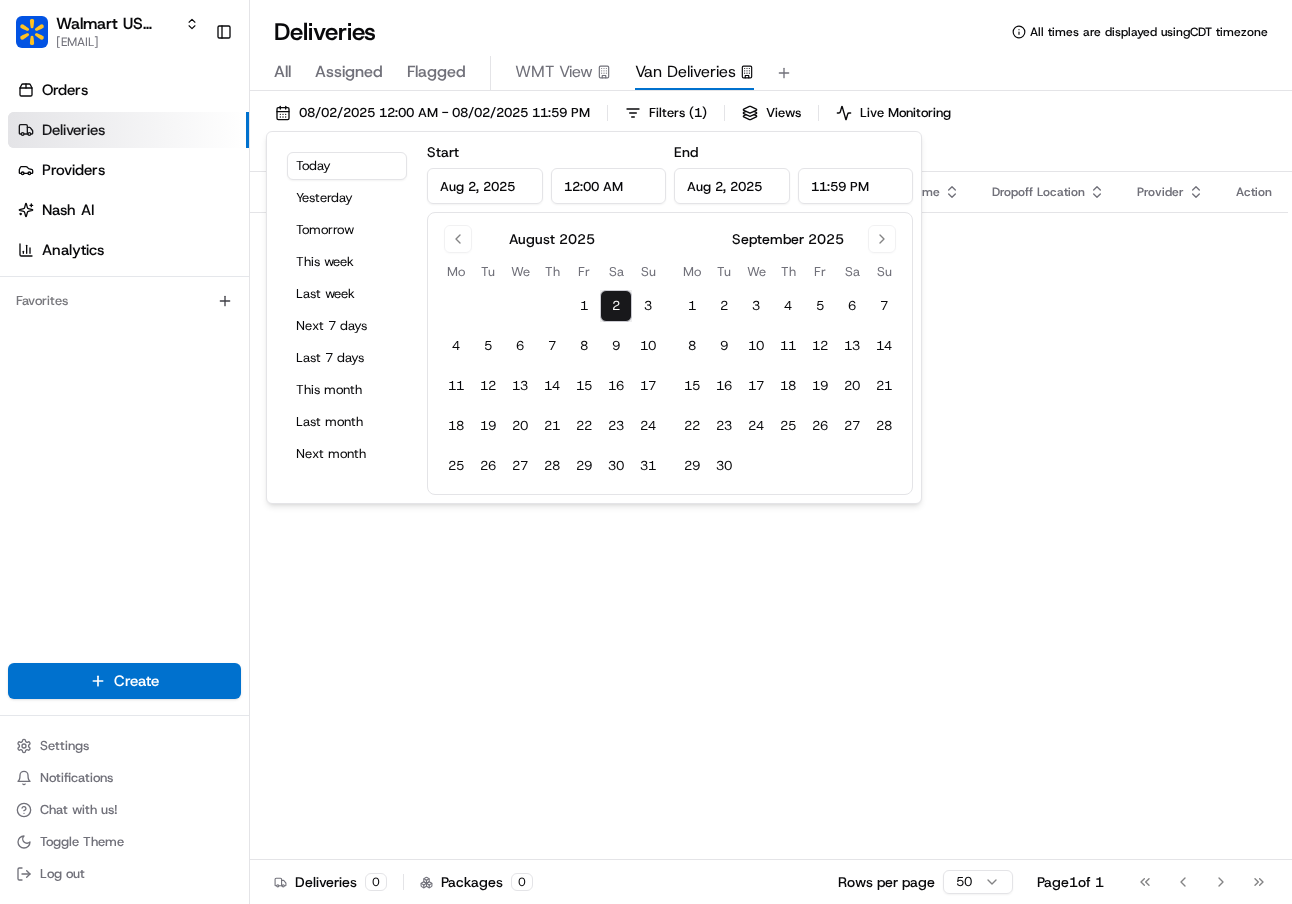 click on "2" at bounding box center [616, 306] 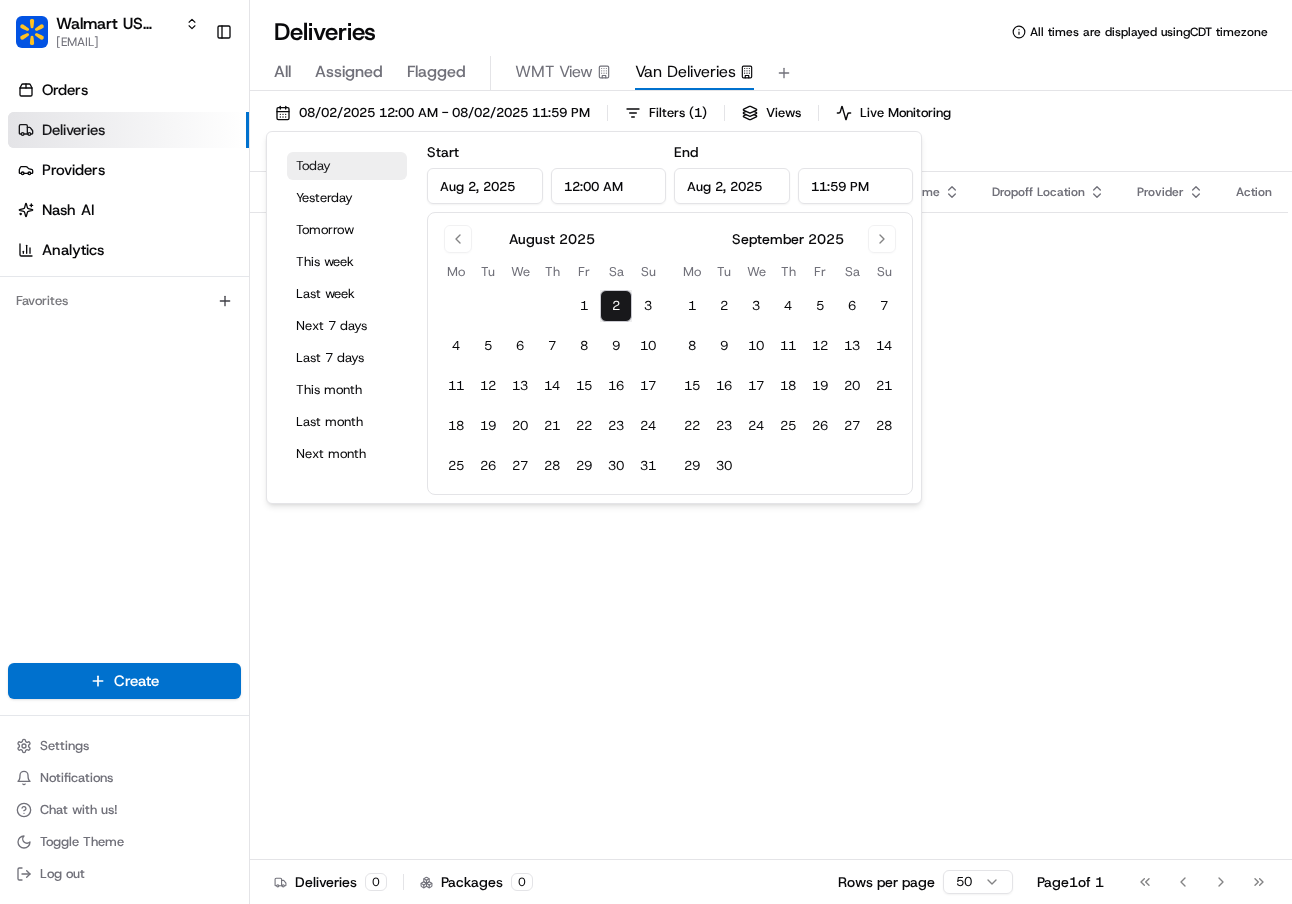 click on "Today" at bounding box center (347, 166) 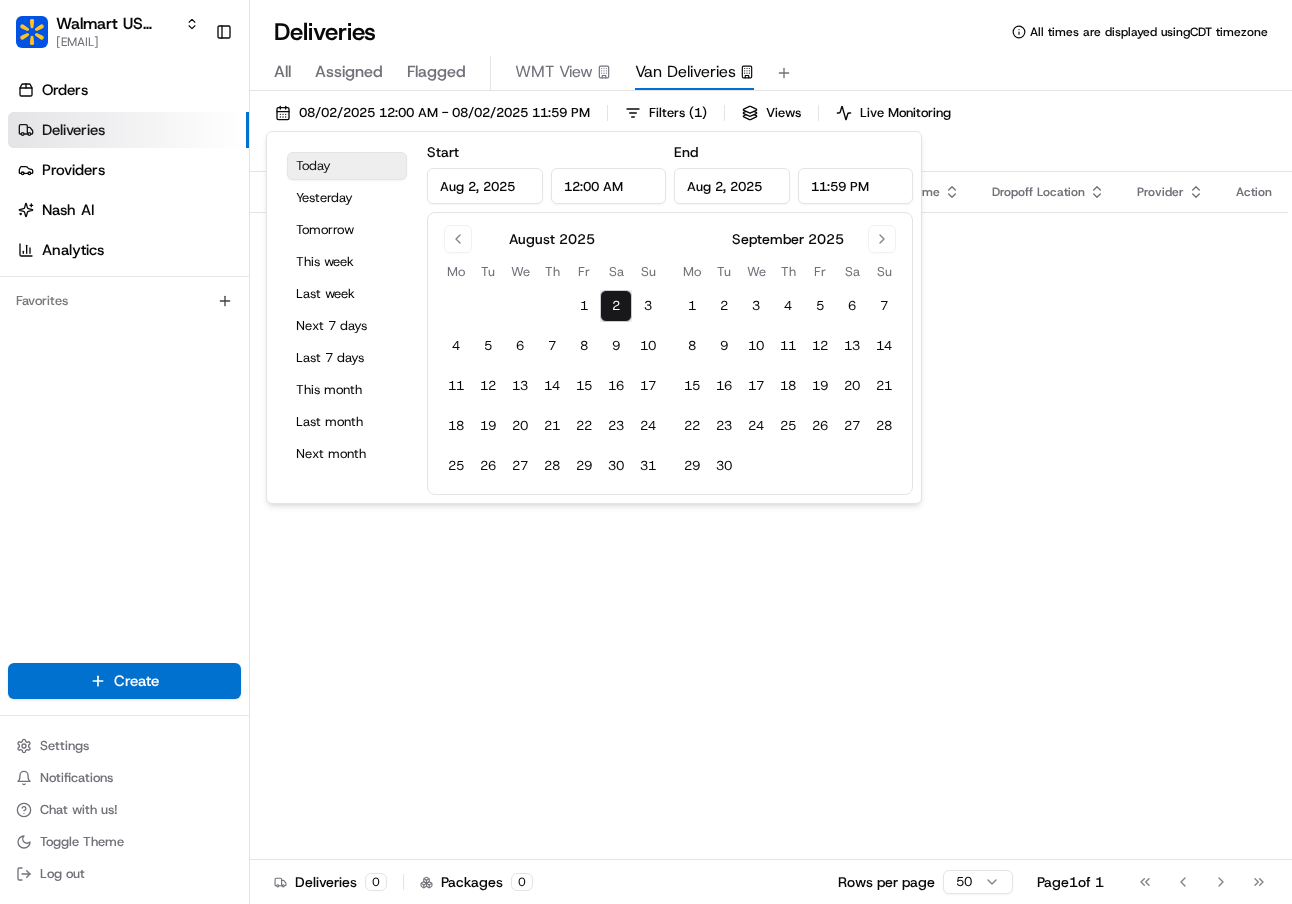 click on "Today" at bounding box center (347, 166) 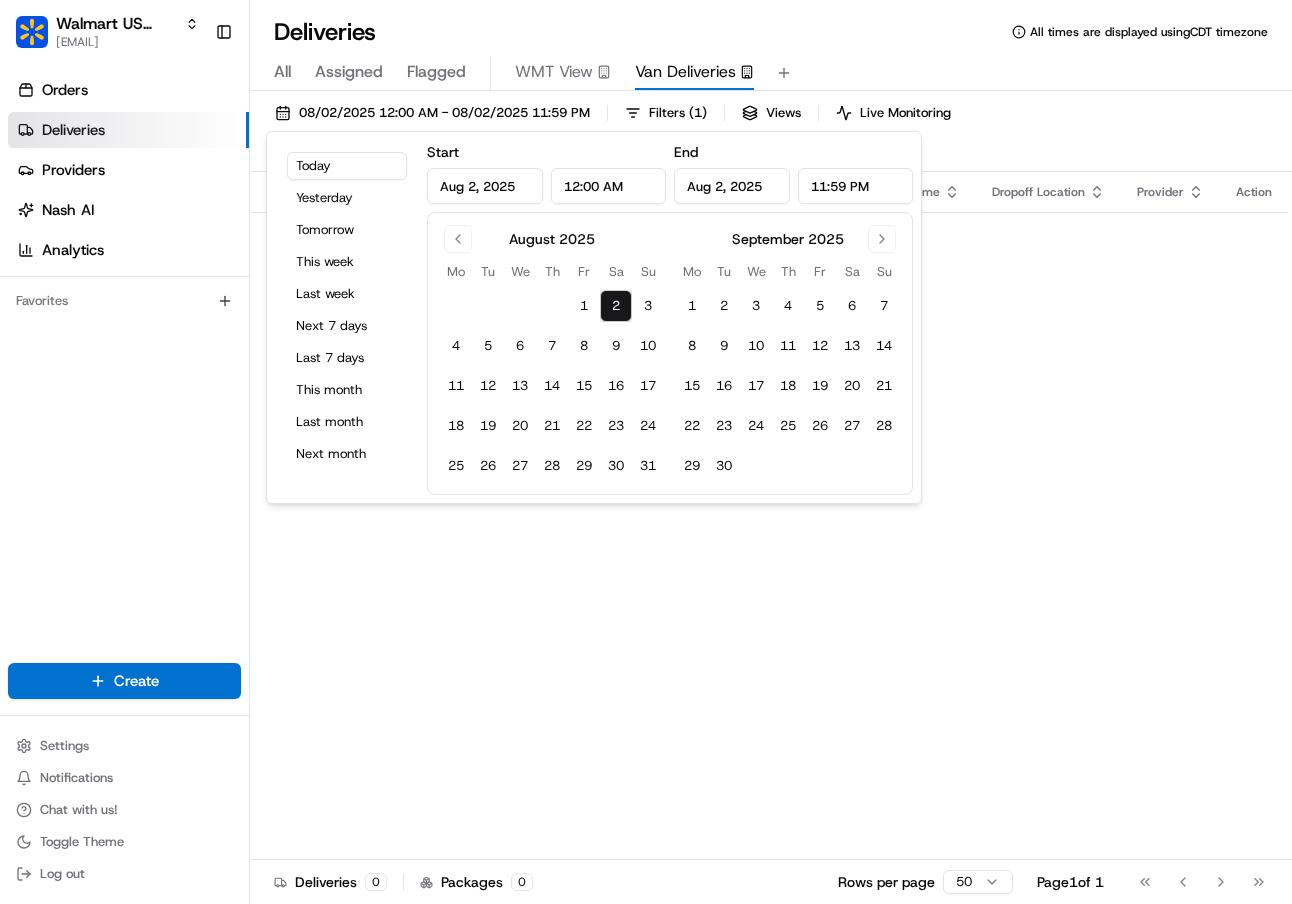 click on "No results." at bounding box center [769, 260] 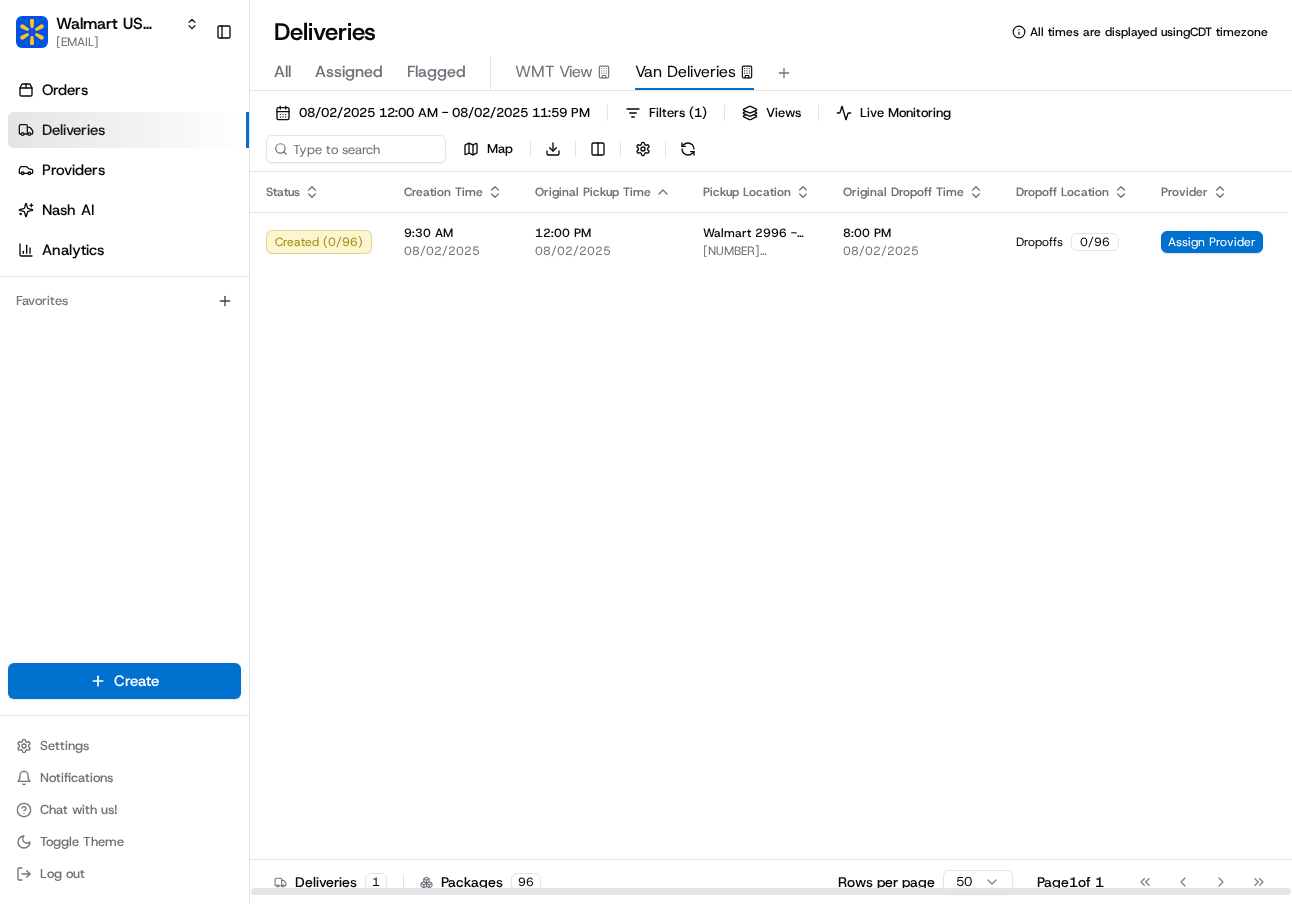 scroll, scrollTop: 0, scrollLeft: 0, axis: both 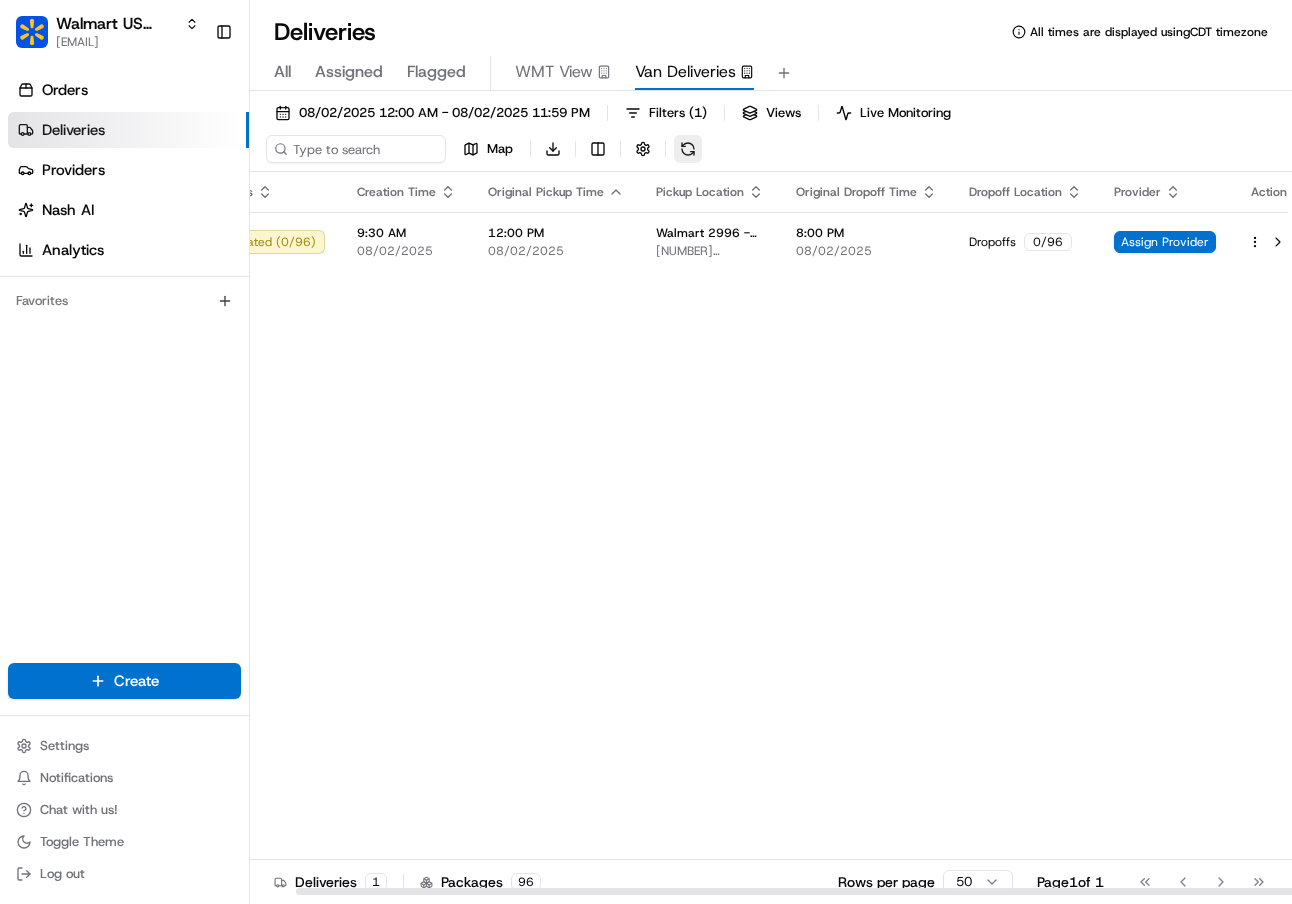 click at bounding box center (688, 149) 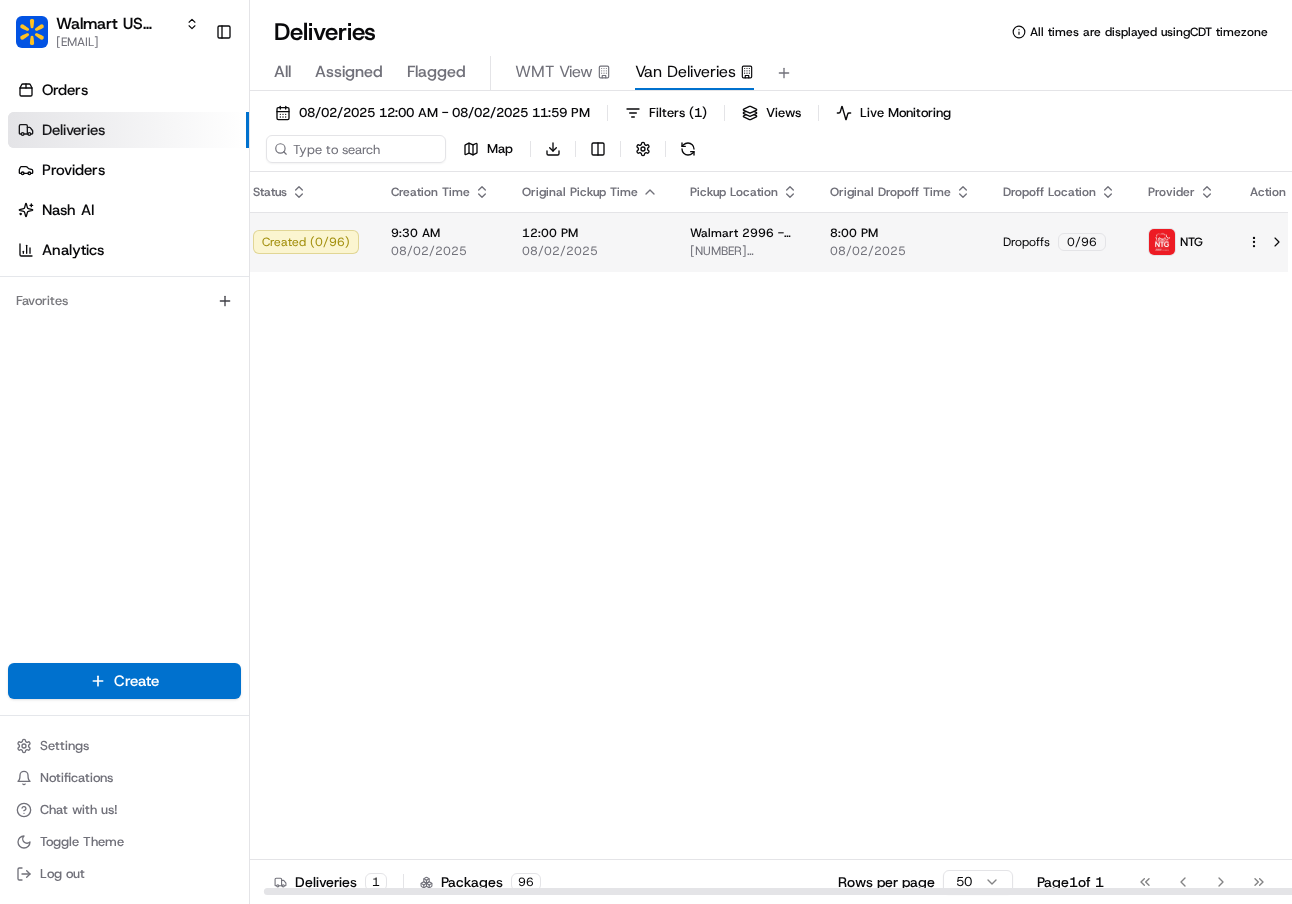 scroll, scrollTop: 0, scrollLeft: 13, axis: horizontal 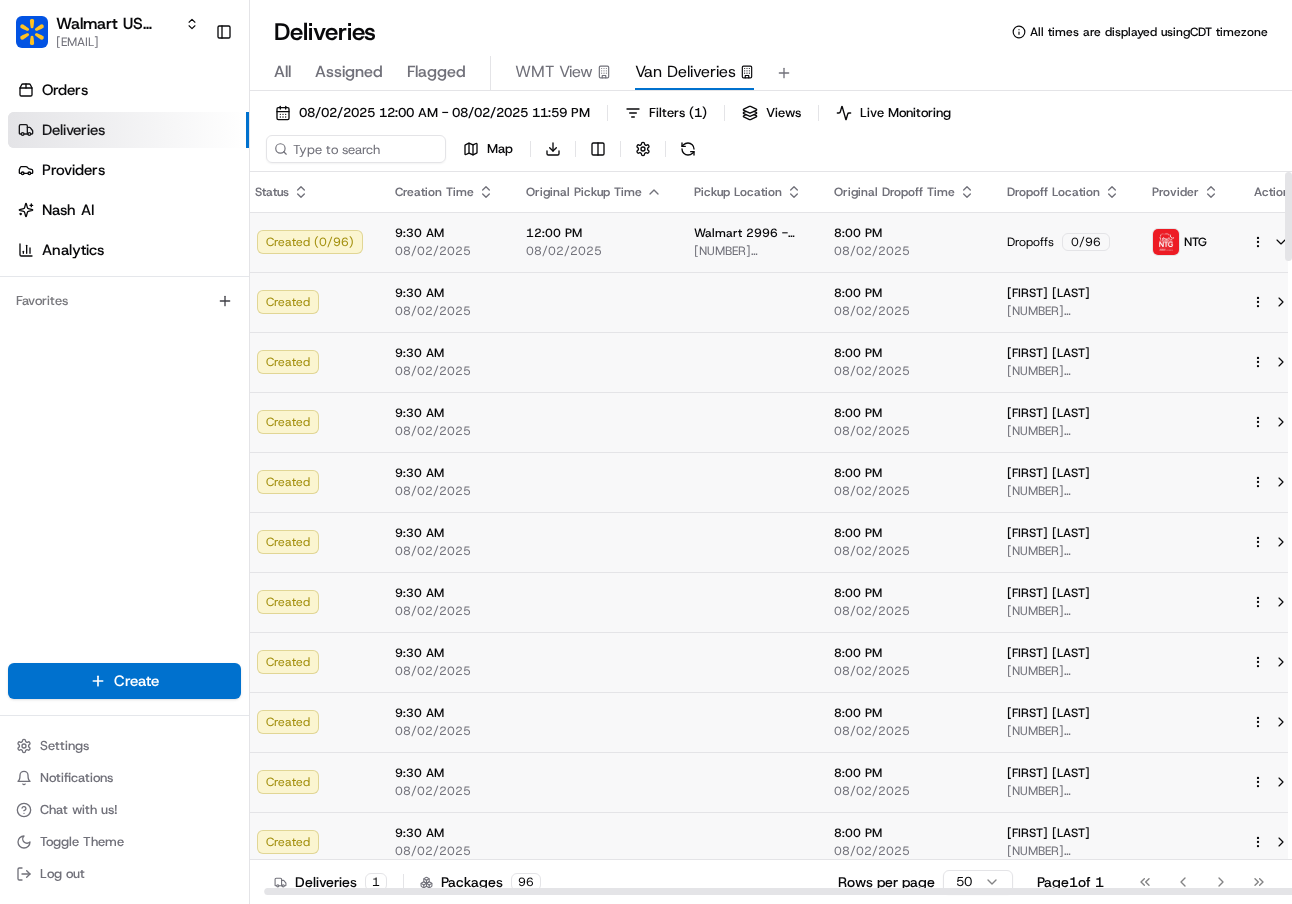 click on "9:30 AM" at bounding box center [444, 233] 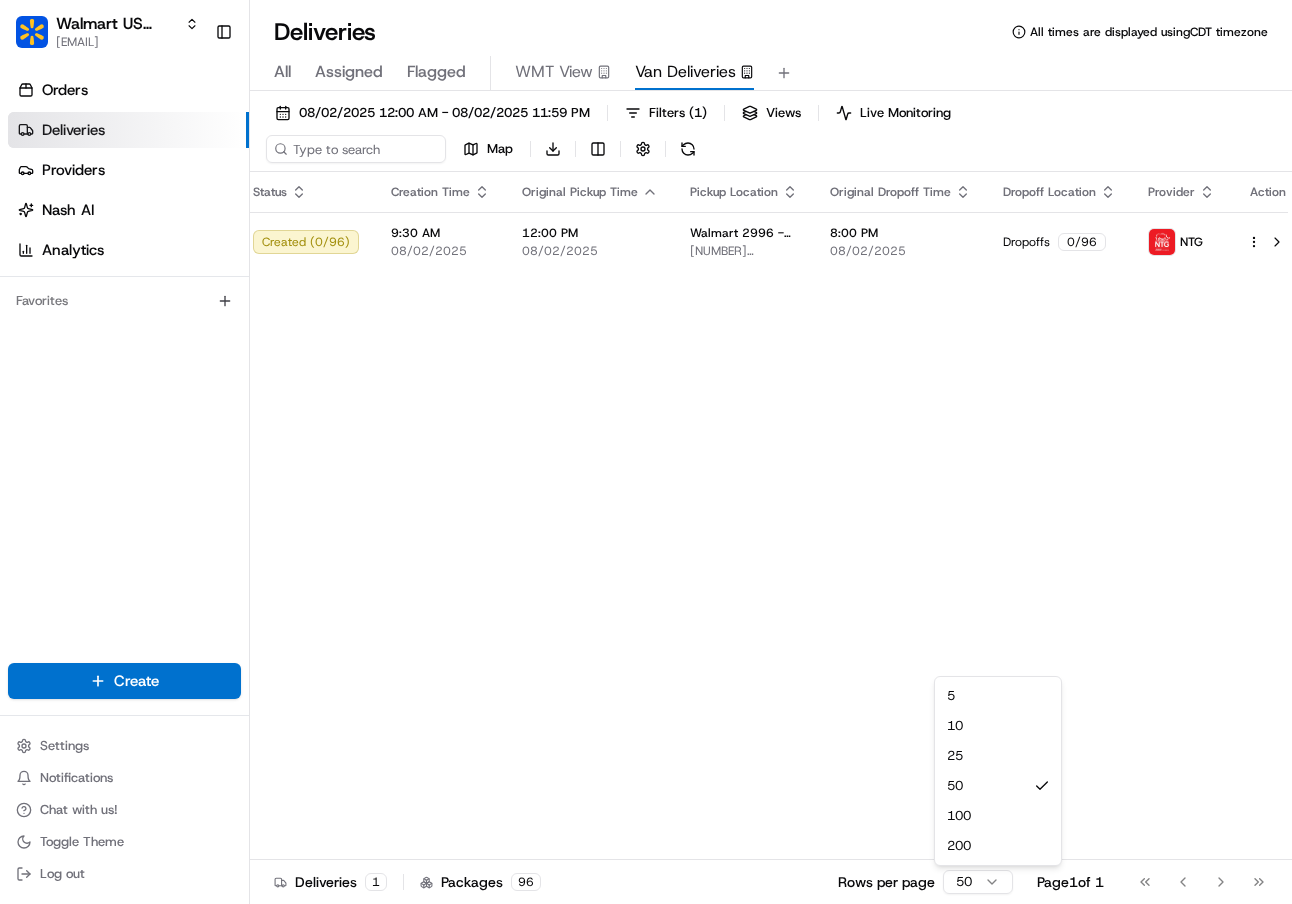 click on "Walmart US Stores hakeem.rashid@walmart.com Toggle Sidebar Orders Deliveries Providers Nash AI Analytics Favorites Main Menu Members & Organization Organization Users Roles Preferences Customization Tracking Orchestration Automations Dispatch Strategy Locations Pickup Locations Dropoff Locations Billing Billing Refund Requests Integrations Notification Triggers Webhooks API Keys Request Logs Create Settings Notifications Chat with us! Toggle Theme Log out Deliveries All times are displayed using  CDT   timezone All Assigned Flagged WMT View Van Deliveries 08/02/2025 12:00 AM - 08/02/2025 11:59 PM Filters ( 1 ) Views Live Monitoring Map Download Status Creation Time Original Pickup Time Pickup Location Original Dropoff Time Dropoff Location Provider Action Created ( 0 / 96 ) 9:30 AM 08/02/2025 12:00 PM 08/02/2025 Walmart 2996 - Dallas, TX 18121 MARSH LN, DALLAS, TX, 75287, US 8:00 PM 08/02/2025 Dropoffs 0  /  96 NTG Deliveries 1 Packages 96 Rows per page 50 Page  1  of   1 Go to first page 5 10" at bounding box center [646, 452] 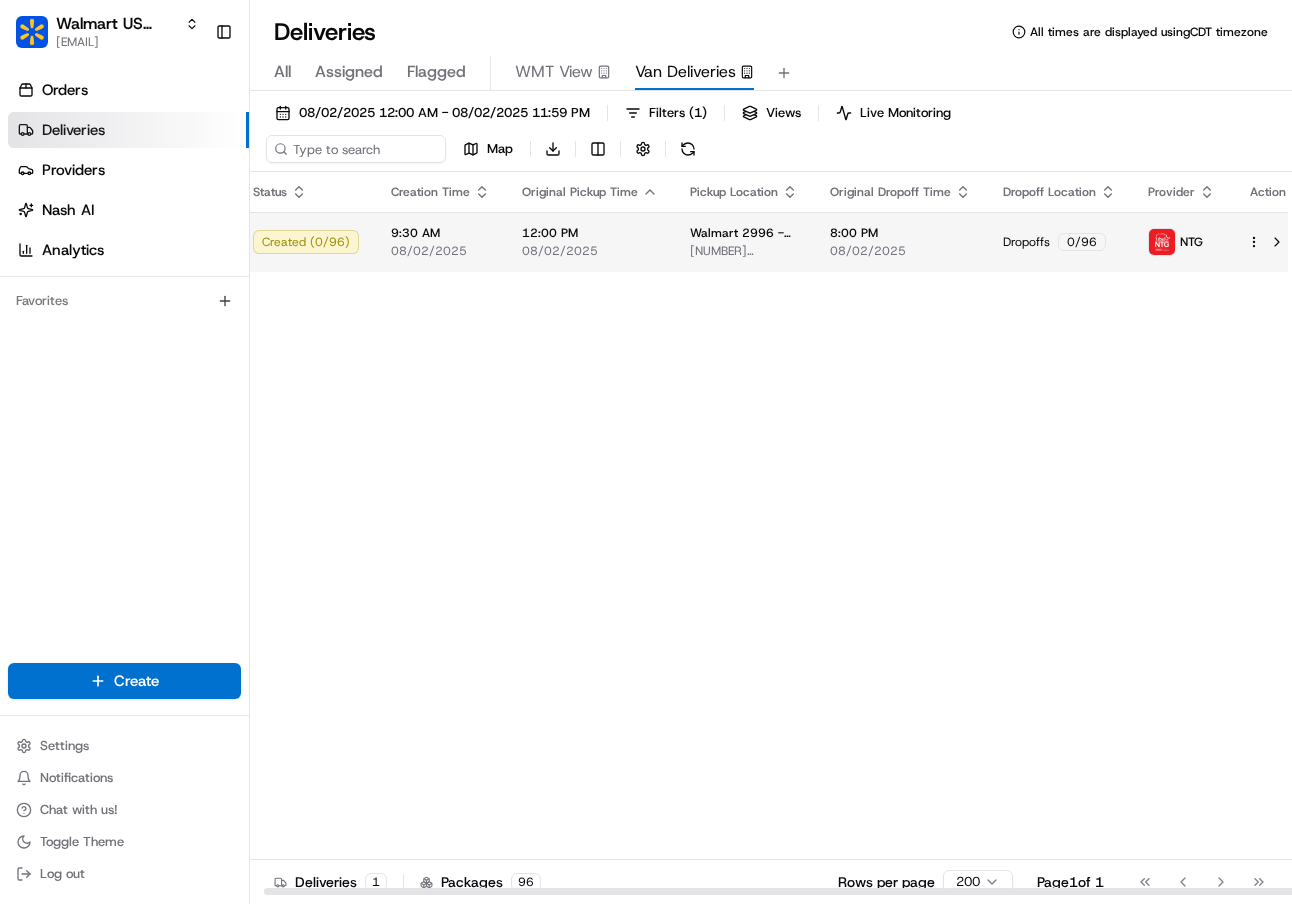 scroll, scrollTop: 0, scrollLeft: 0, axis: both 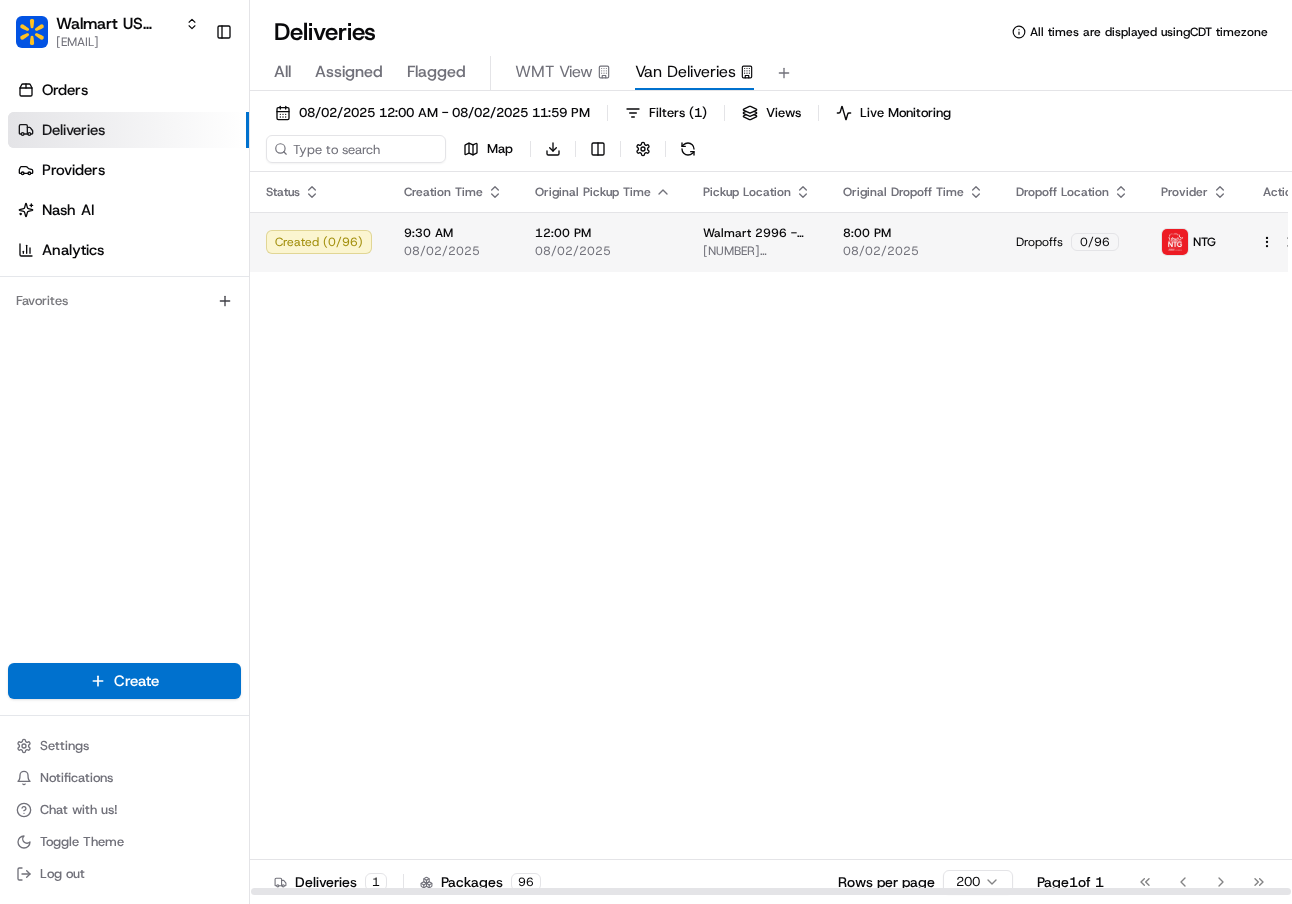 click on "Created ( 0 / 96 )" at bounding box center (319, 242) 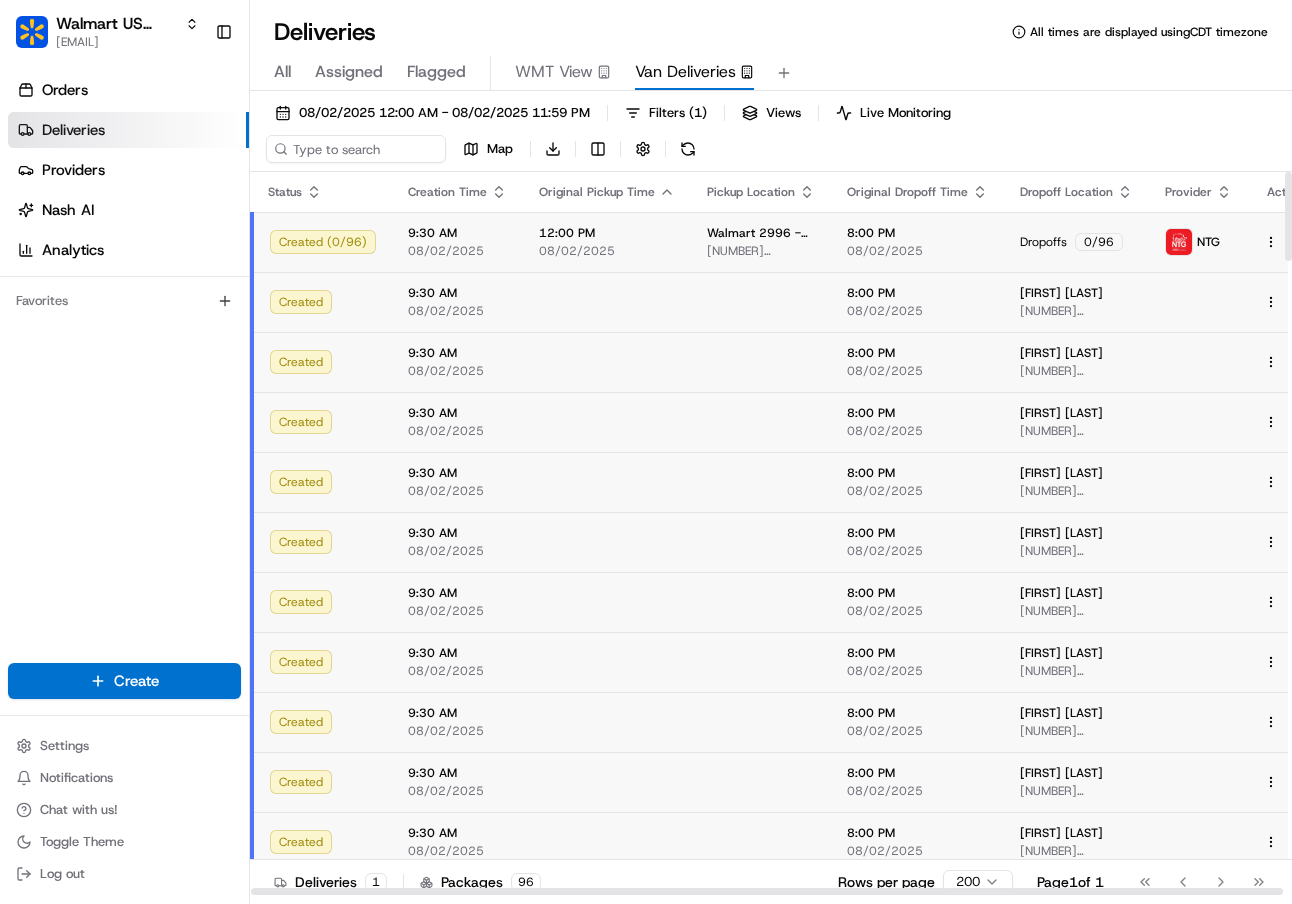 click on "Created ( 0 / 96 )" at bounding box center (323, 242) 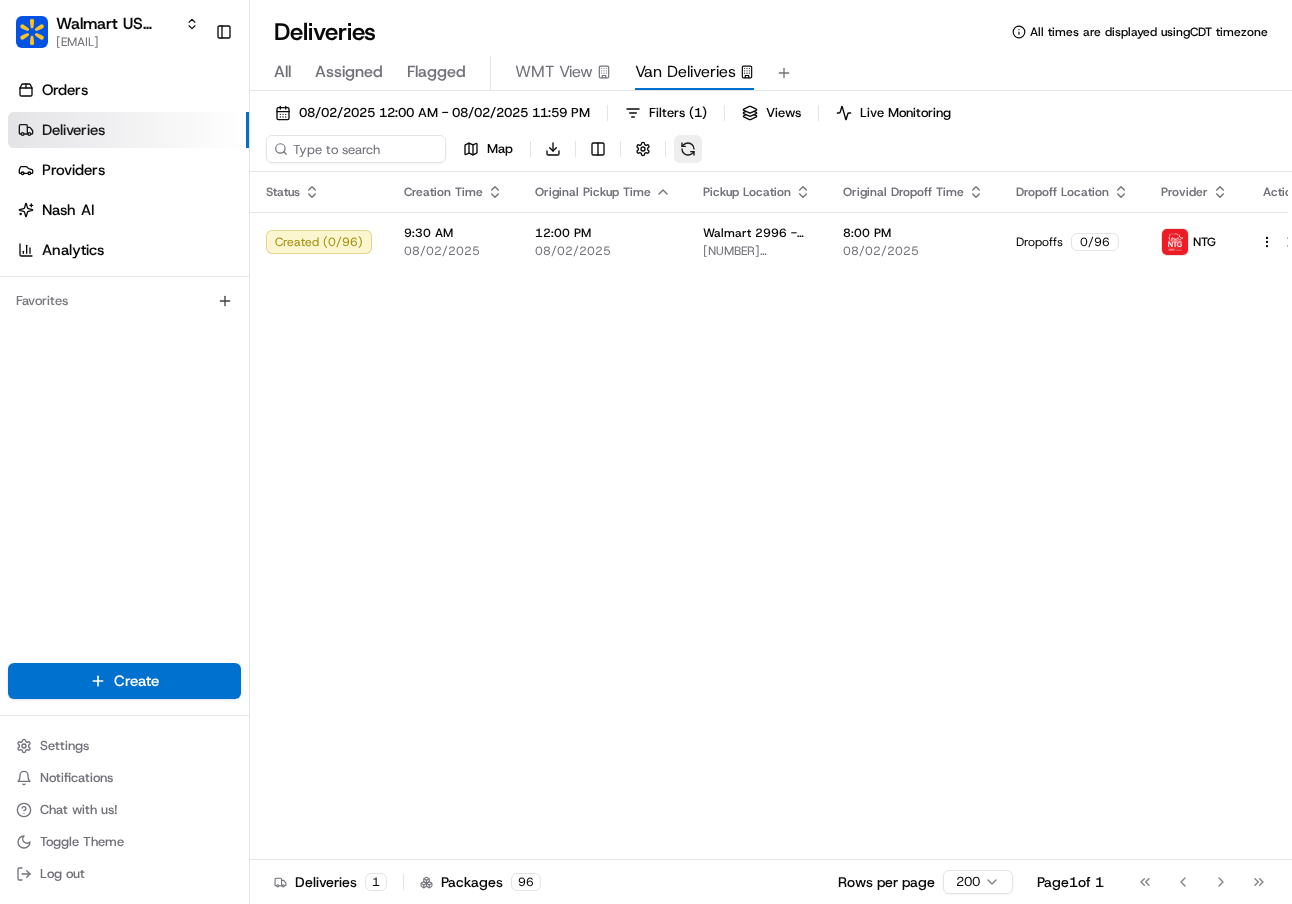 click at bounding box center (688, 149) 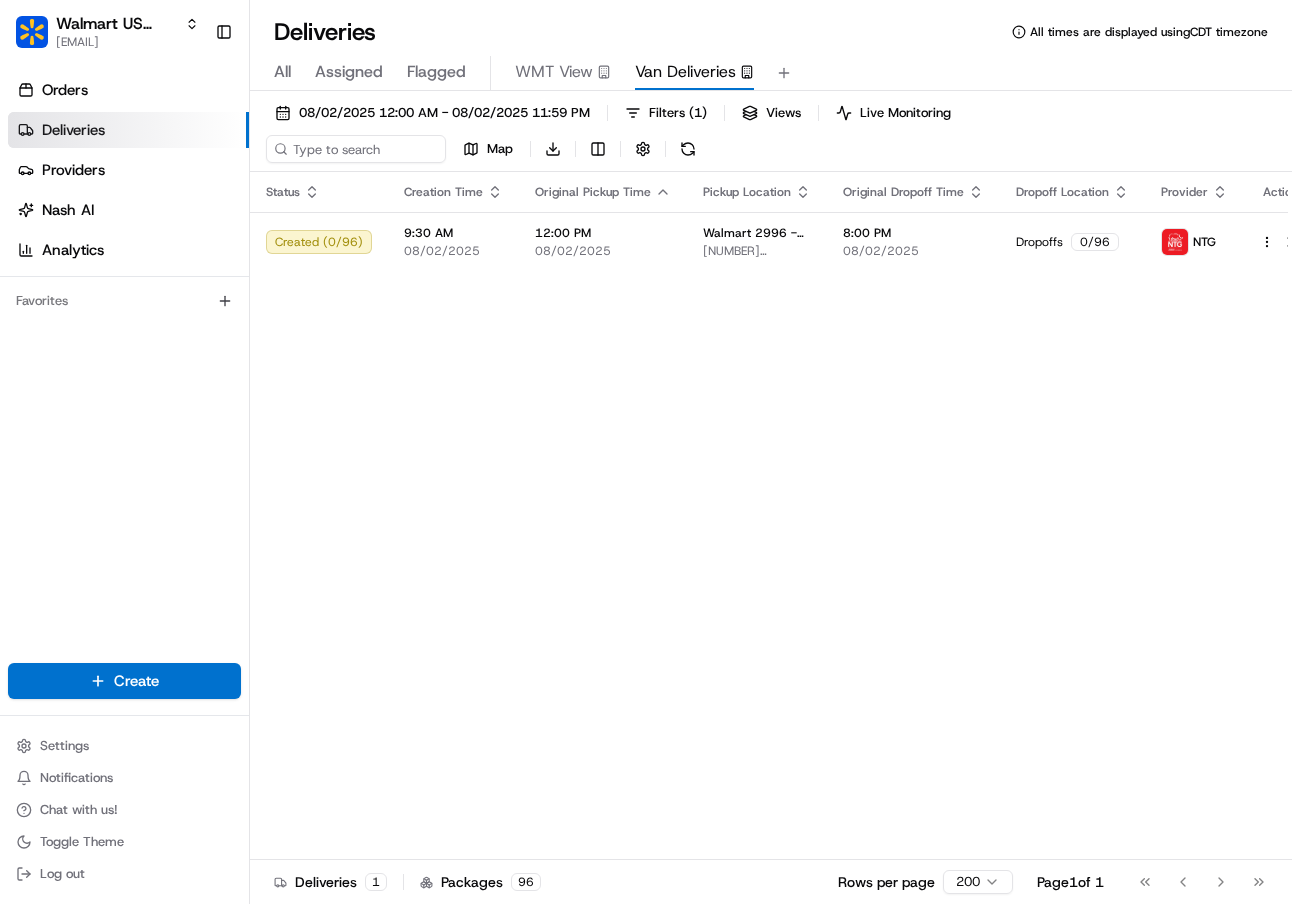 click at bounding box center [688, 149] 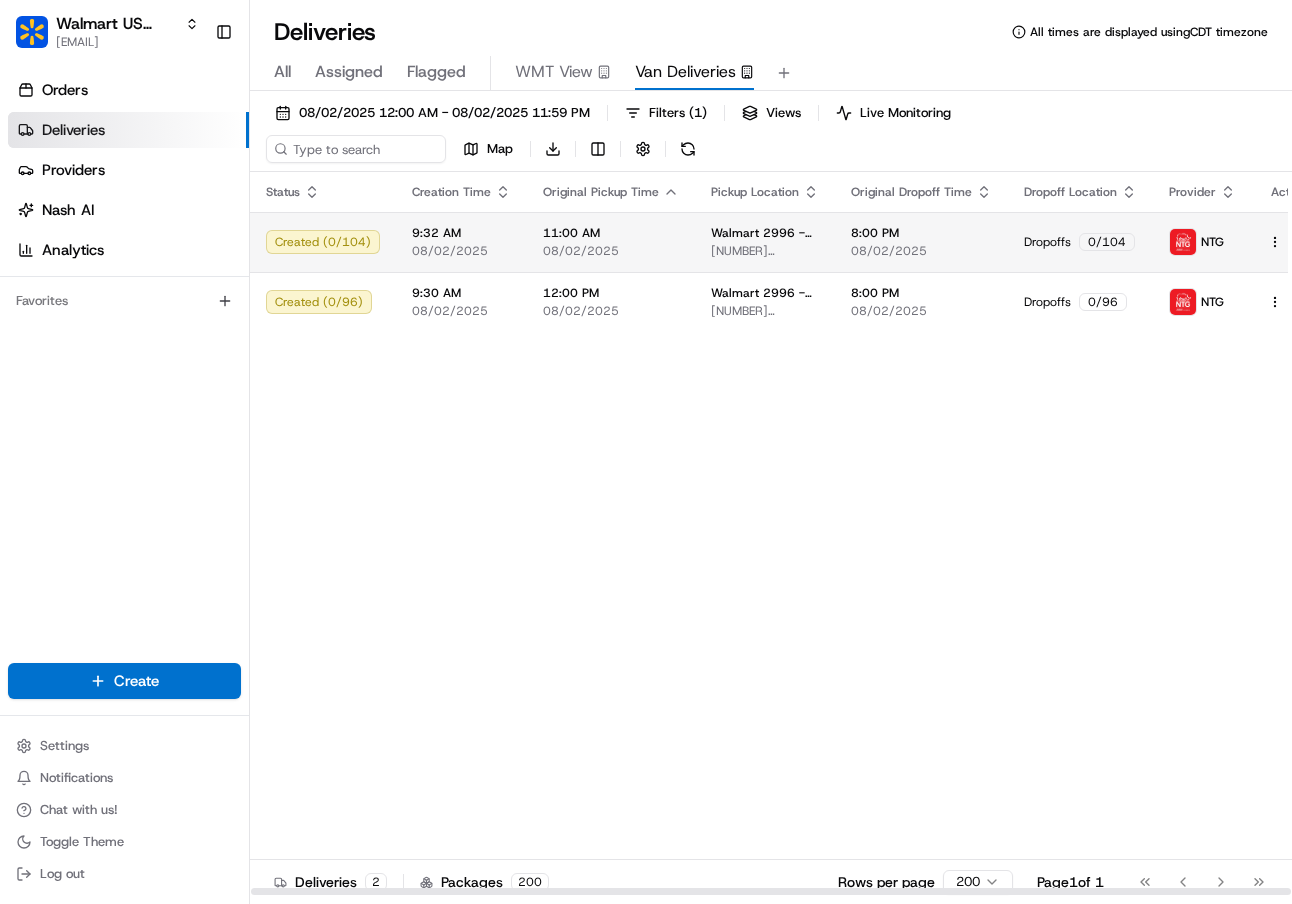 click on "Created ( 0 / 104 )" at bounding box center [323, 242] 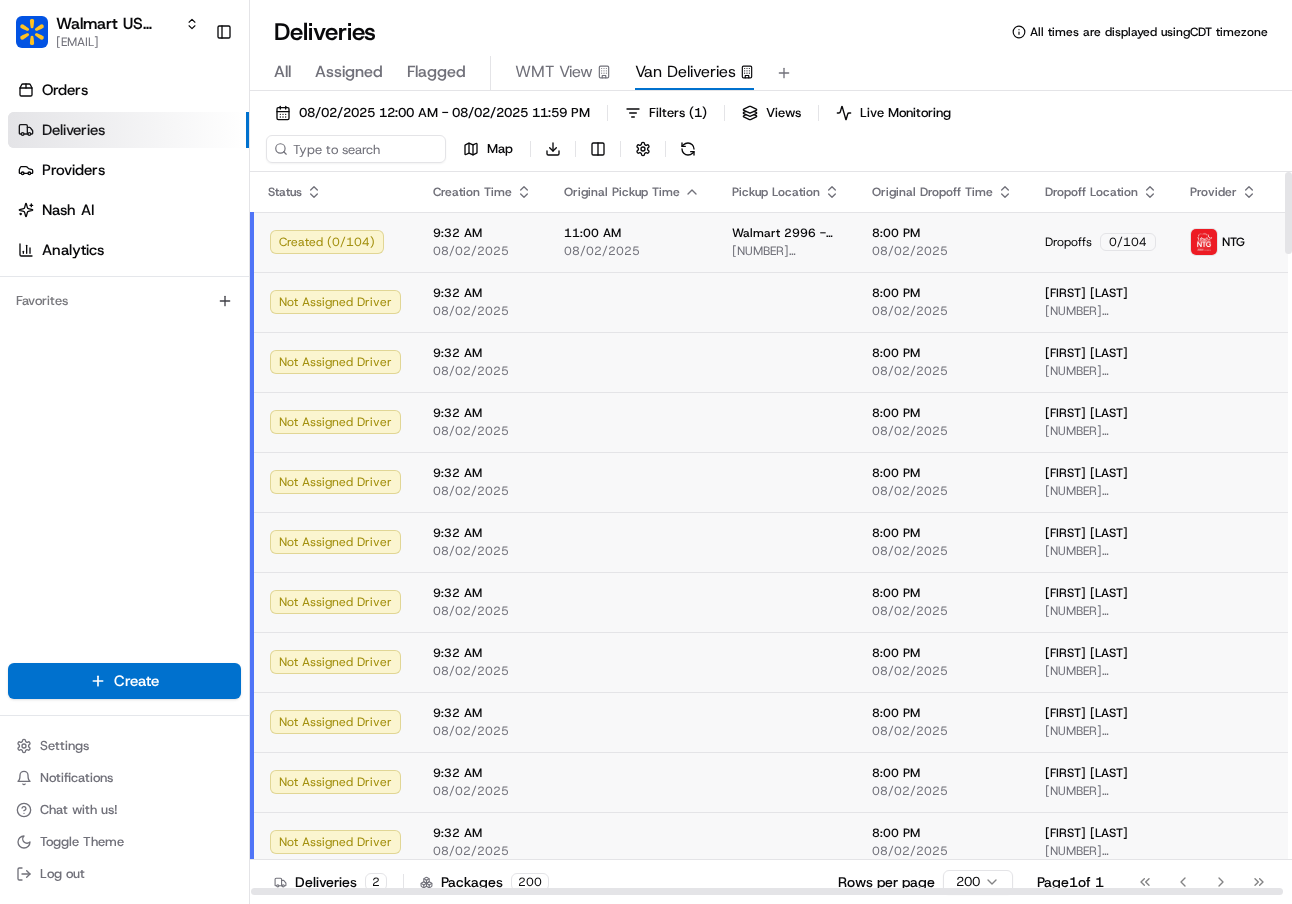click on "Created ( 0 / 104 )" at bounding box center (335, 242) 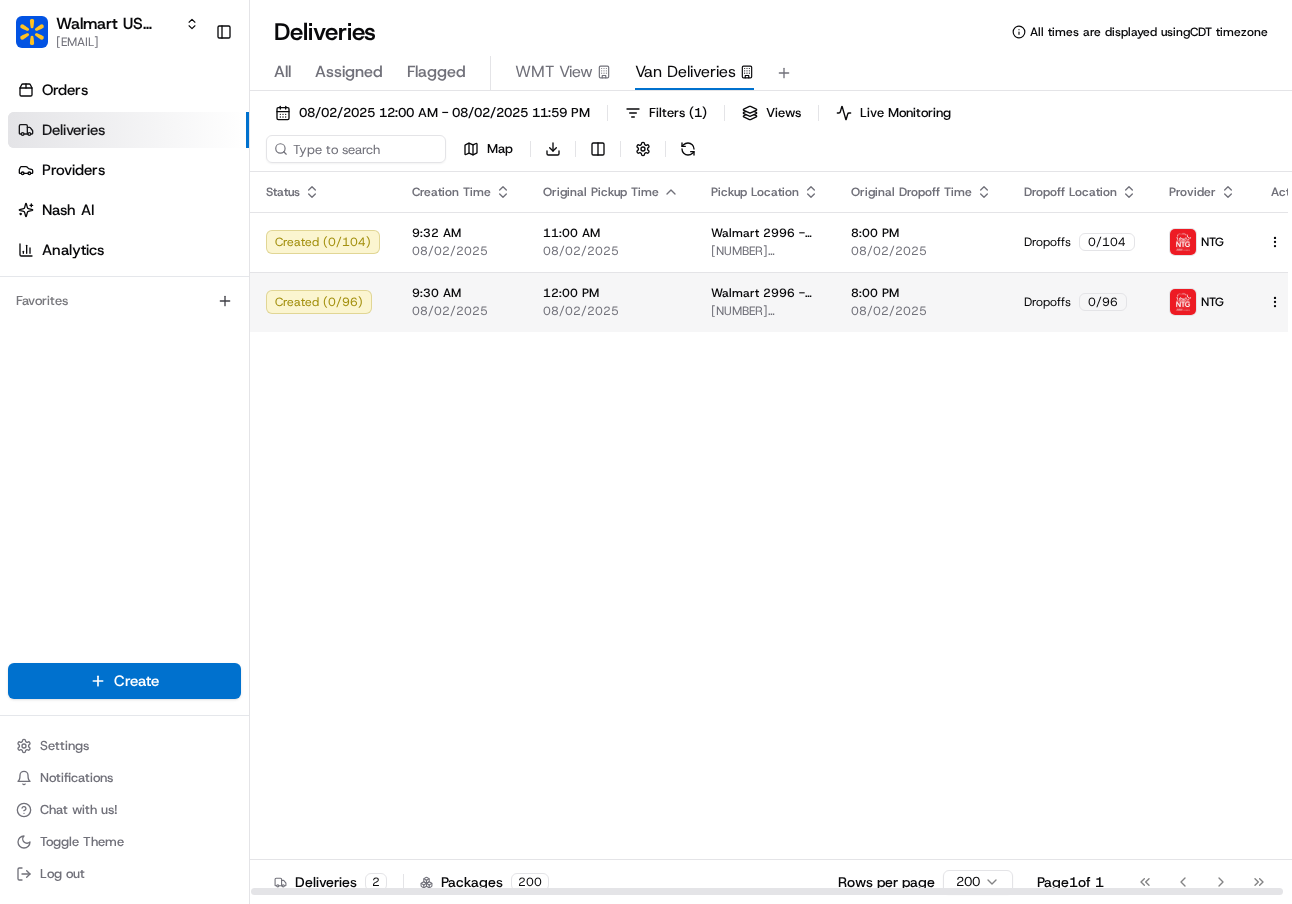 click on "Created ( 0 / 96 )" at bounding box center (323, 302) 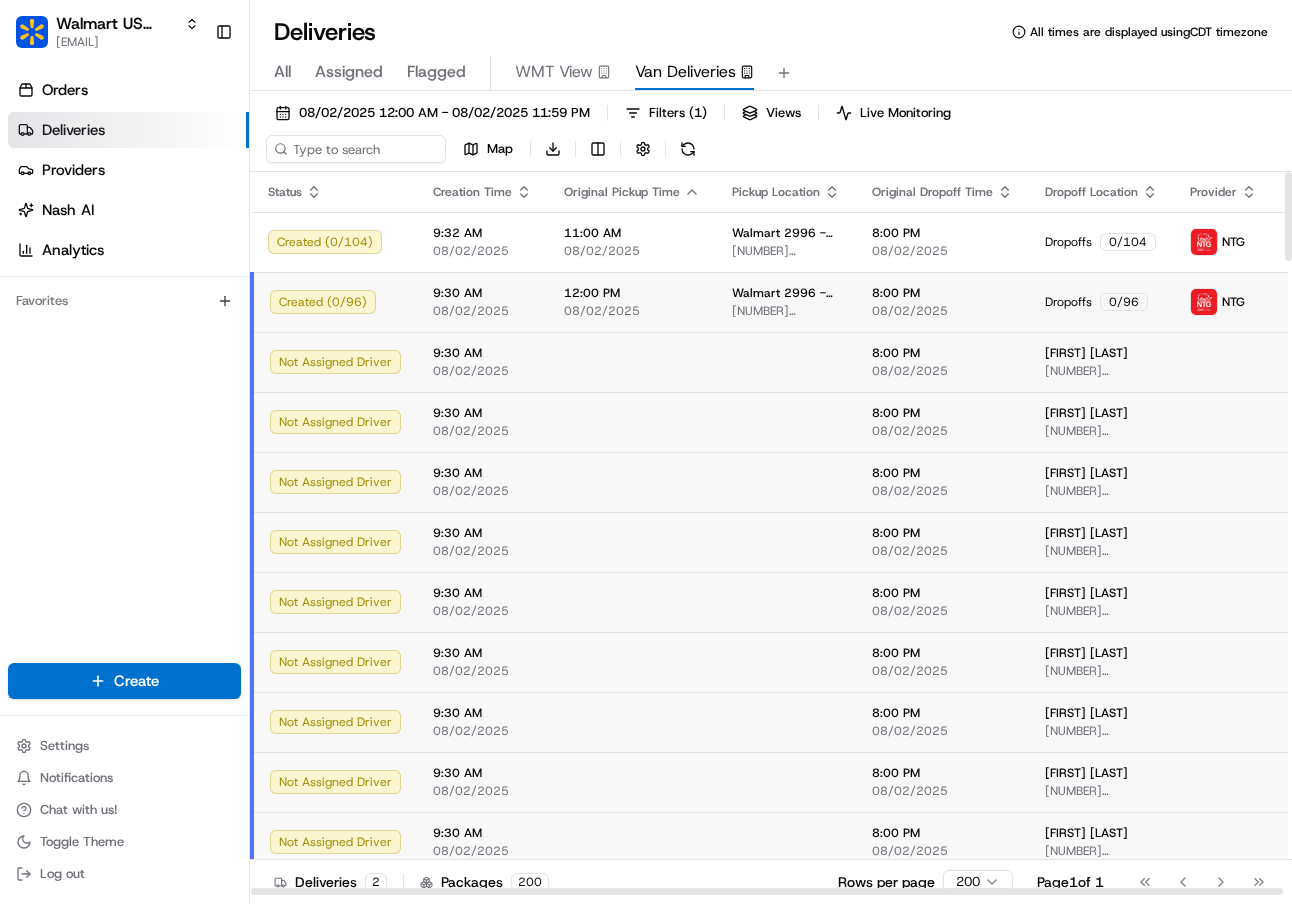 click on "Created ( 0 / 96 )" at bounding box center (335, 302) 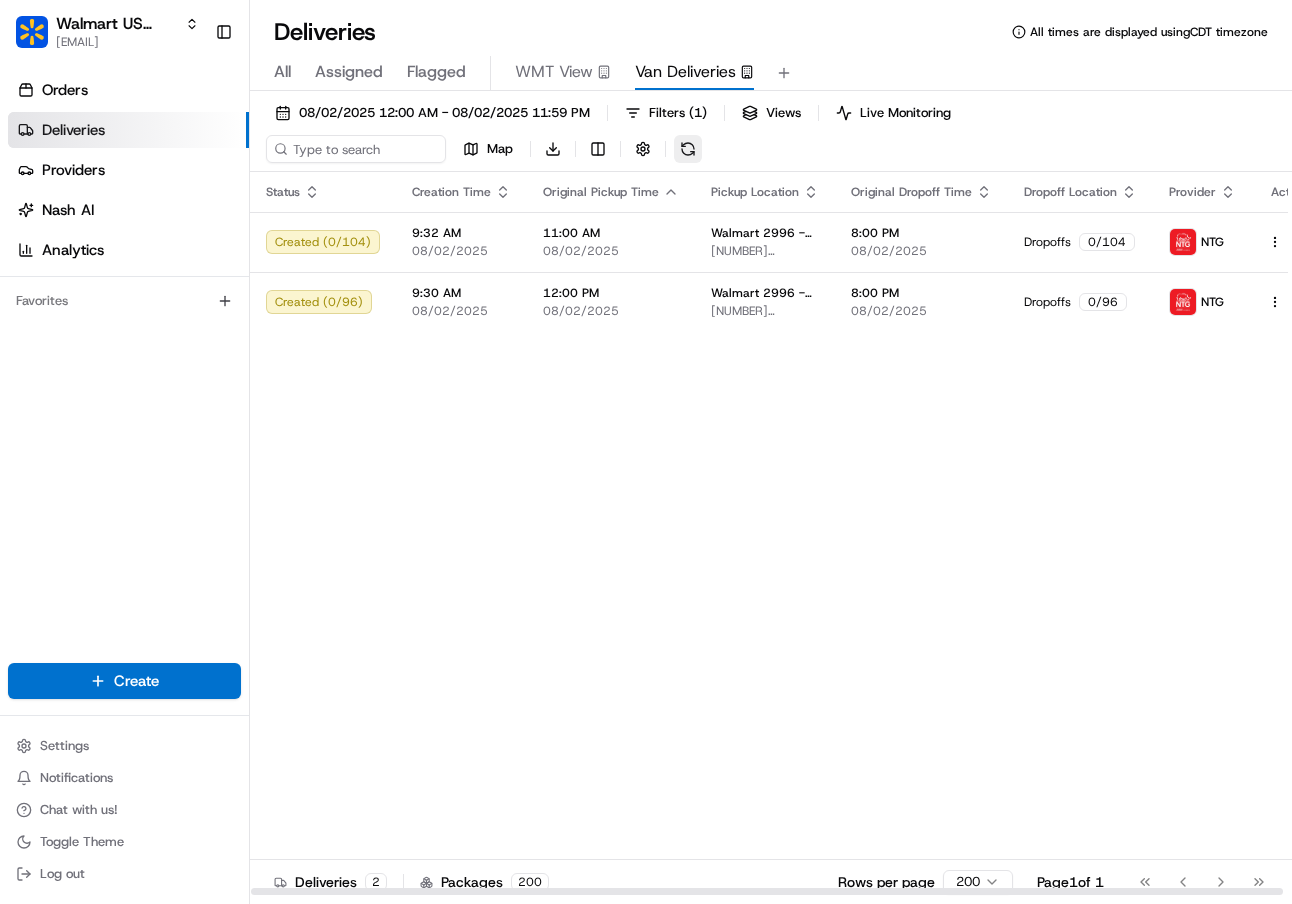 click at bounding box center (688, 149) 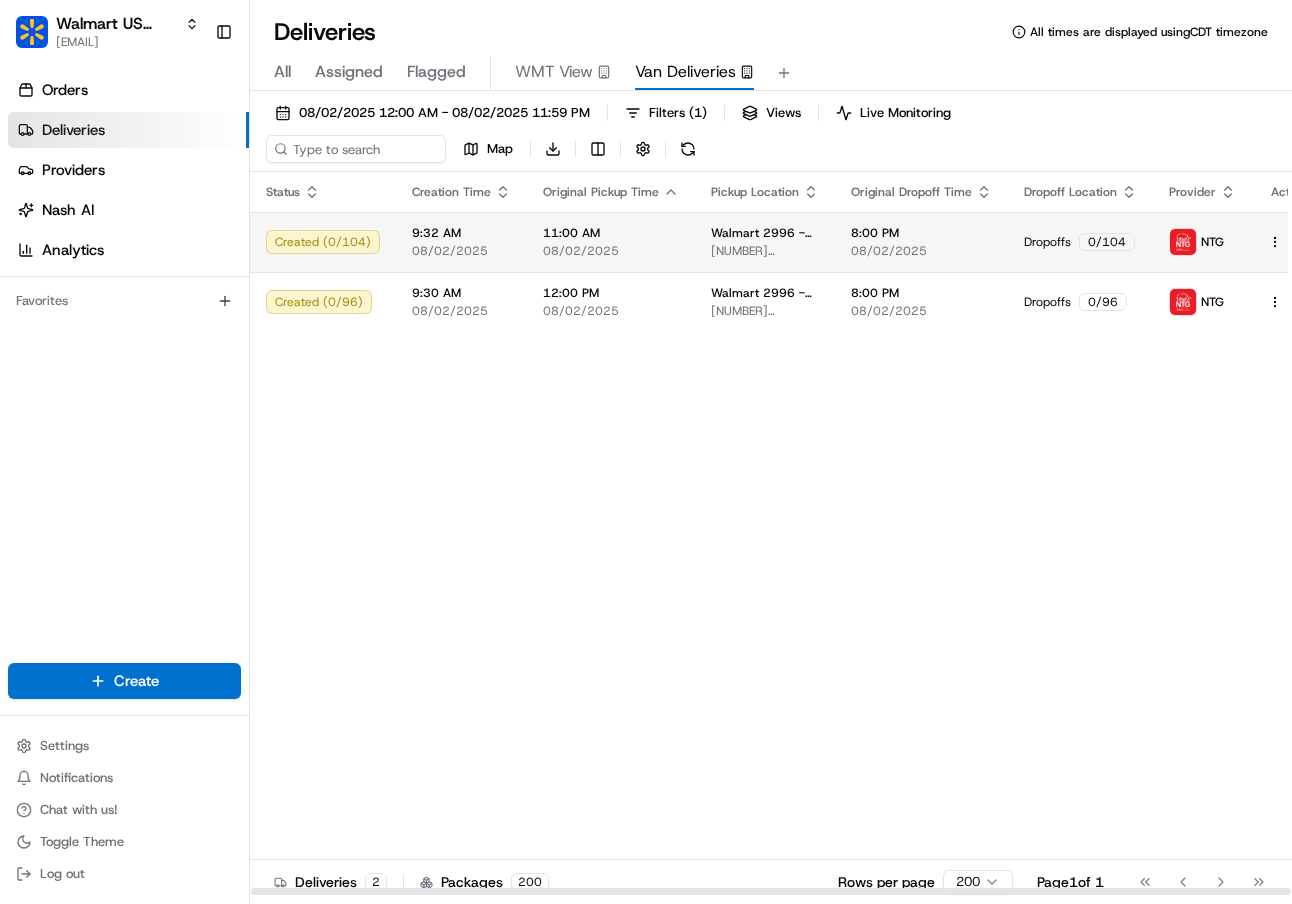 click on "Created ( 0 / 104 )" at bounding box center (323, 242) 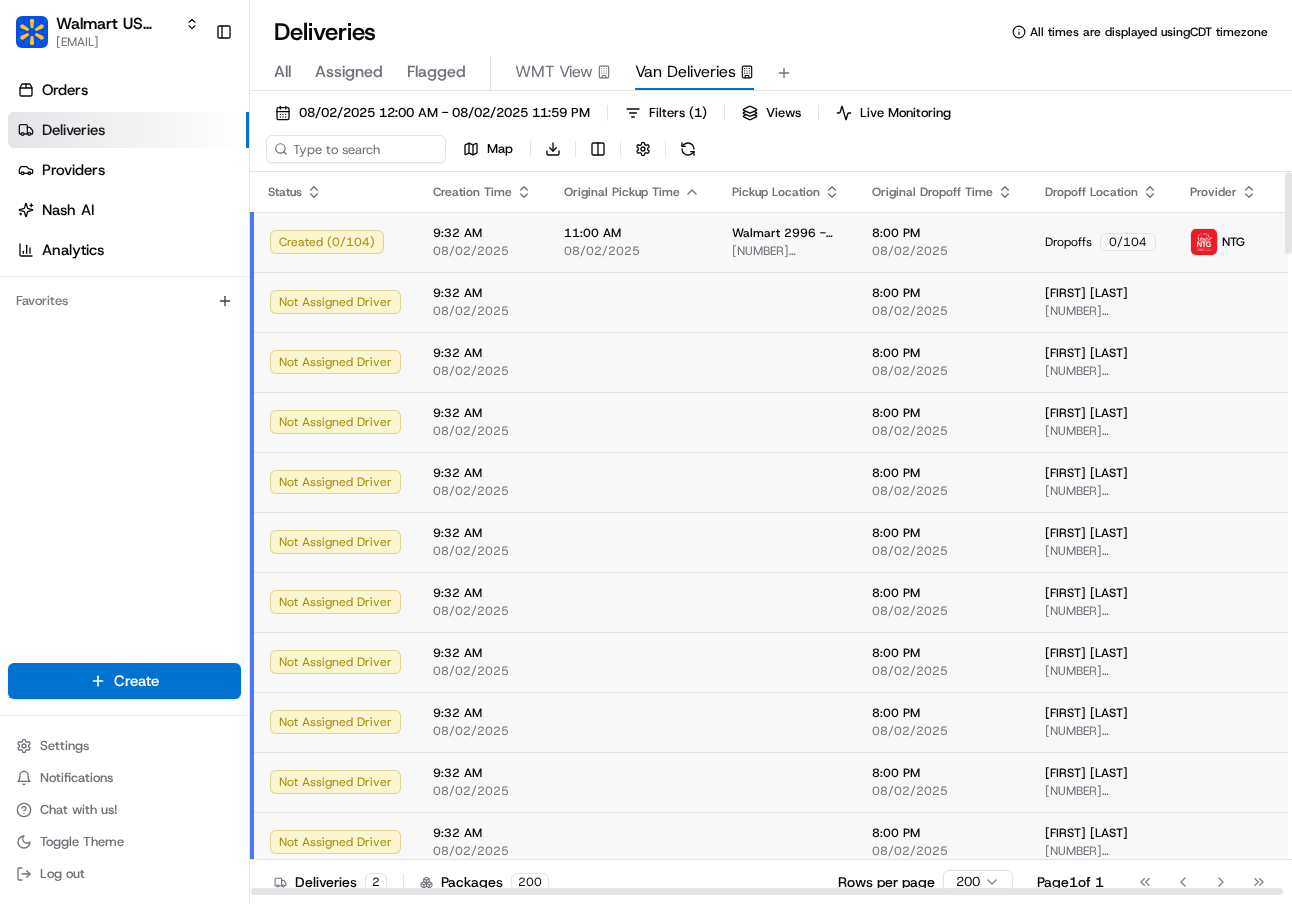 click on "Created ( 0 / 104 )" at bounding box center (335, 242) 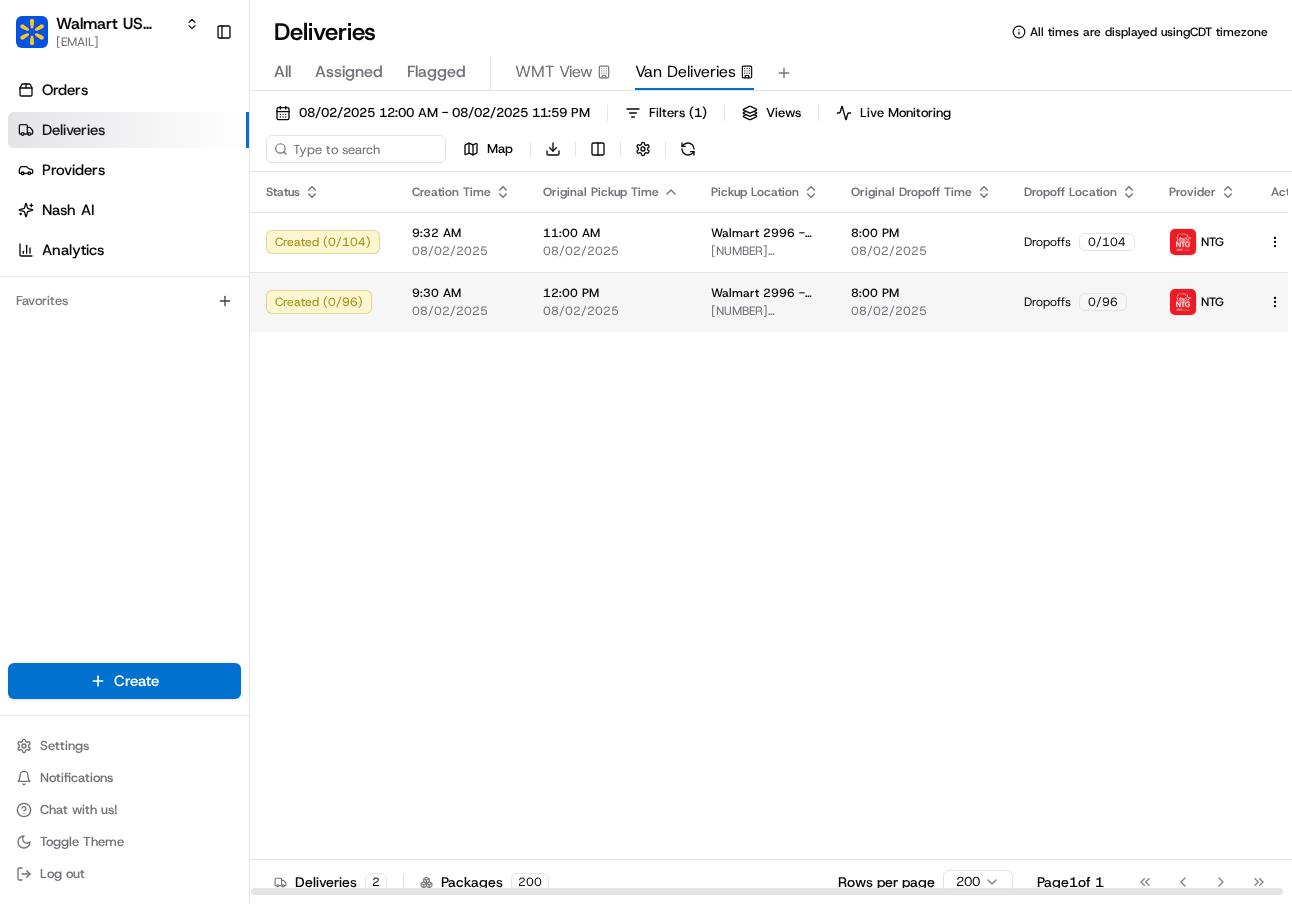 click on "Created ( 0 / 96 )" at bounding box center (323, 302) 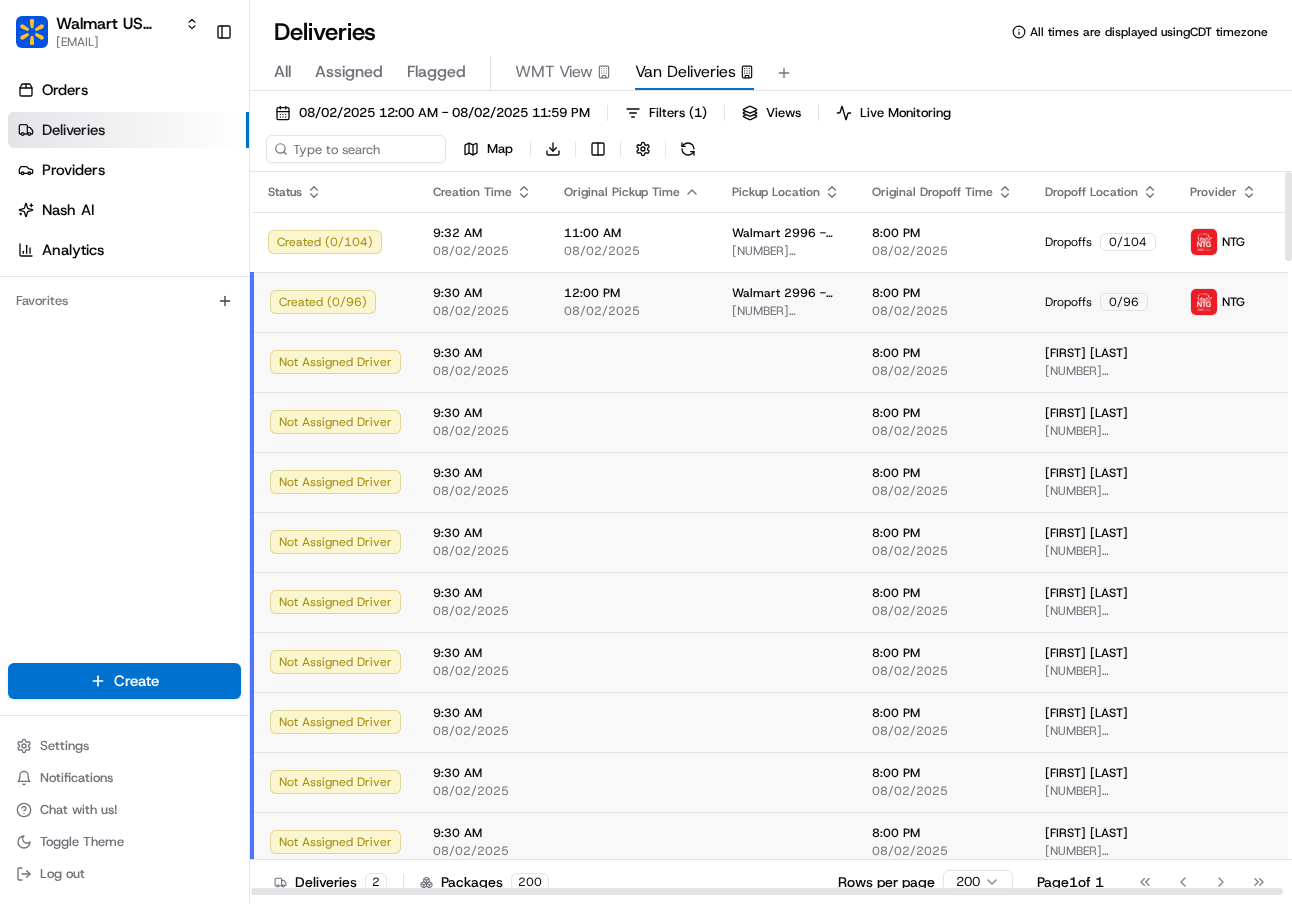 click on "Created ( 0 / 96 )" at bounding box center (335, 302) 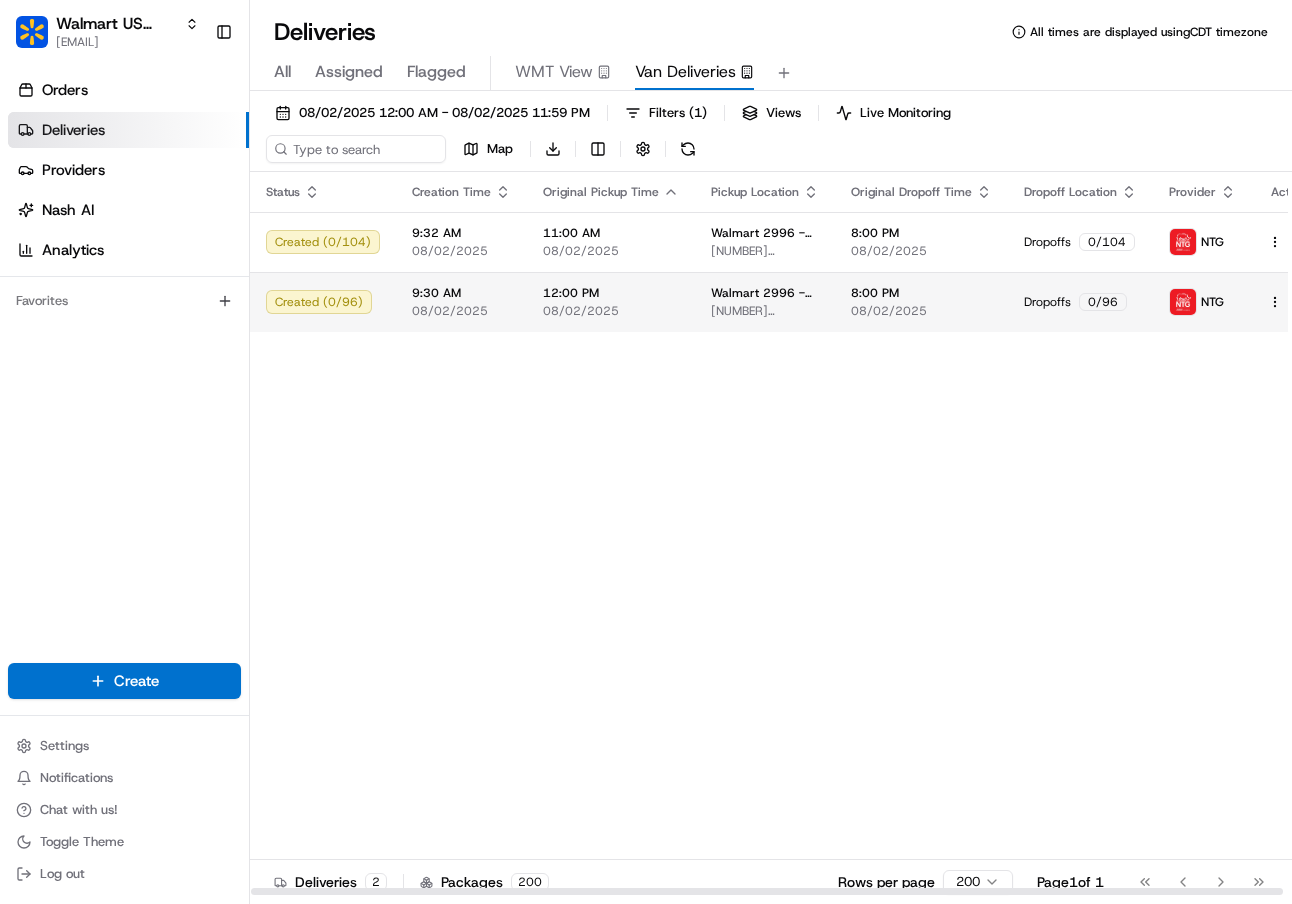 click on "Created ( 0 / 96 )" at bounding box center (323, 302) 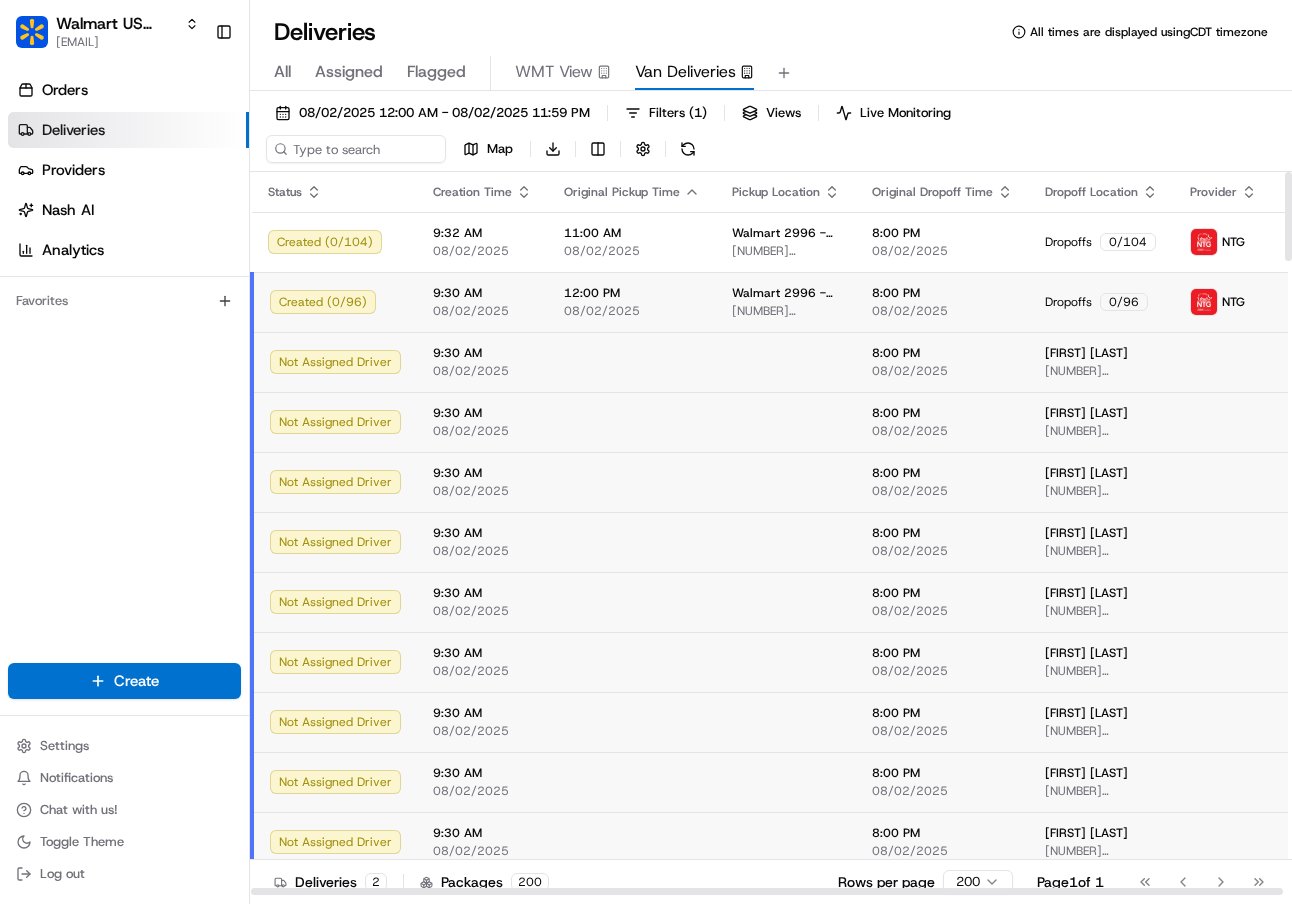 click on "Created ( 0 / 96 )" at bounding box center [335, 302] 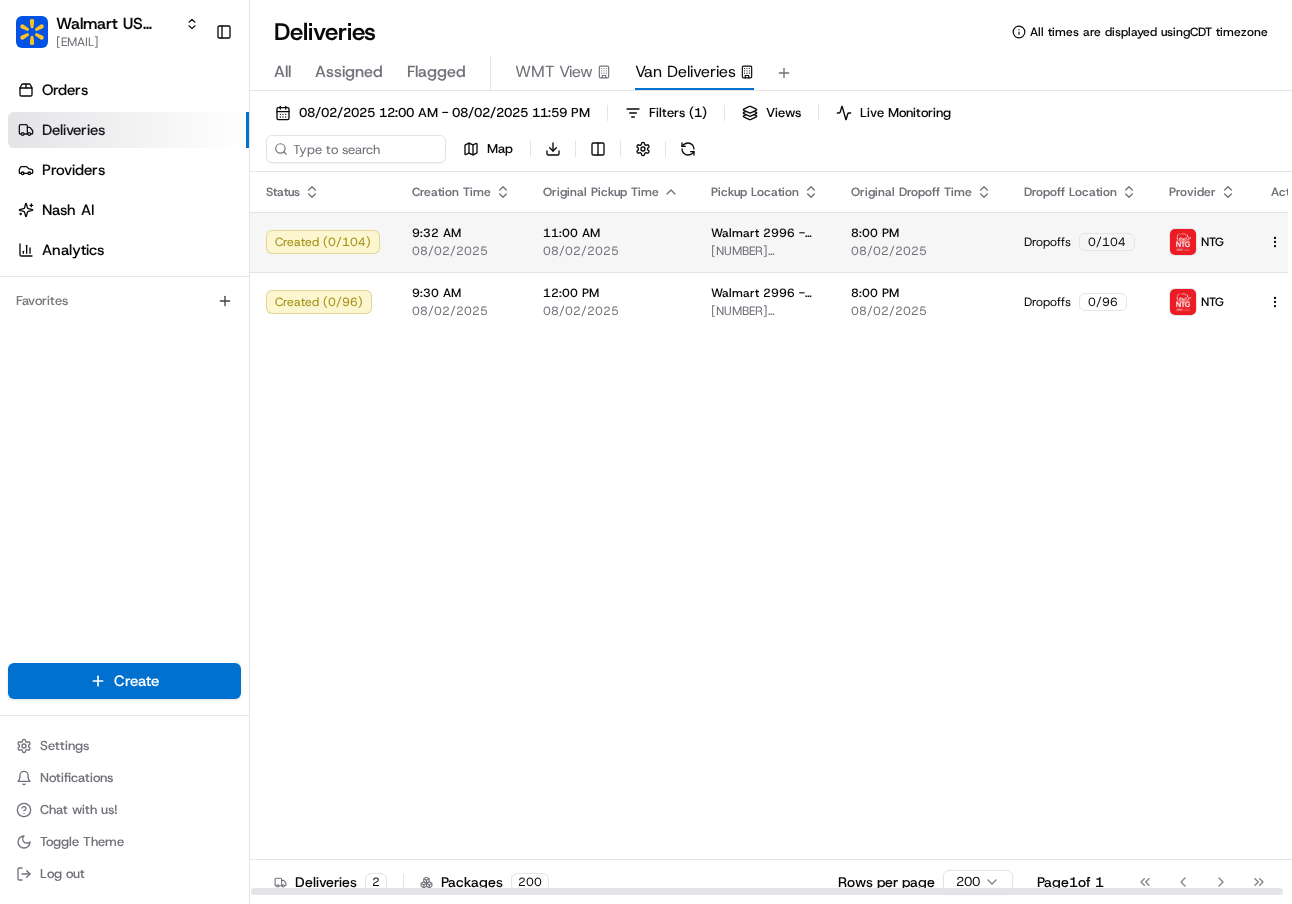 click on "Created ( 0 / 104 )" at bounding box center (323, 242) 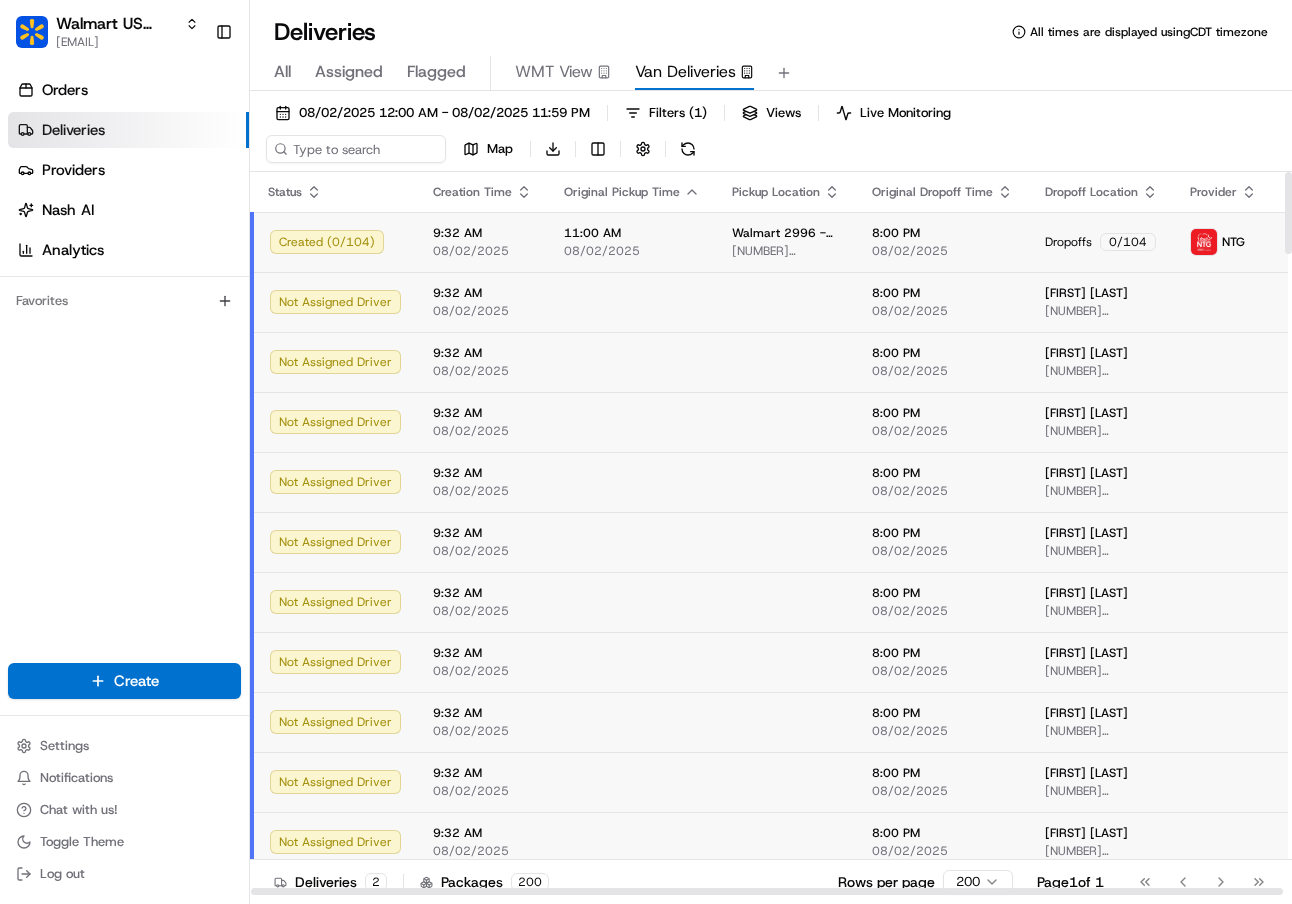 click on "Created ( 0 / 104 )" at bounding box center [335, 242] 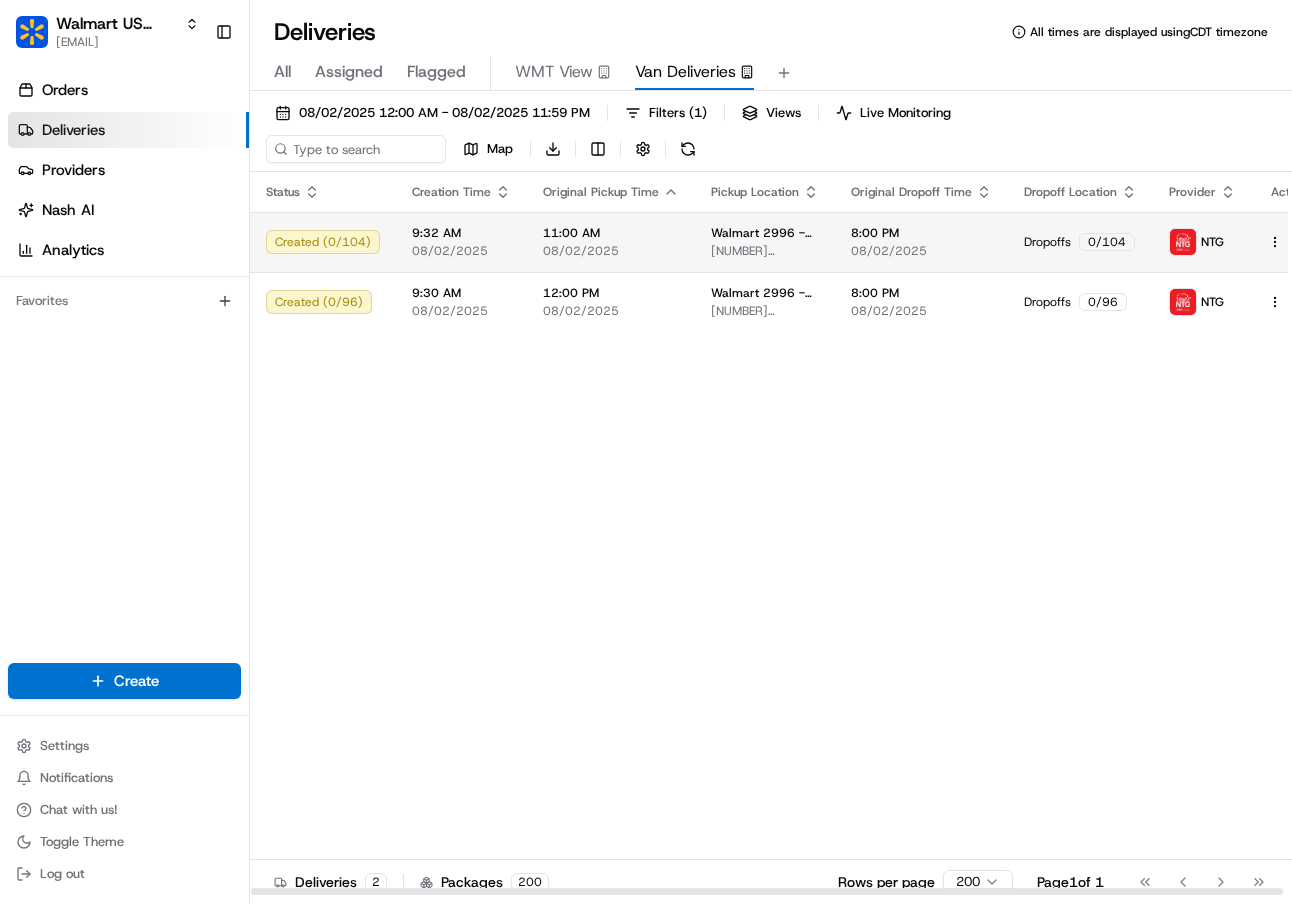 click on "Created ( 0 / 104 )" at bounding box center (323, 242) 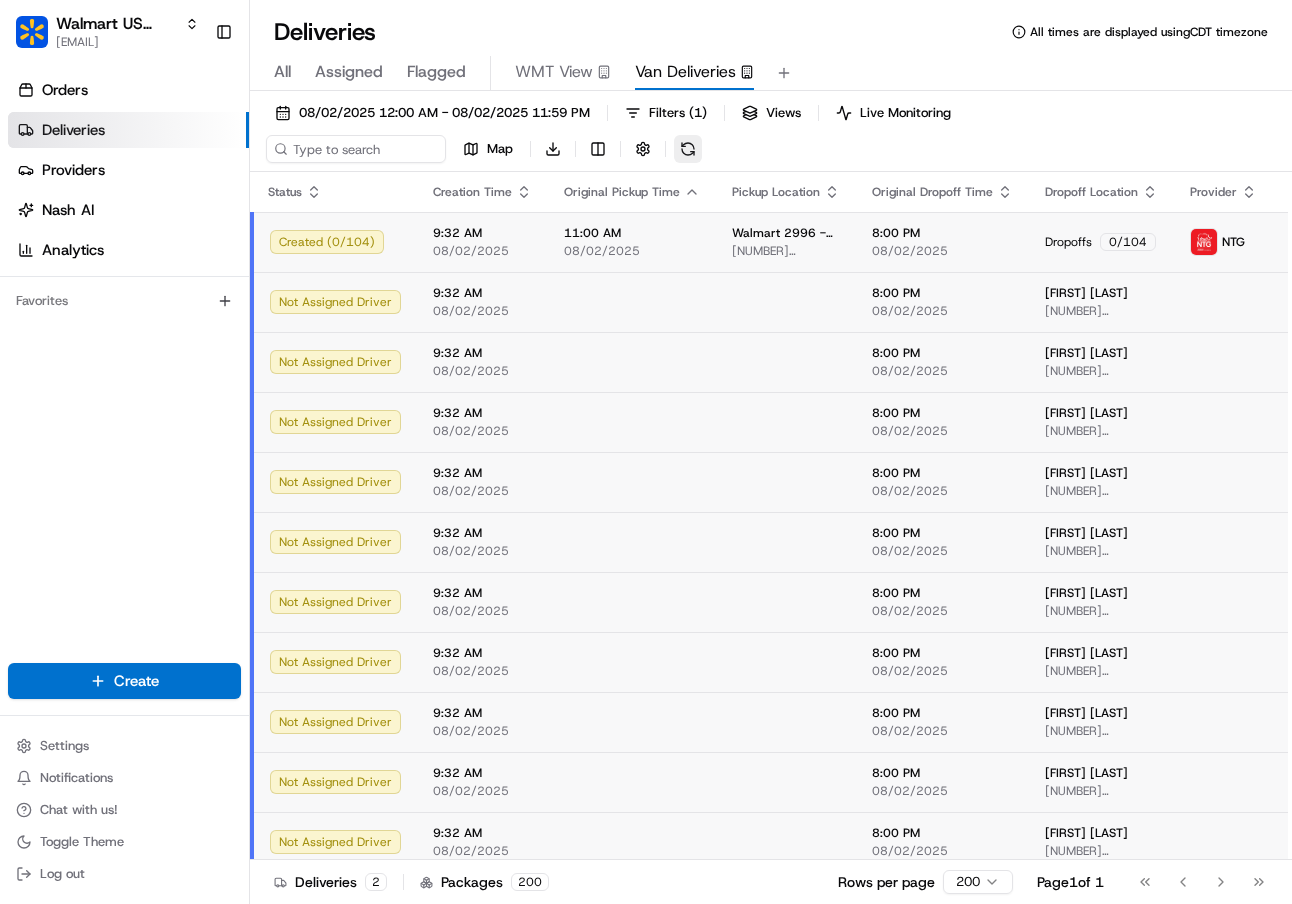click at bounding box center (688, 149) 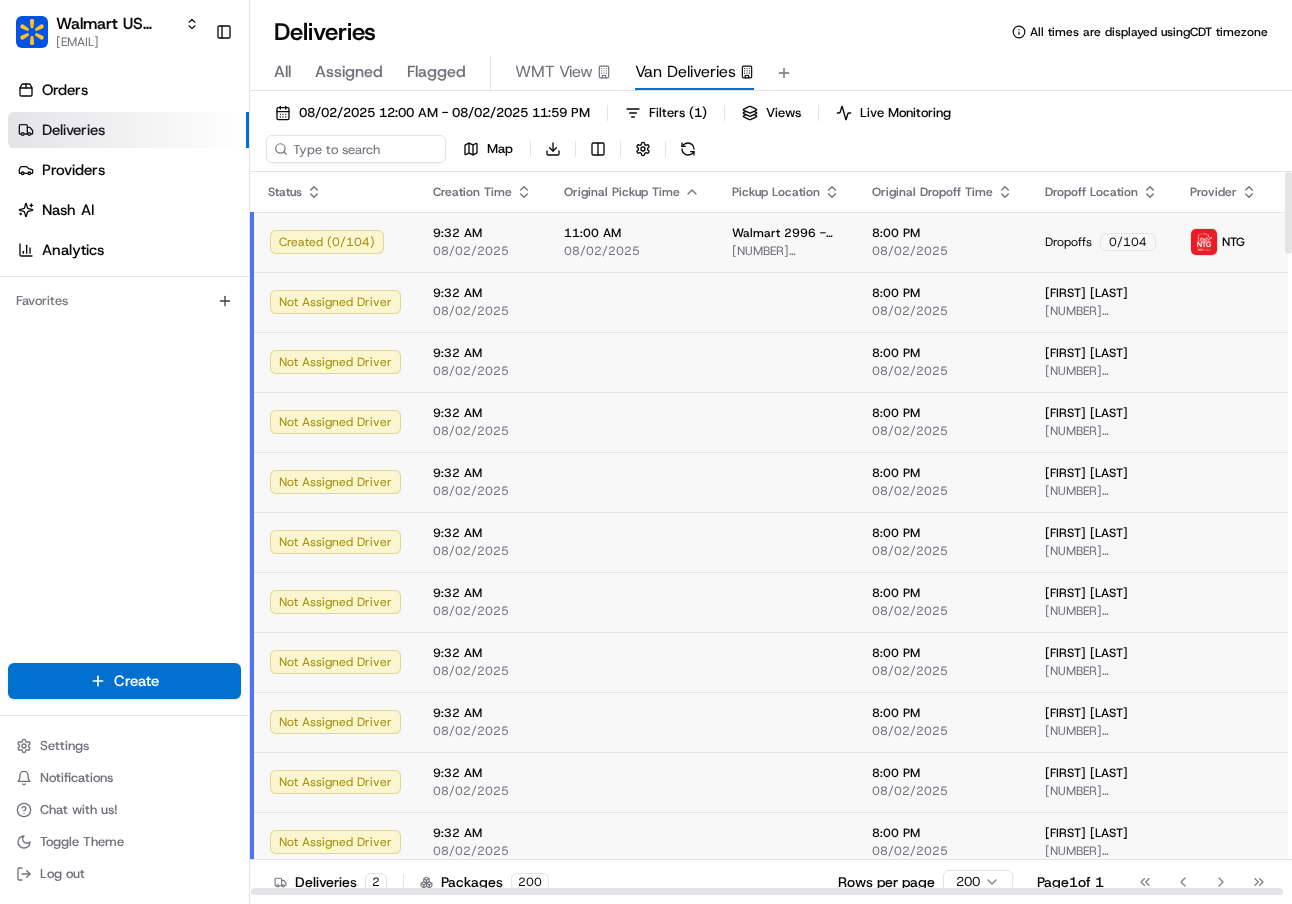click on "Created ( 0 / 104 )" at bounding box center (335, 242) 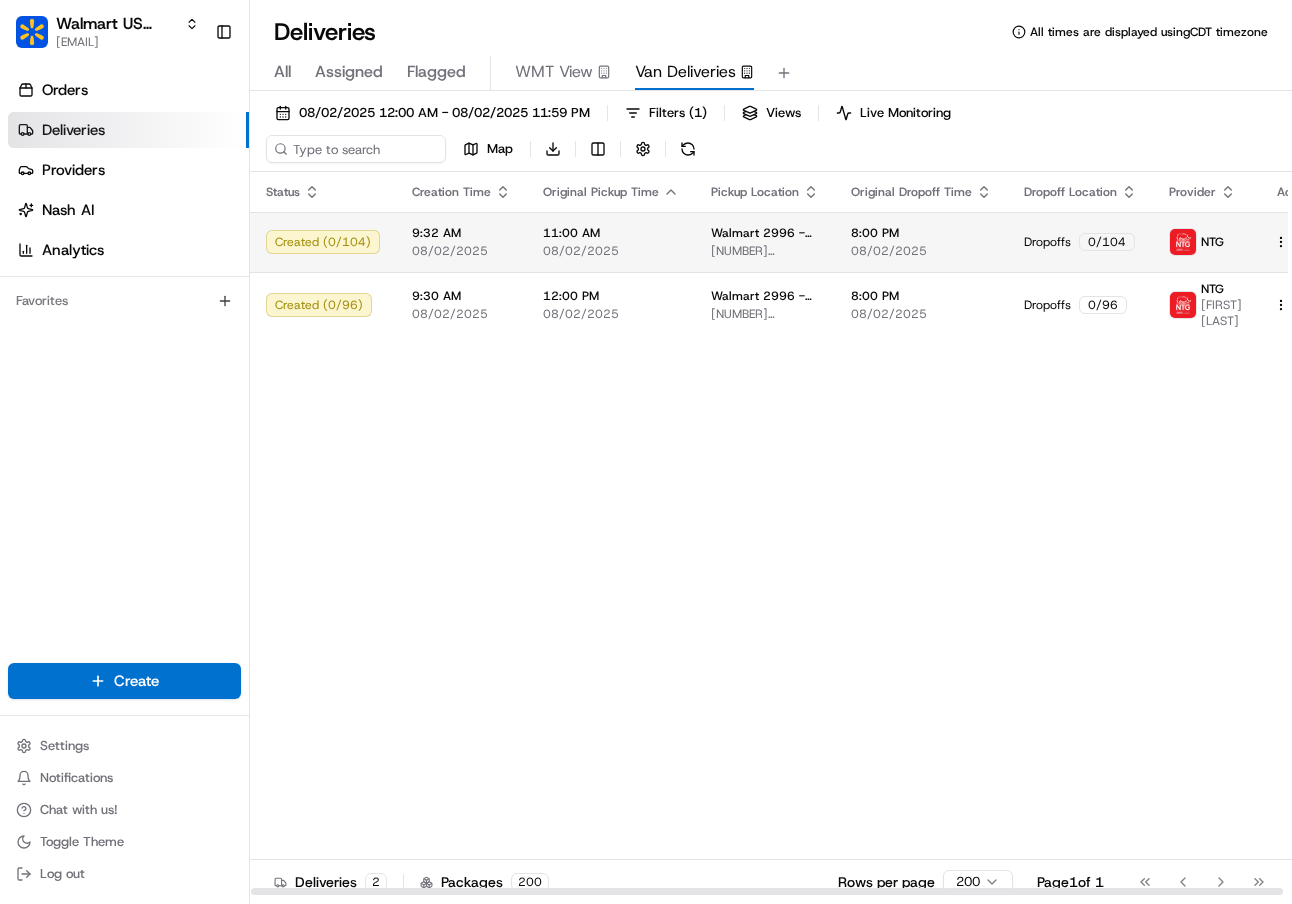 click on "Created ( 0 / 104 )" at bounding box center [323, 242] 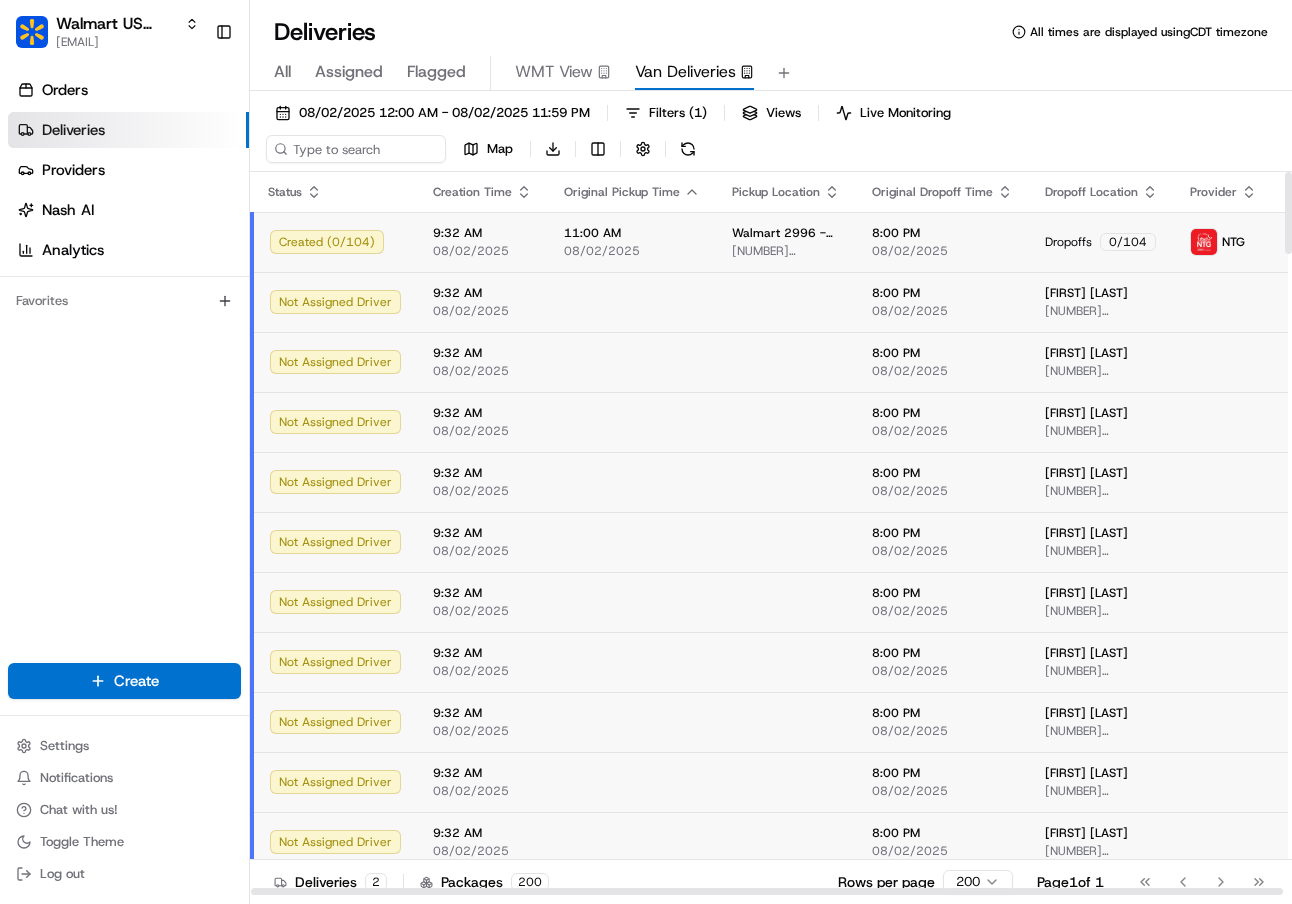 click on "Created ( 0 / 104 )" at bounding box center [335, 242] 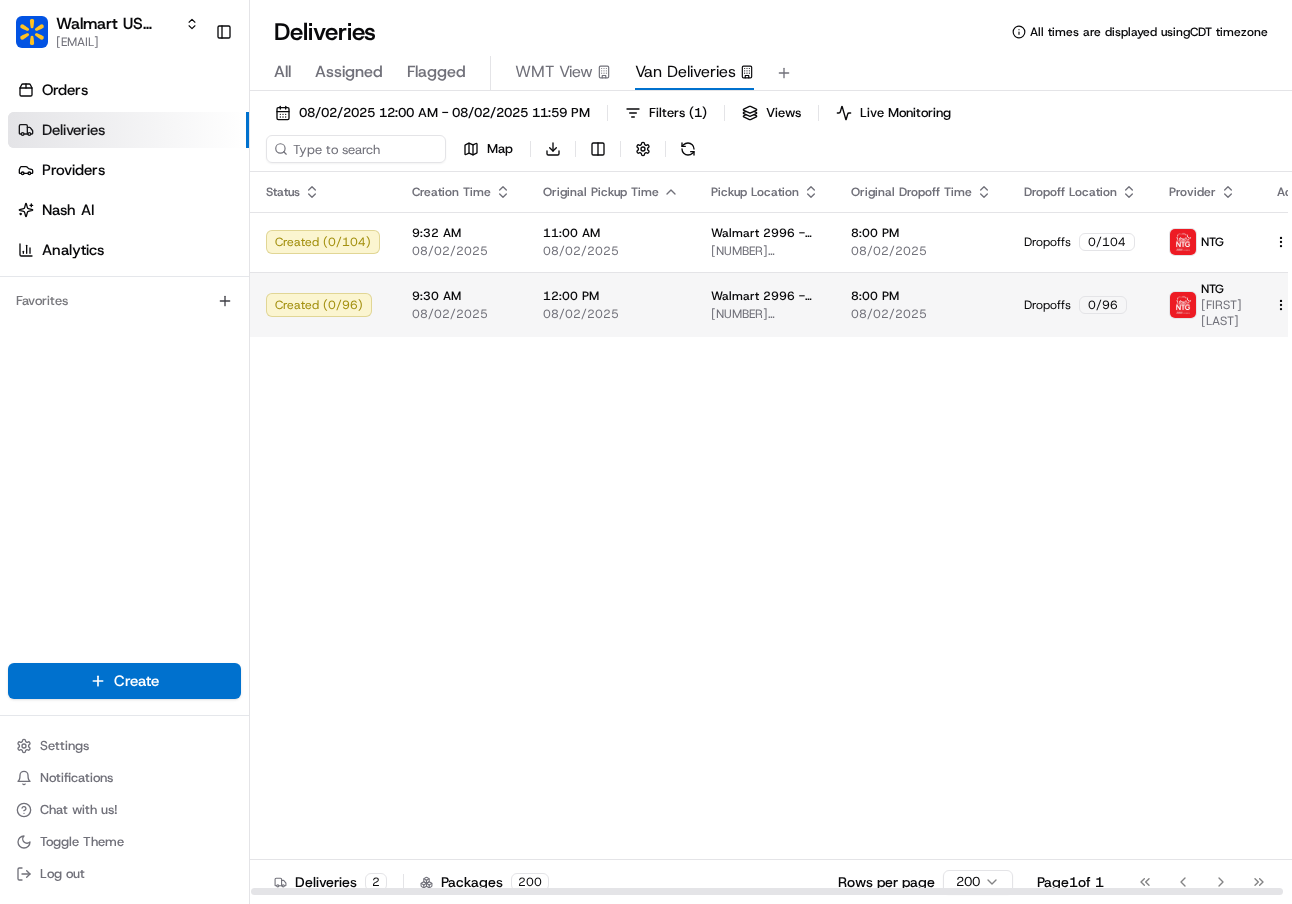 click on "Created ( 0 / 96 )" at bounding box center [323, 305] 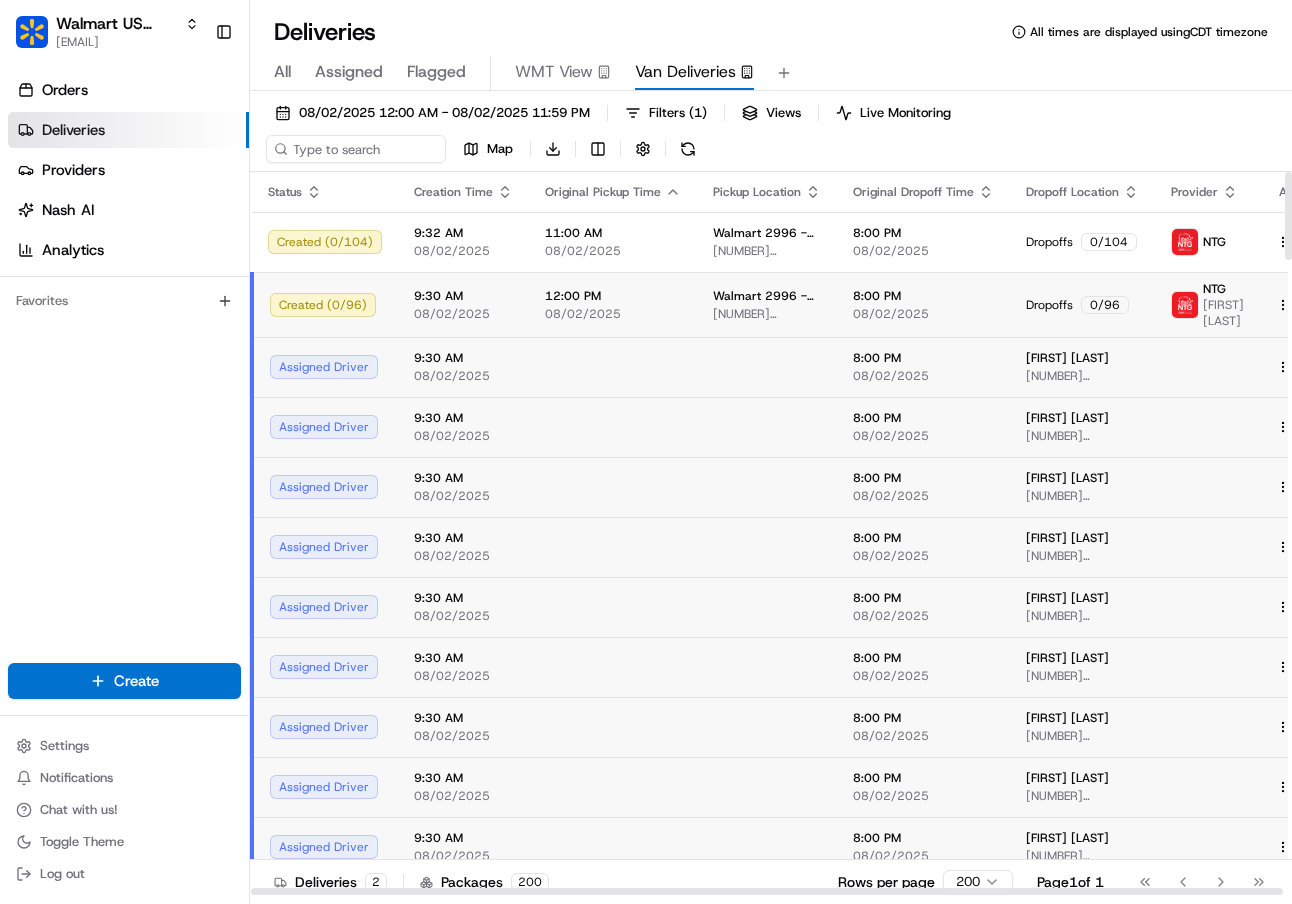 click on "Created ( 0 / 96 )" at bounding box center [326, 305] 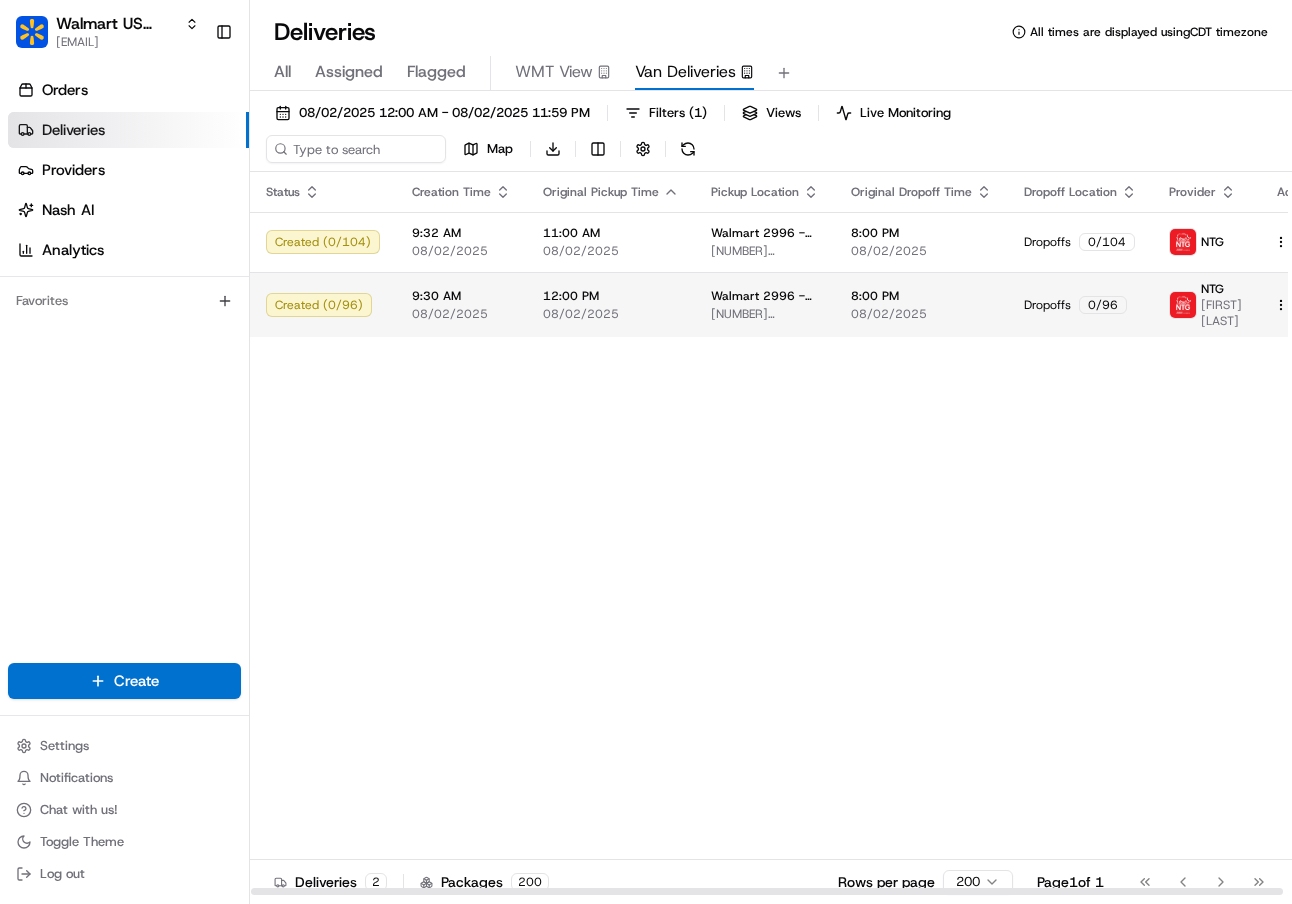 click on "Created ( 0 / 96 )" at bounding box center [323, 305] 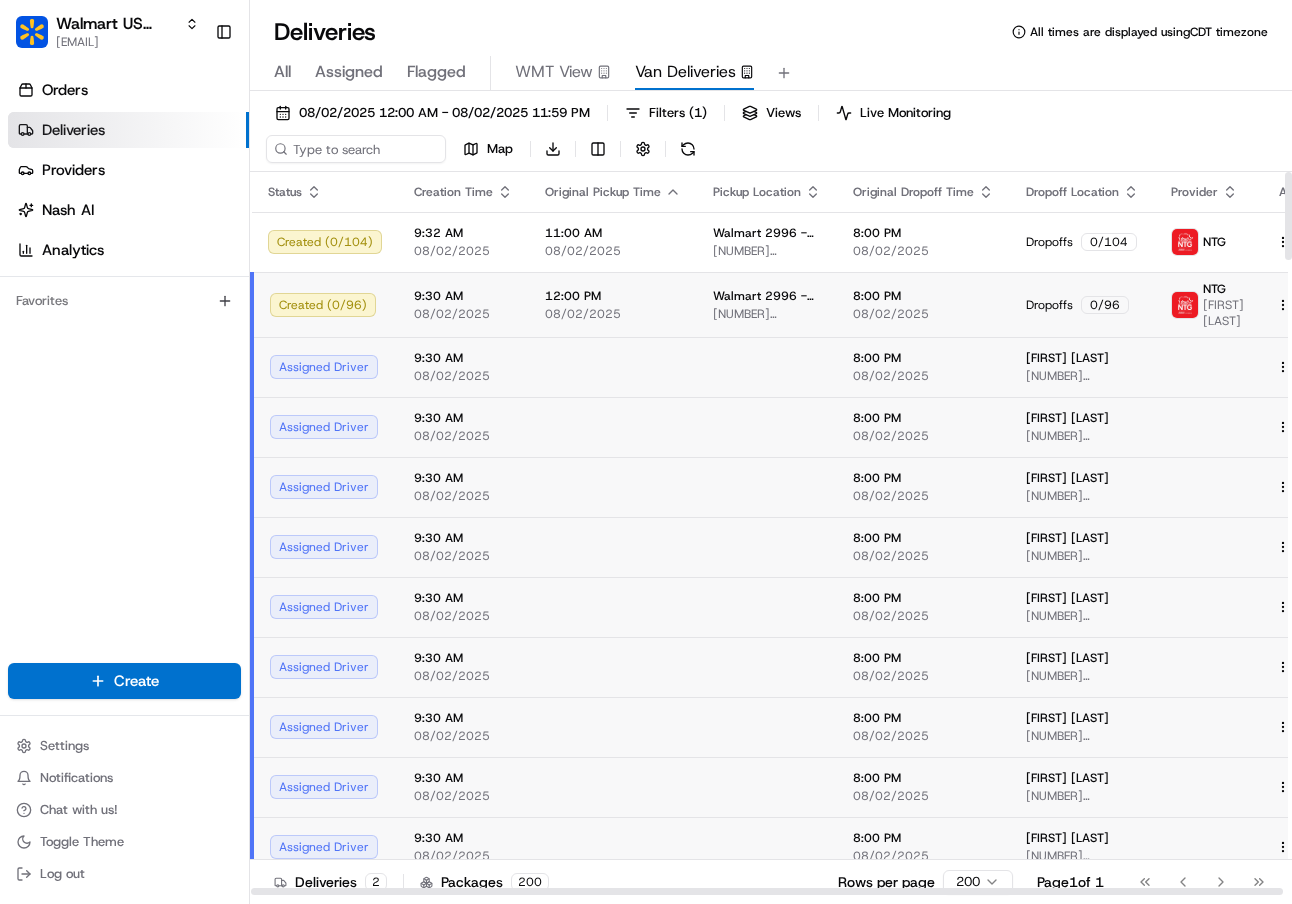 click on "Created ( 0 / 96 )" at bounding box center (326, 305) 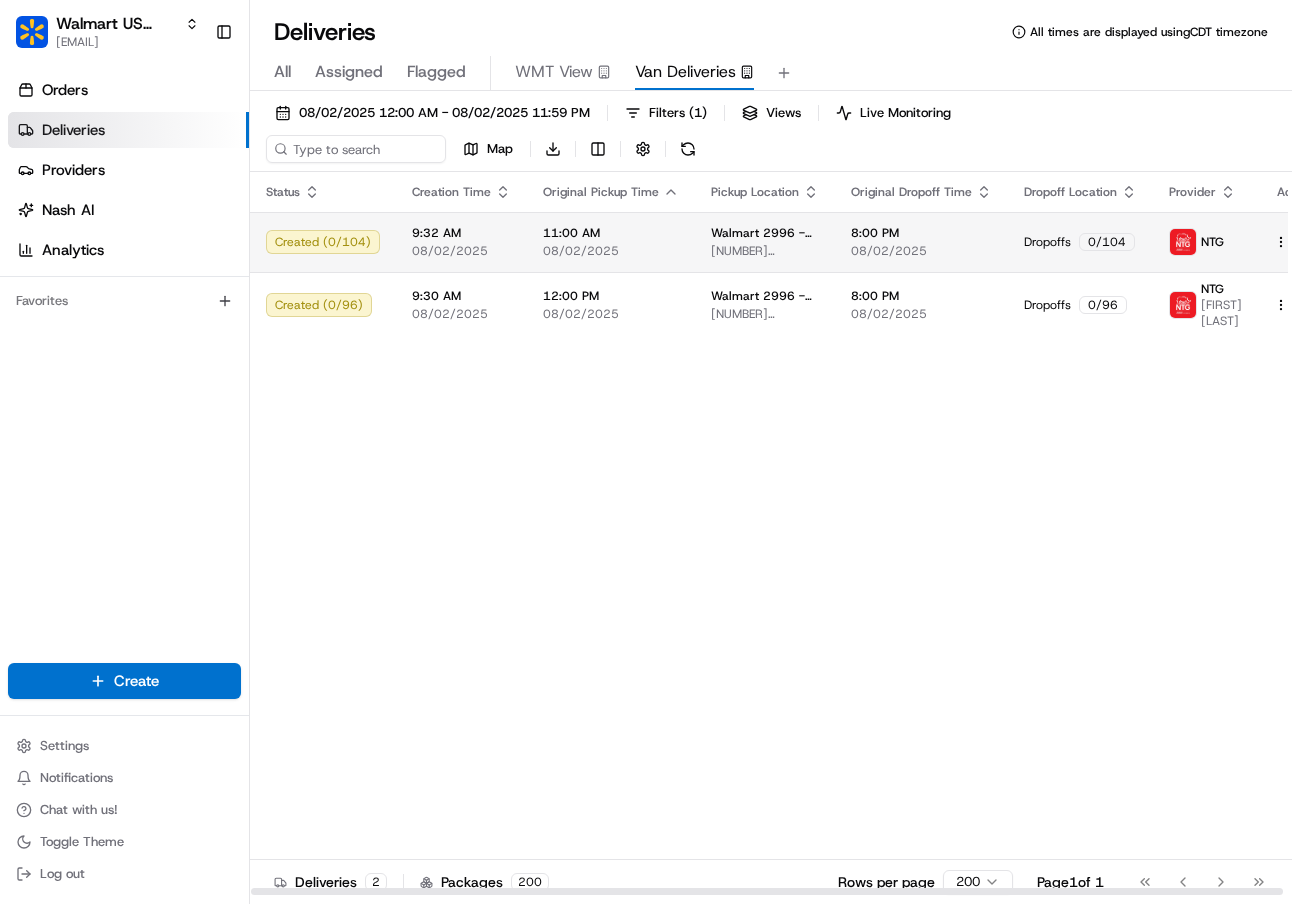 click on "Created ( 0 / 104 )" at bounding box center (323, 242) 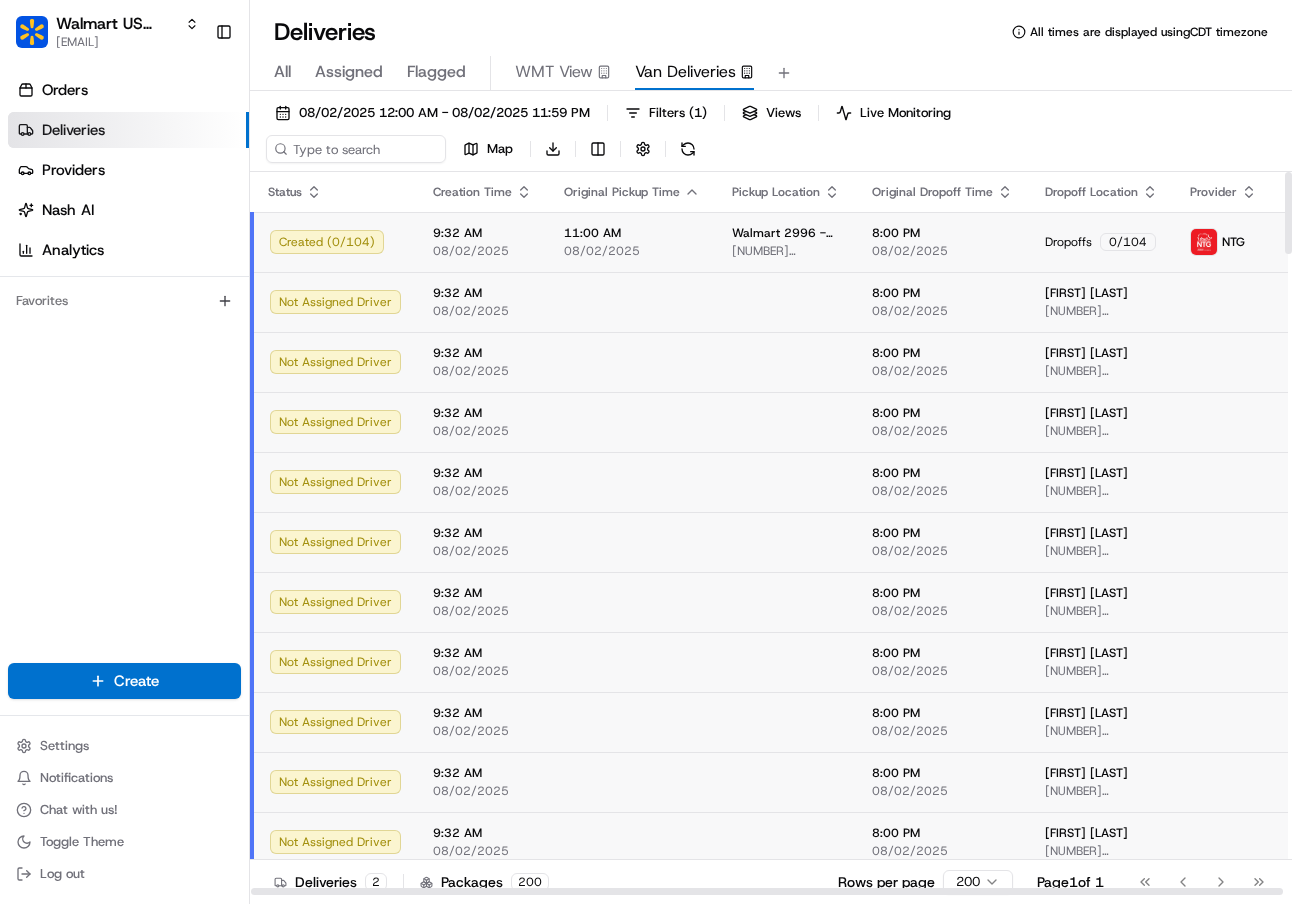 click on "Created ( 0 / 104 )" at bounding box center (335, 242) 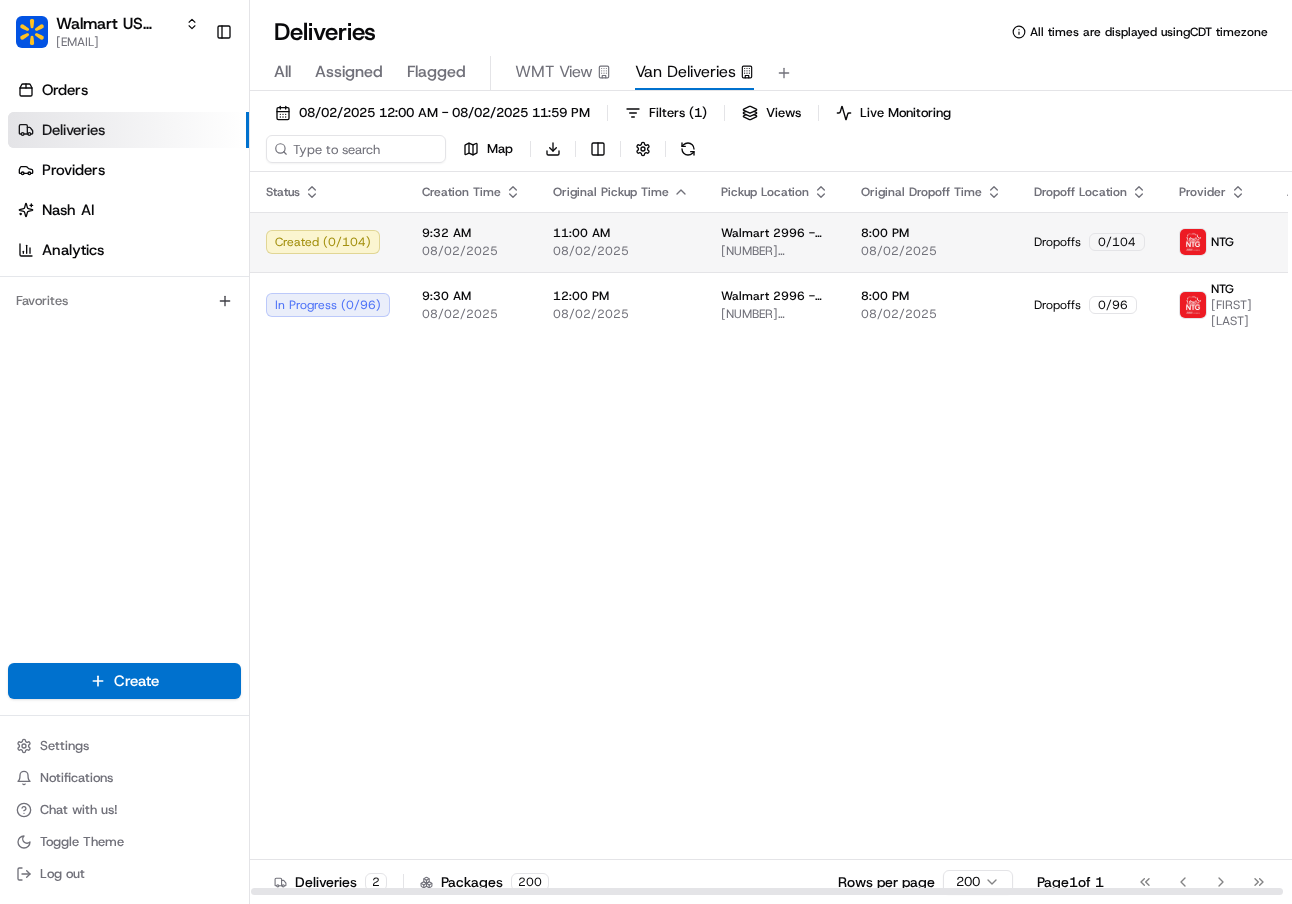 click on "Created ( 0 / 104 )" at bounding box center (328, 242) 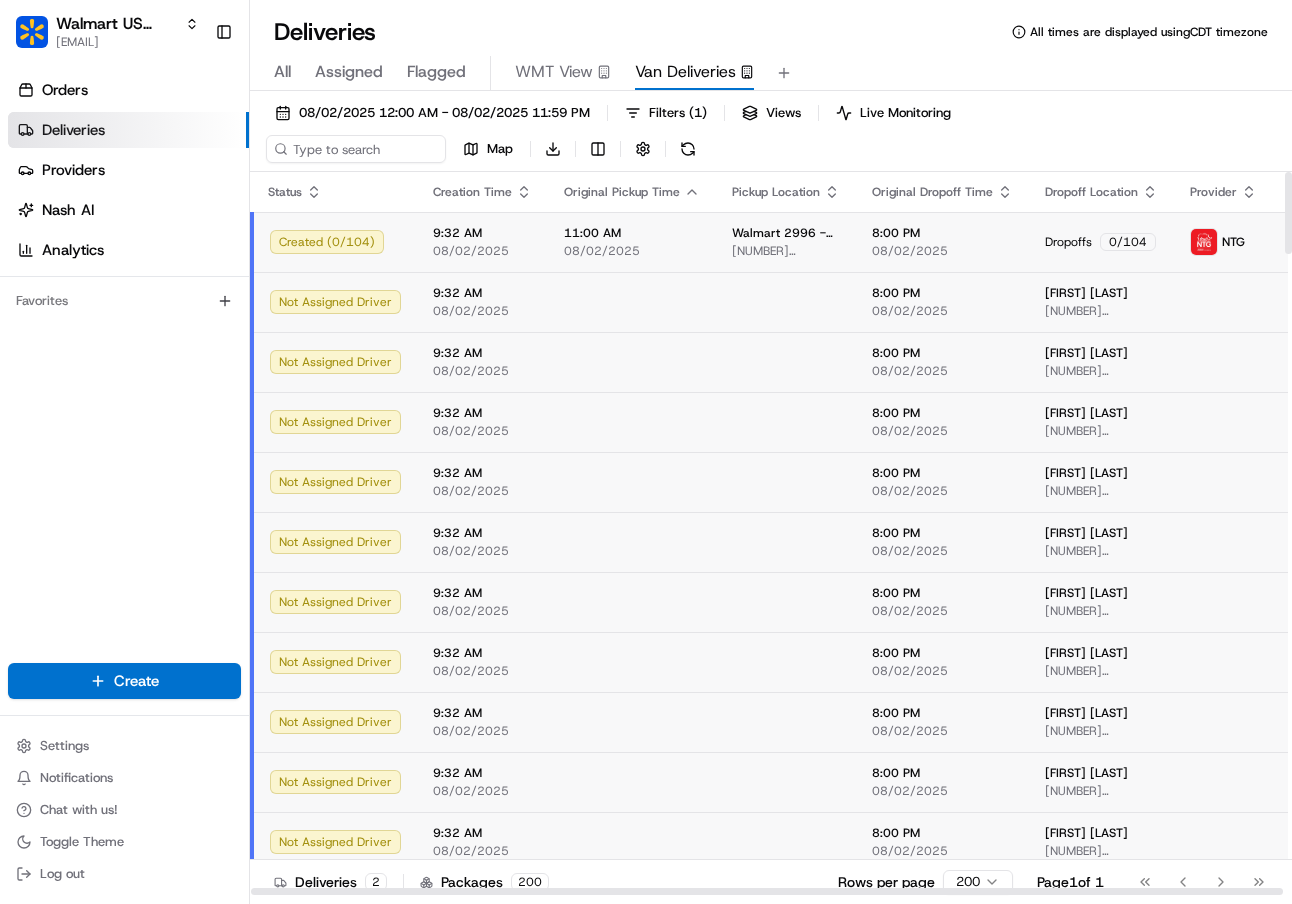 click on "Created ( 0 / 104 )" at bounding box center [335, 242] 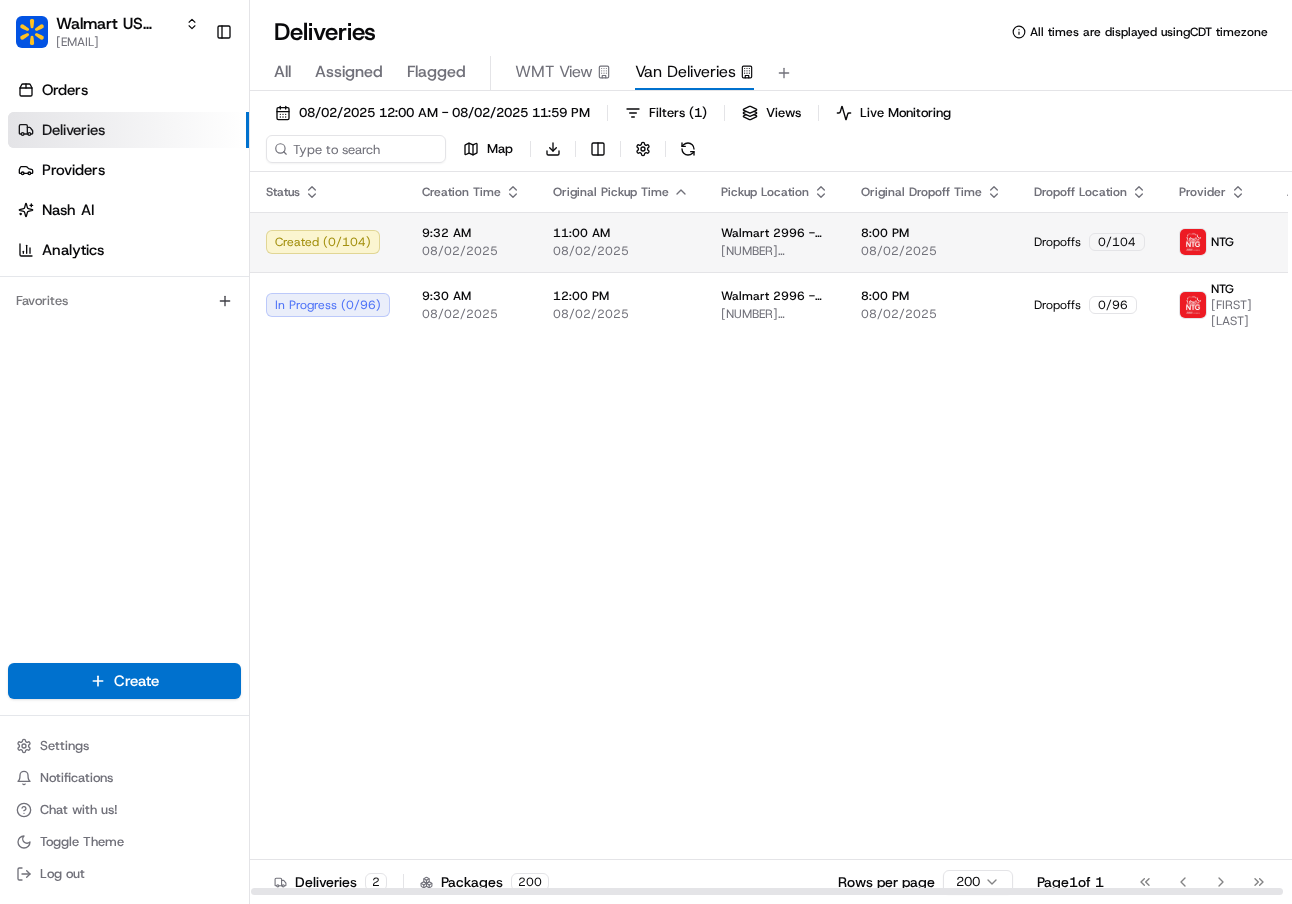 click on "Created ( 0 / 104 )" at bounding box center (328, 242) 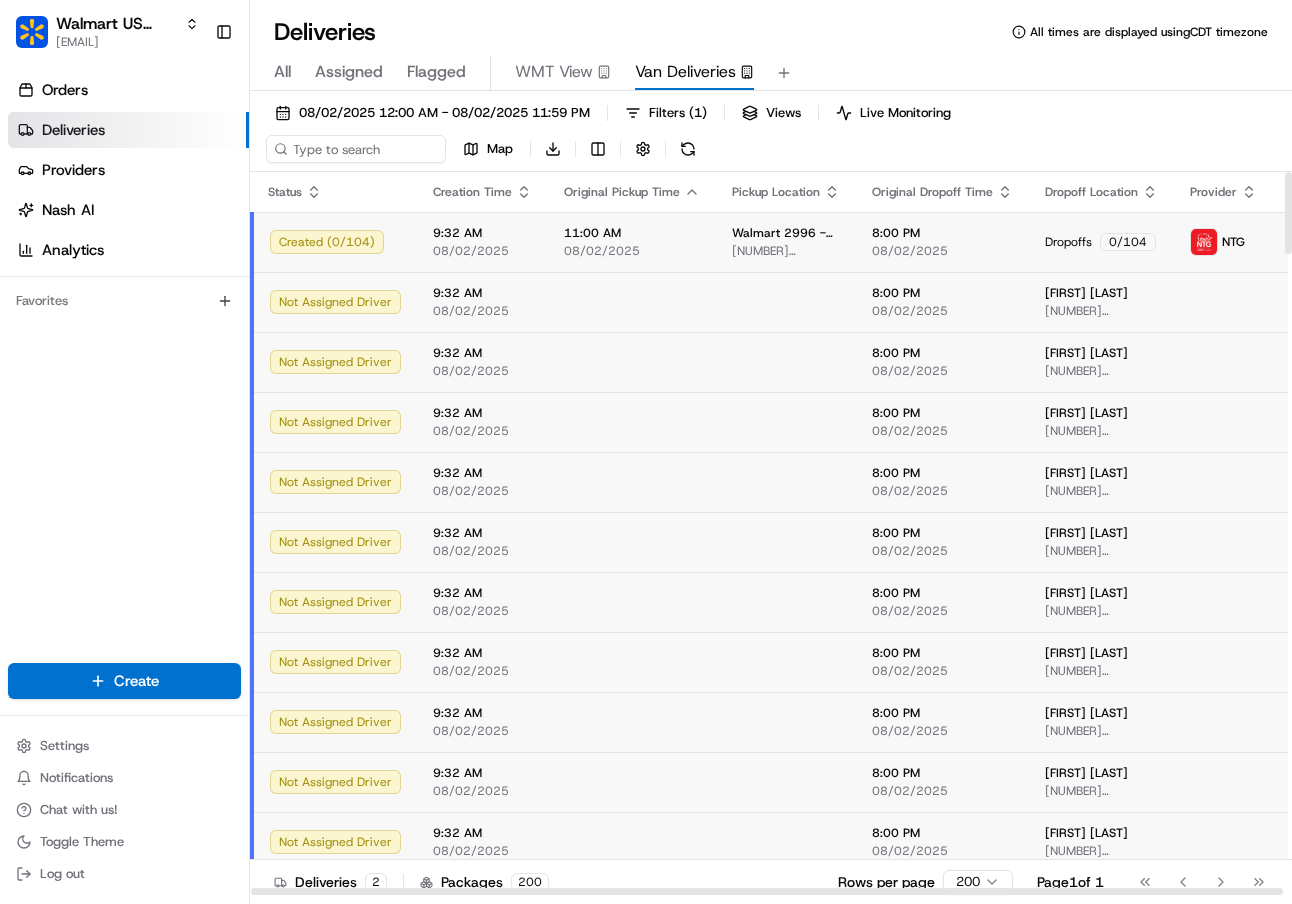 click on "Created ( 0 / 104 )" at bounding box center (335, 242) 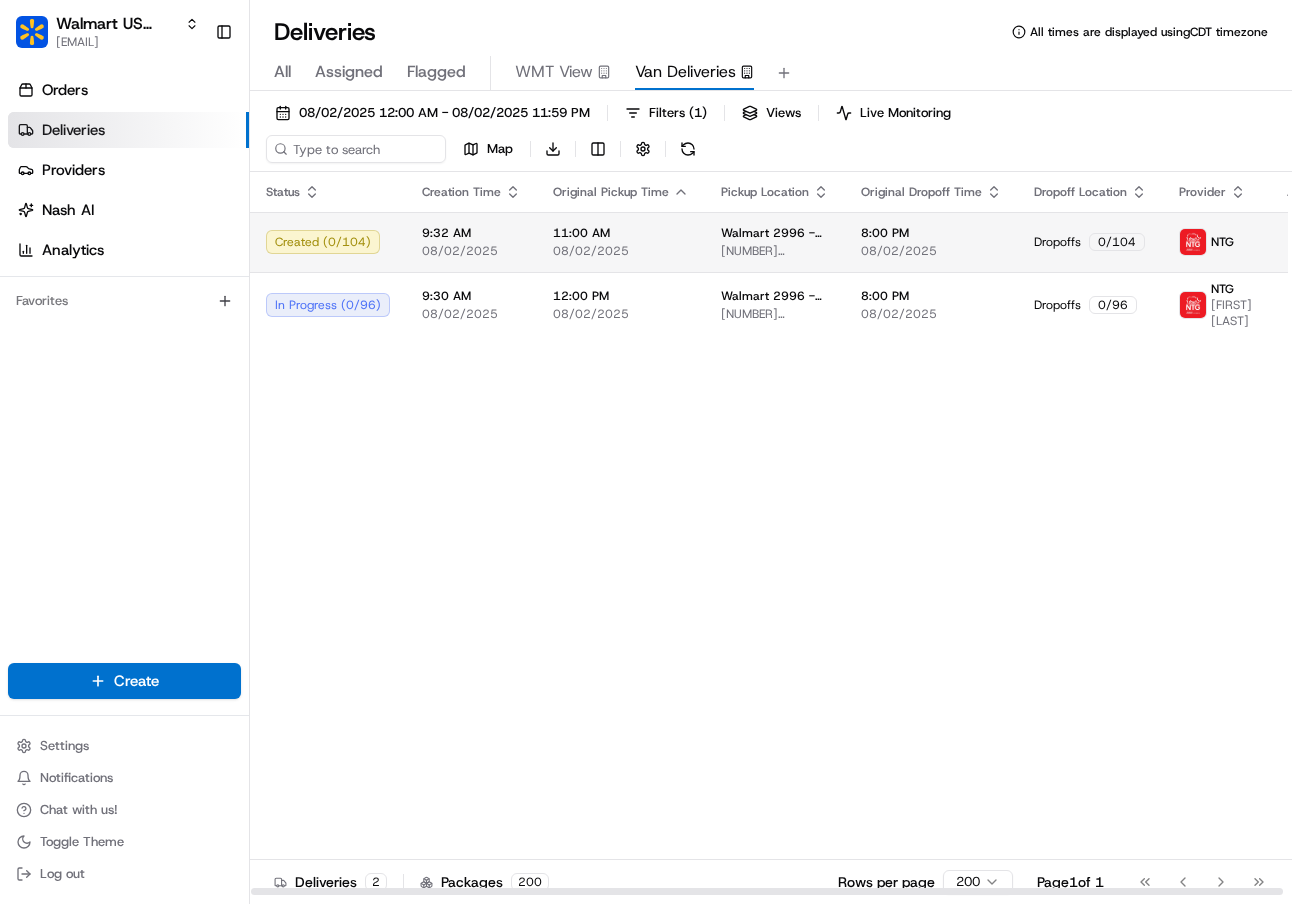 click on "Created ( 0 / 104 )" at bounding box center (328, 242) 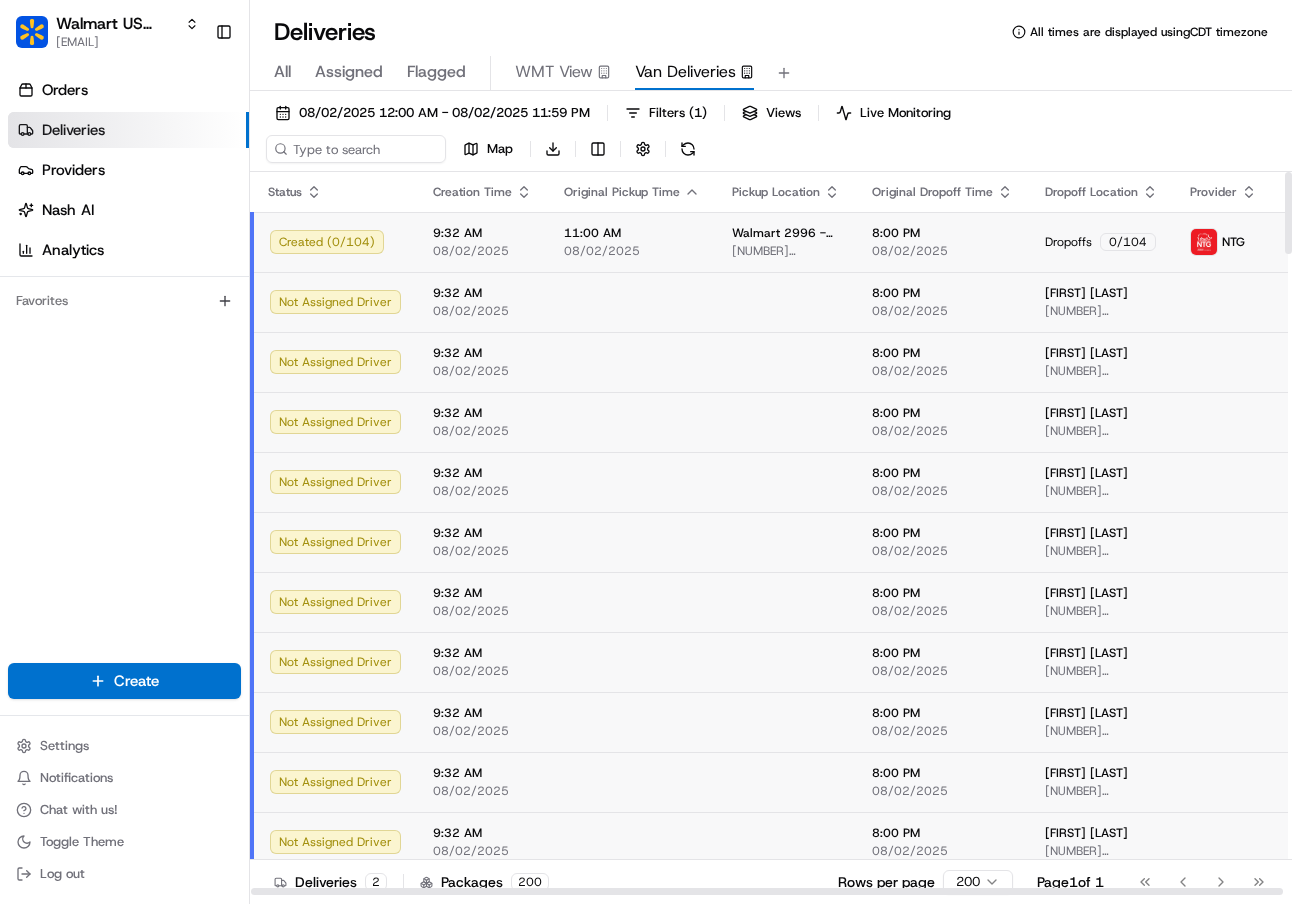 click on "Created ( 0 / 104 )" at bounding box center [335, 242] 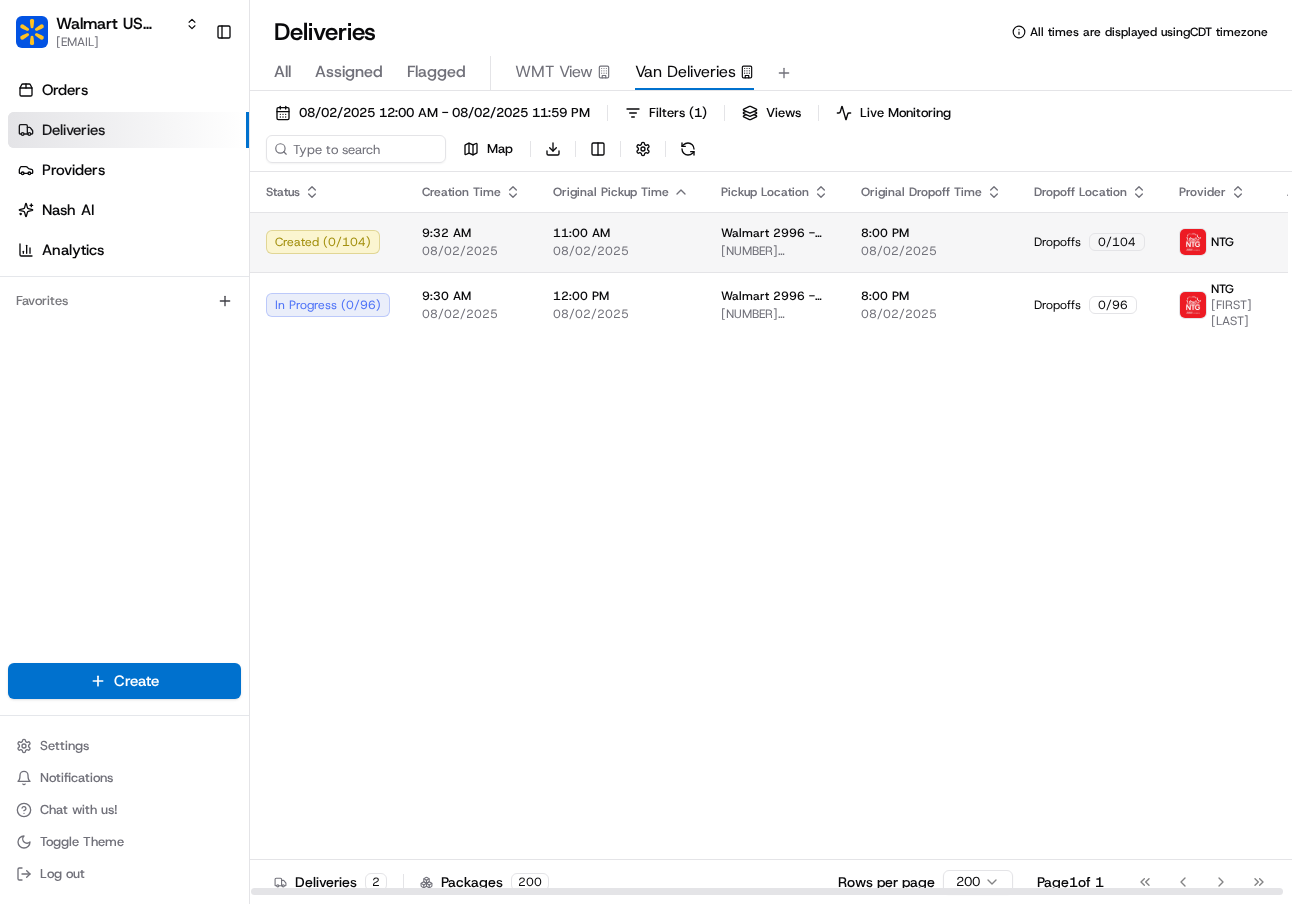 click on "Created ( 0 / 104 )" at bounding box center [328, 242] 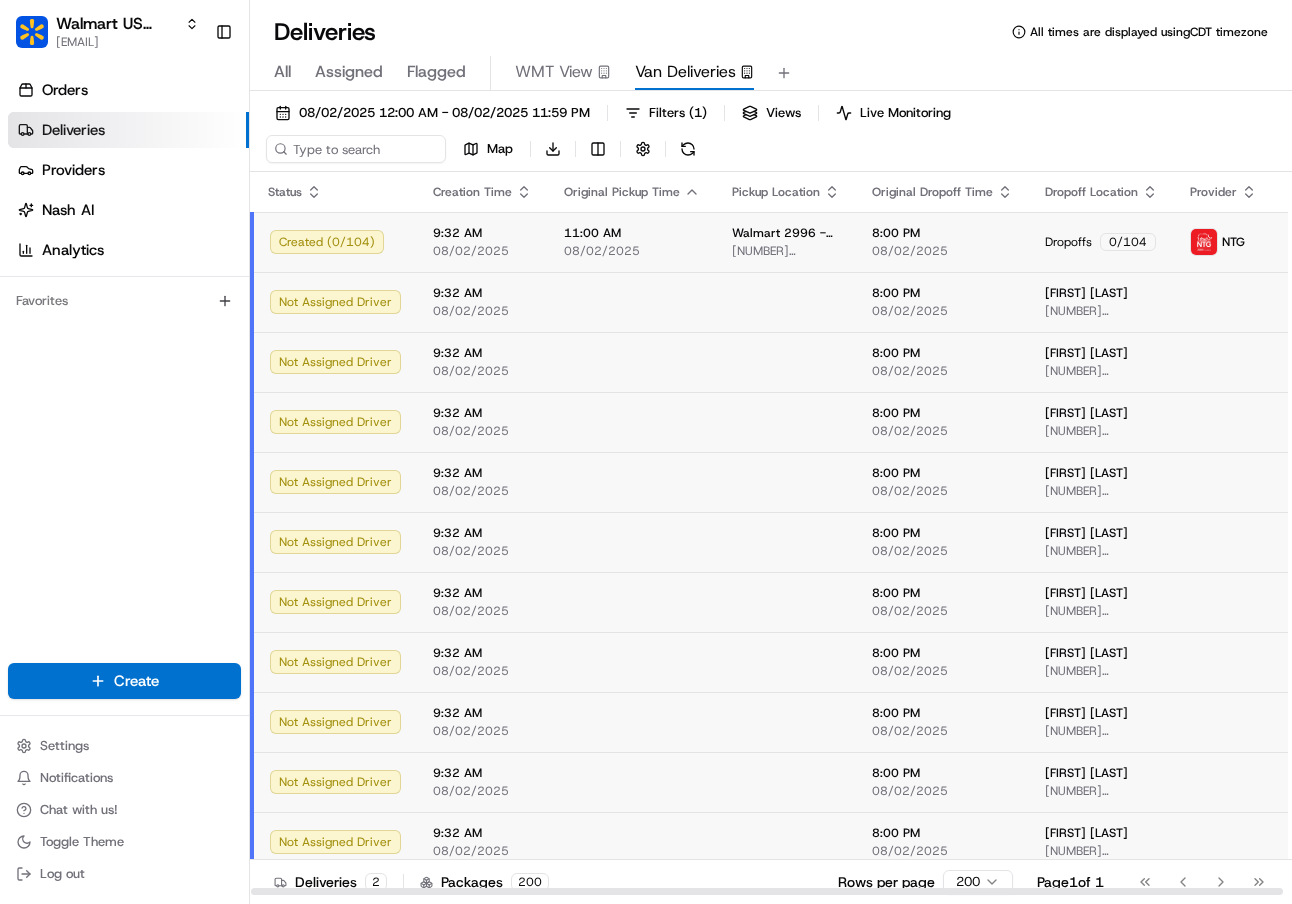 click on "Created ( 0 / 104 )" at bounding box center (335, 242) 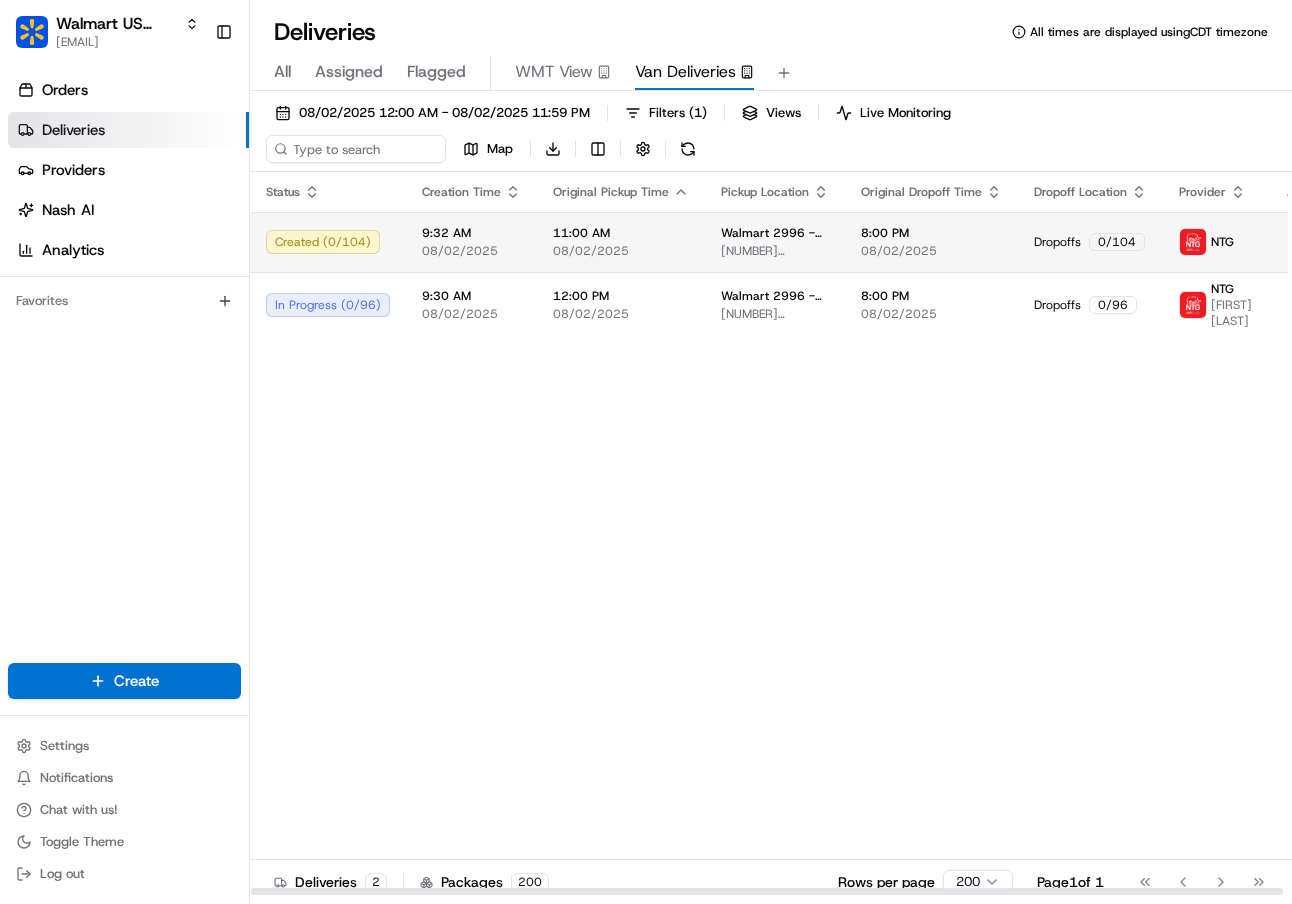 click on "Created ( 0 / 104 )" at bounding box center (328, 242) 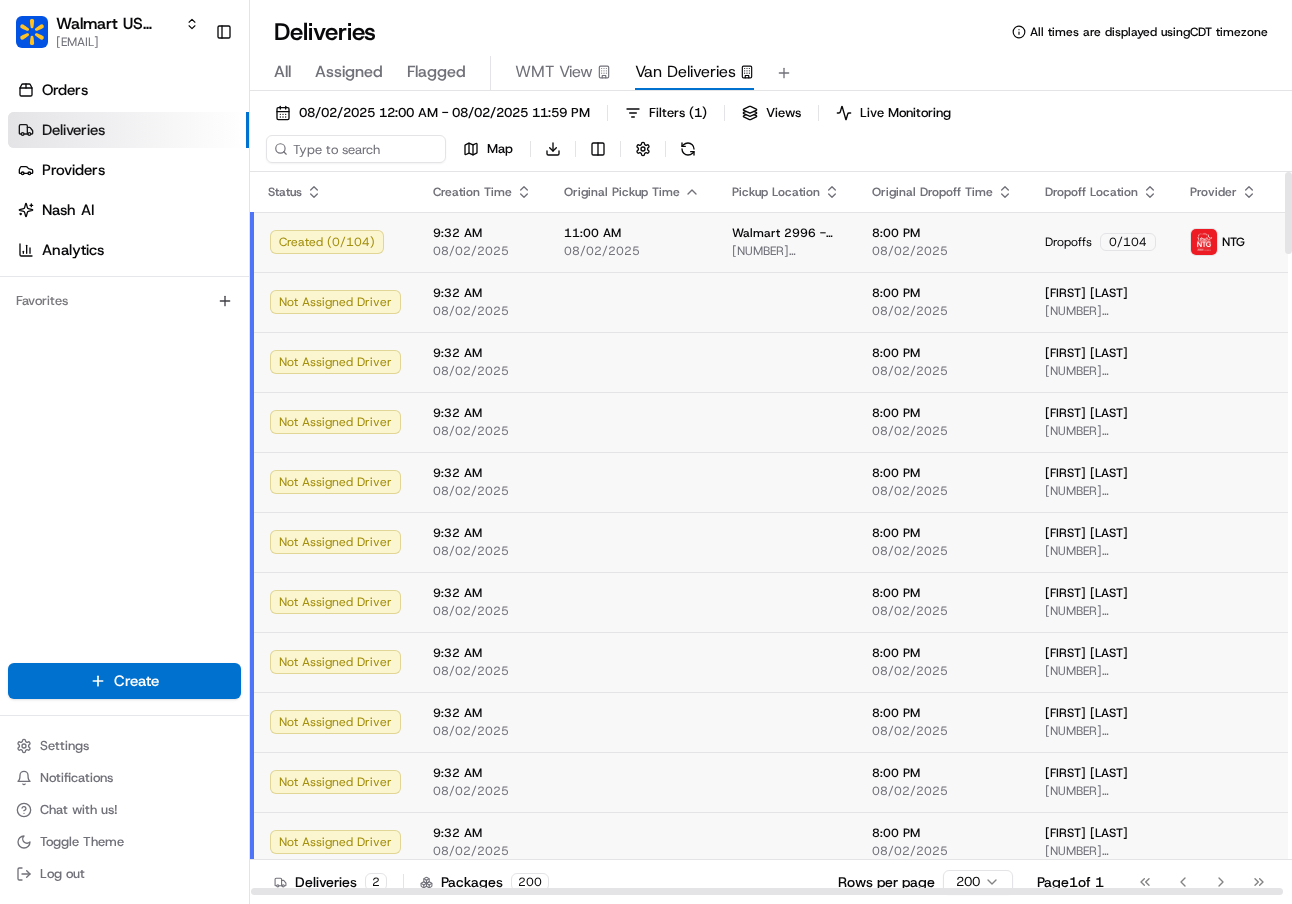 click on "Created ( 0 / 104 )" at bounding box center (335, 242) 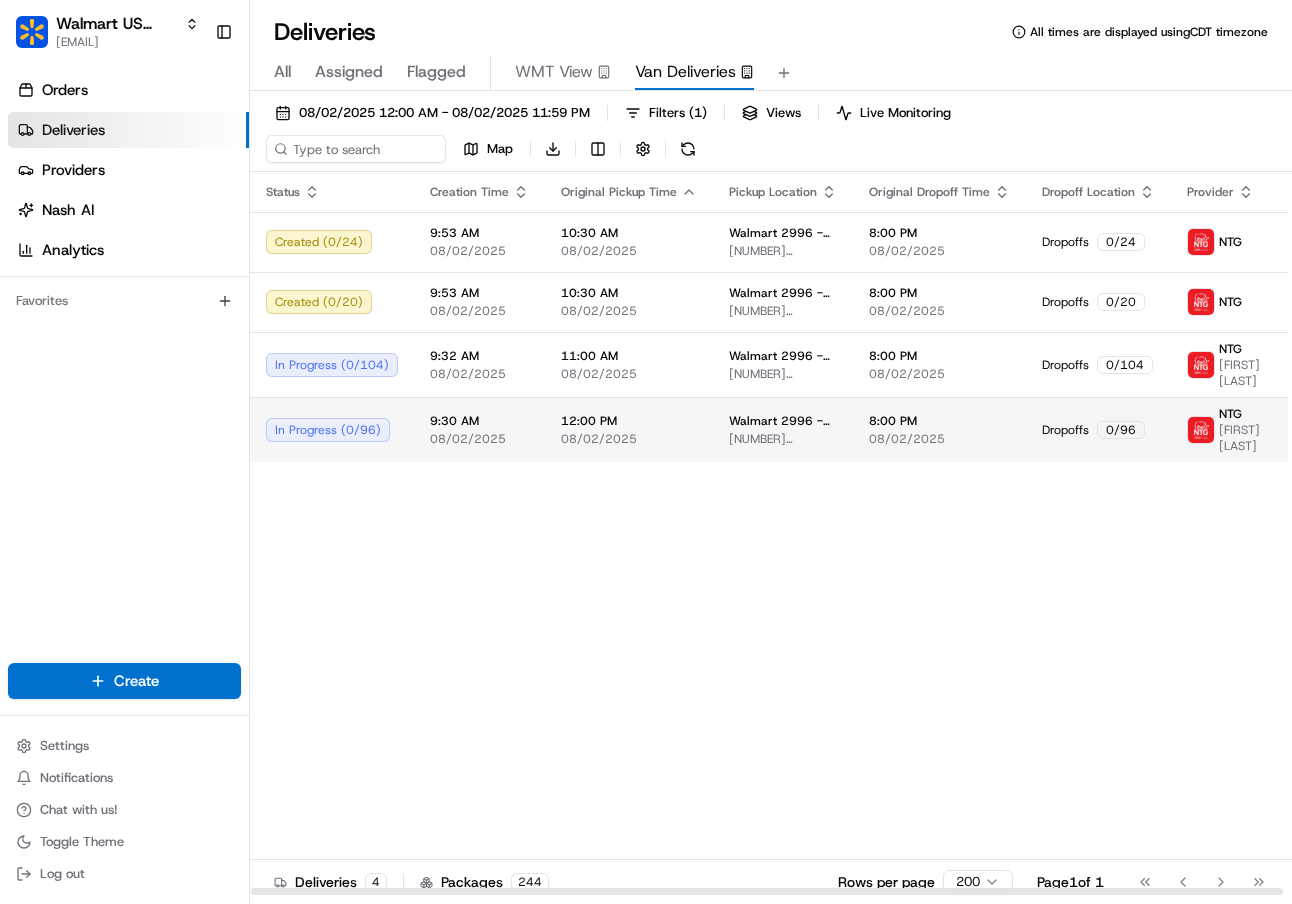 click on "In Progress ( 0 / 96 )" at bounding box center [332, 430] 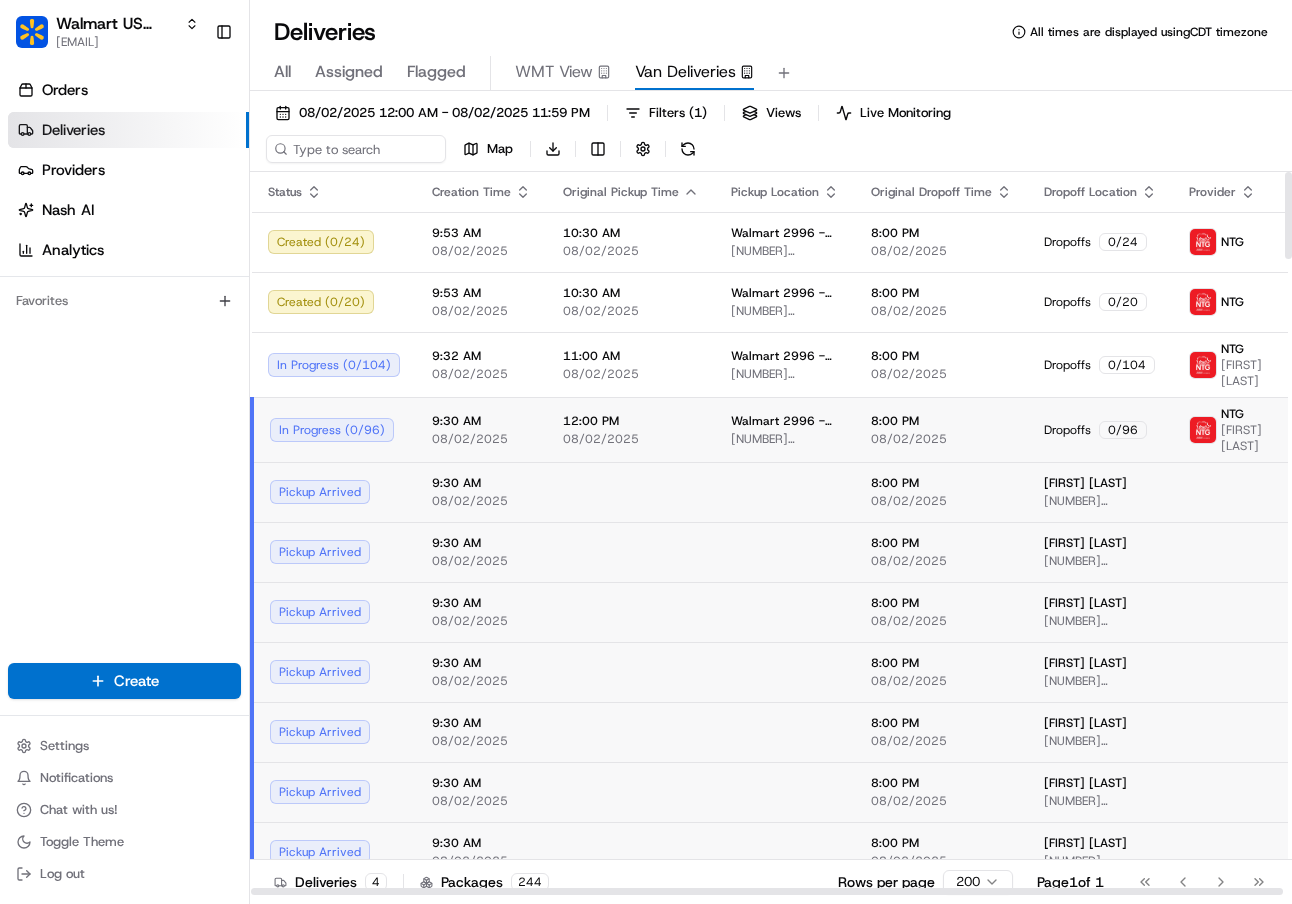 click on "In Progress ( 0 / 96 )" at bounding box center (335, 430) 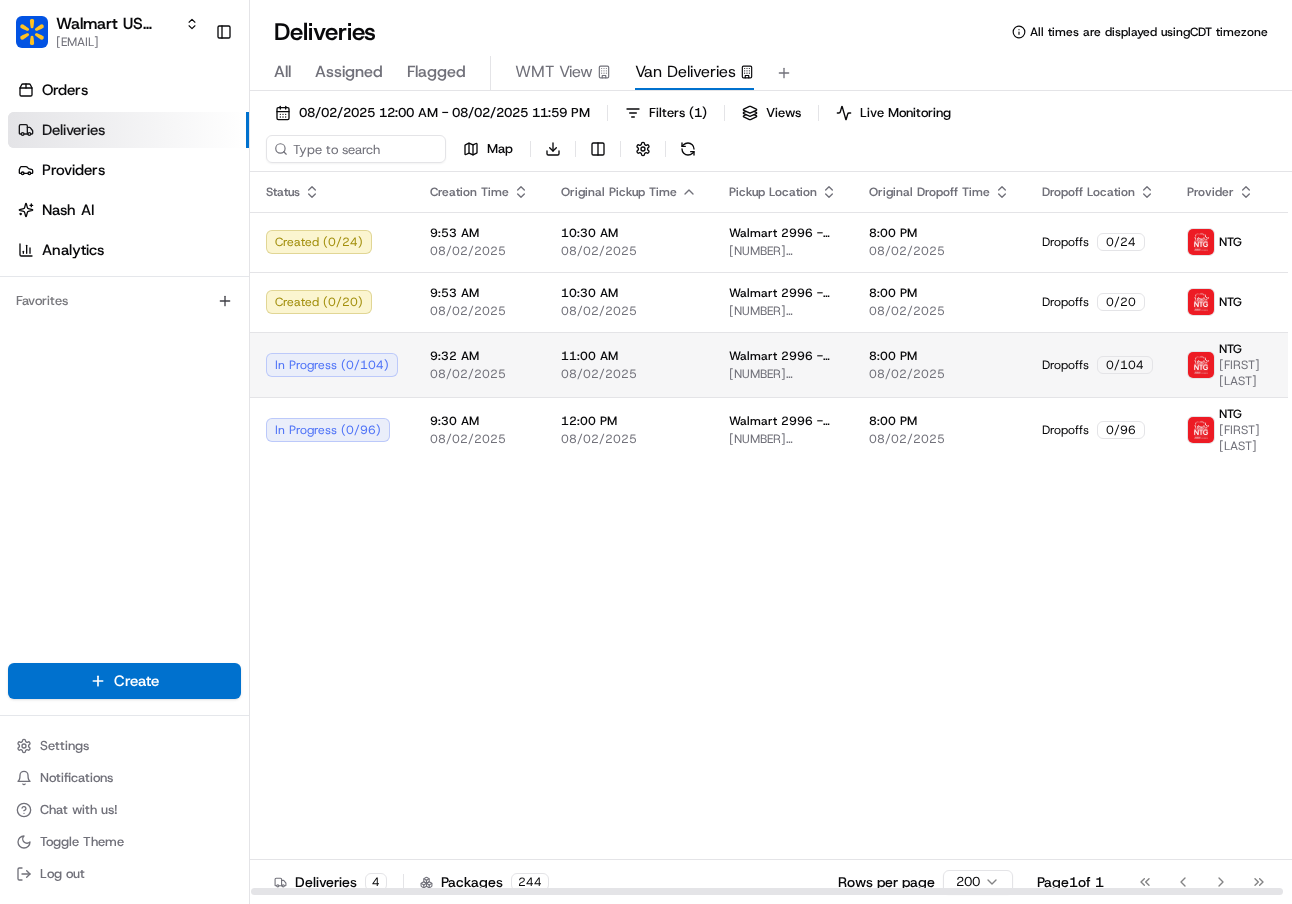 click on "In Progress ( 0 / 104 )" at bounding box center [332, 365] 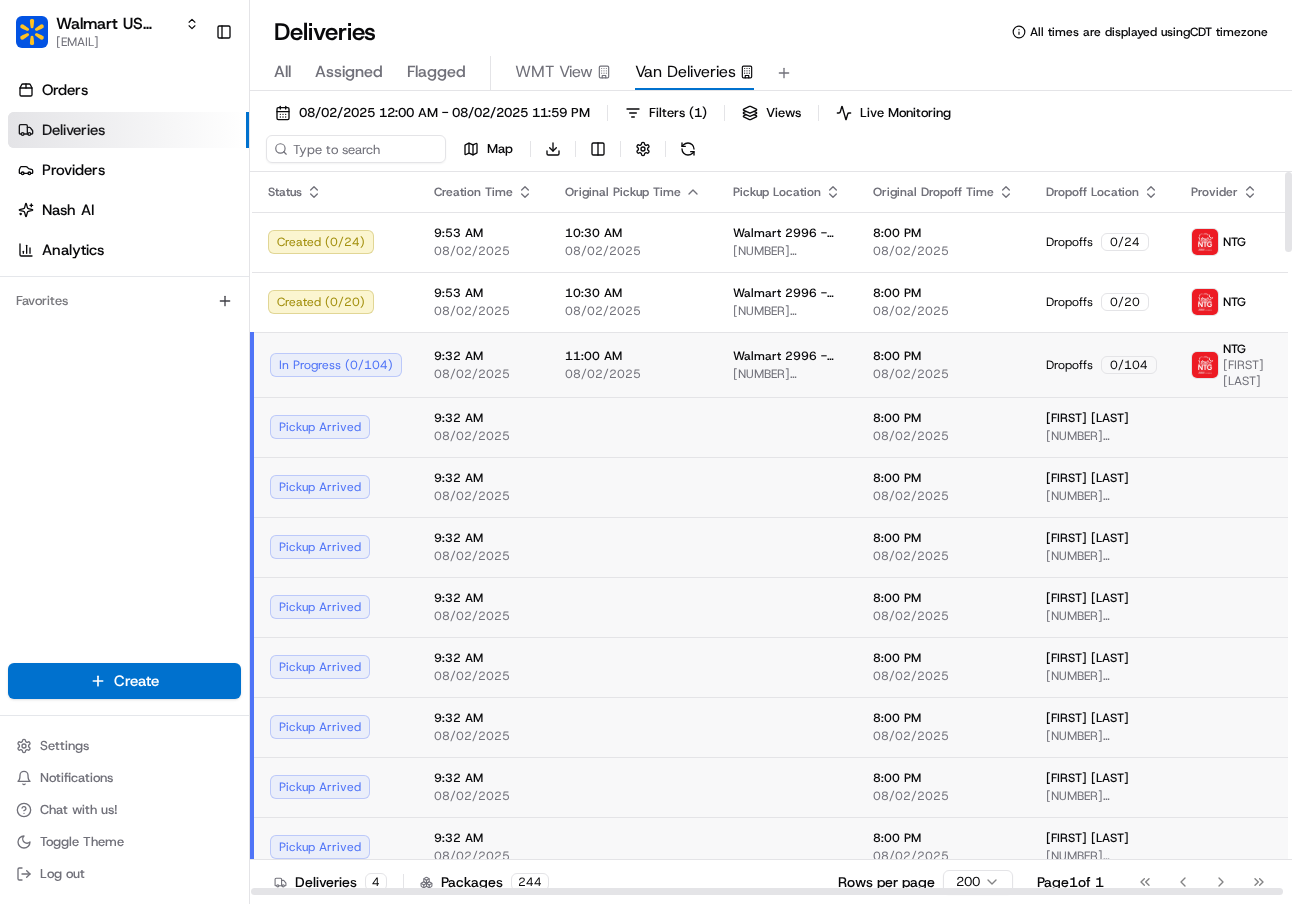click on "In Progress ( 0 / 104 )" at bounding box center [336, 365] 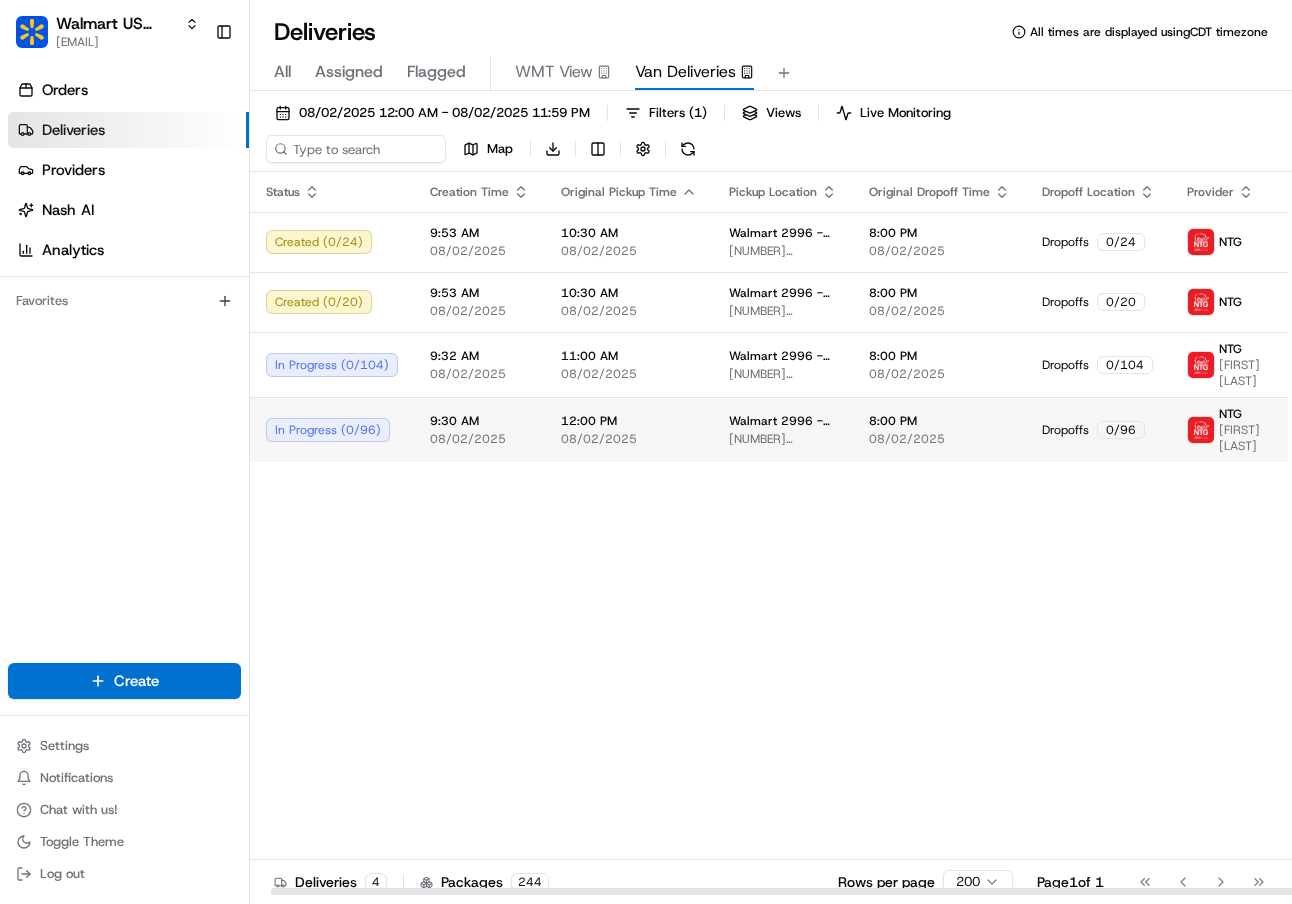 scroll, scrollTop: 0, scrollLeft: 51, axis: horizontal 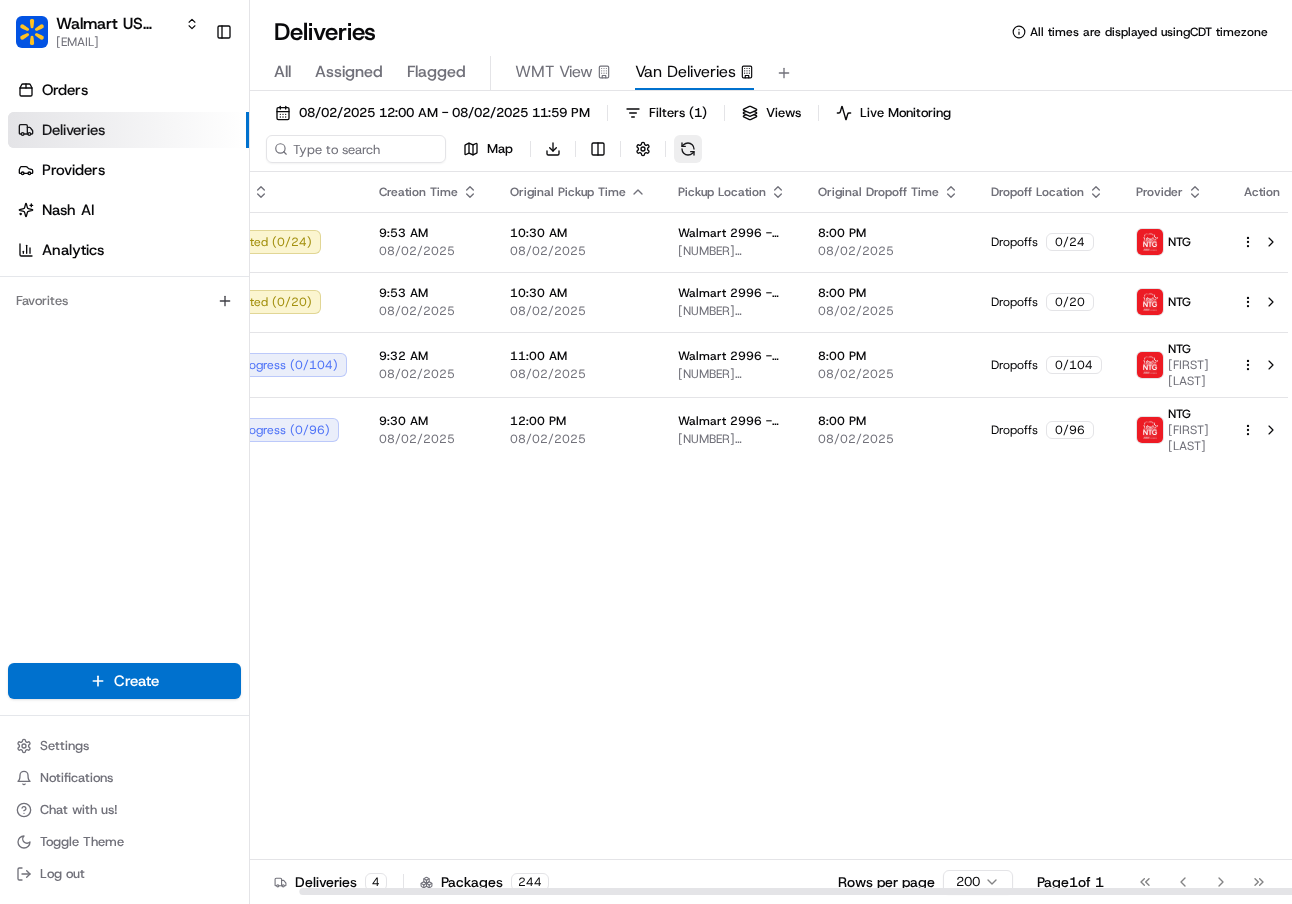 click at bounding box center (688, 149) 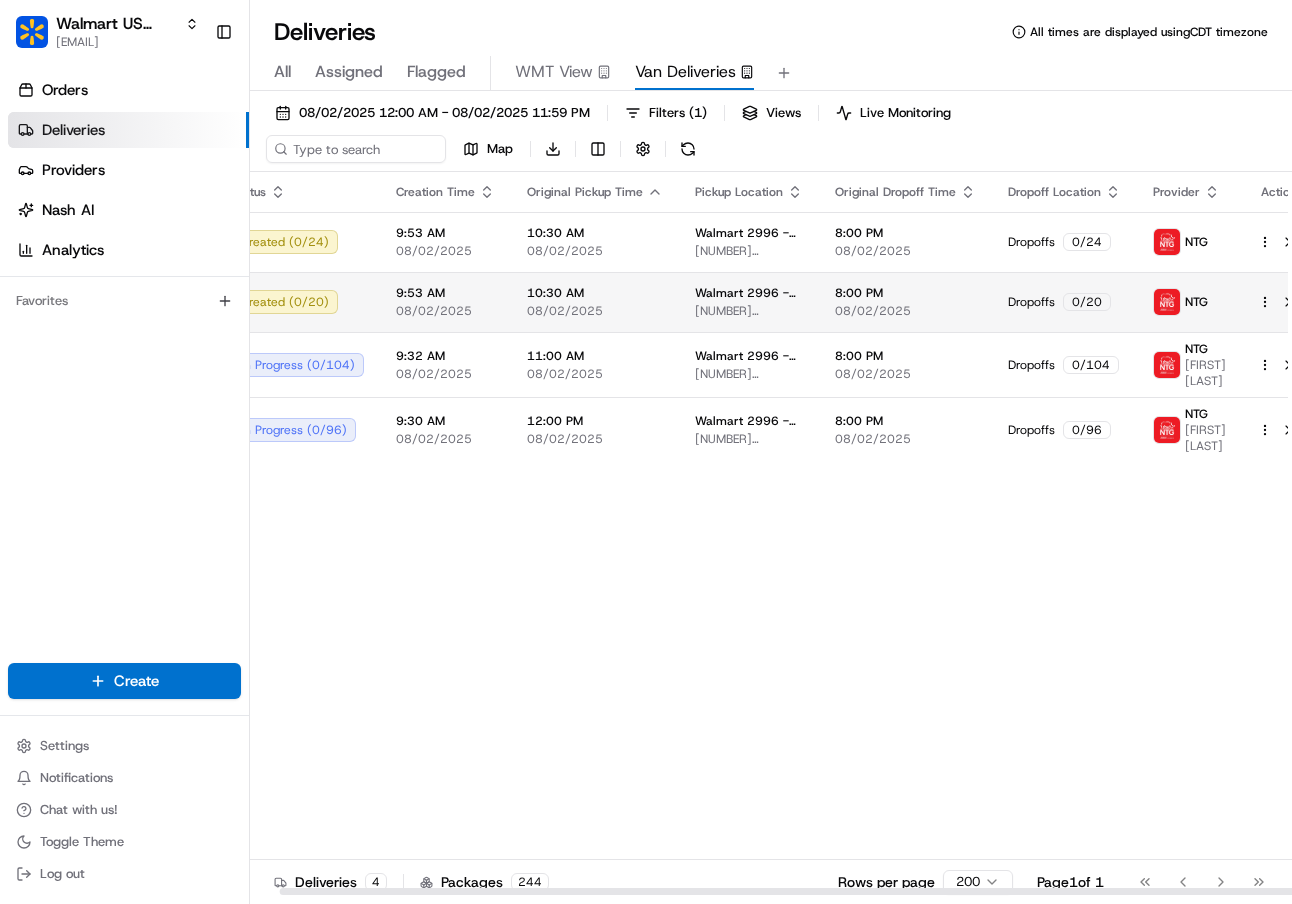 scroll, scrollTop: 0, scrollLeft: 38, axis: horizontal 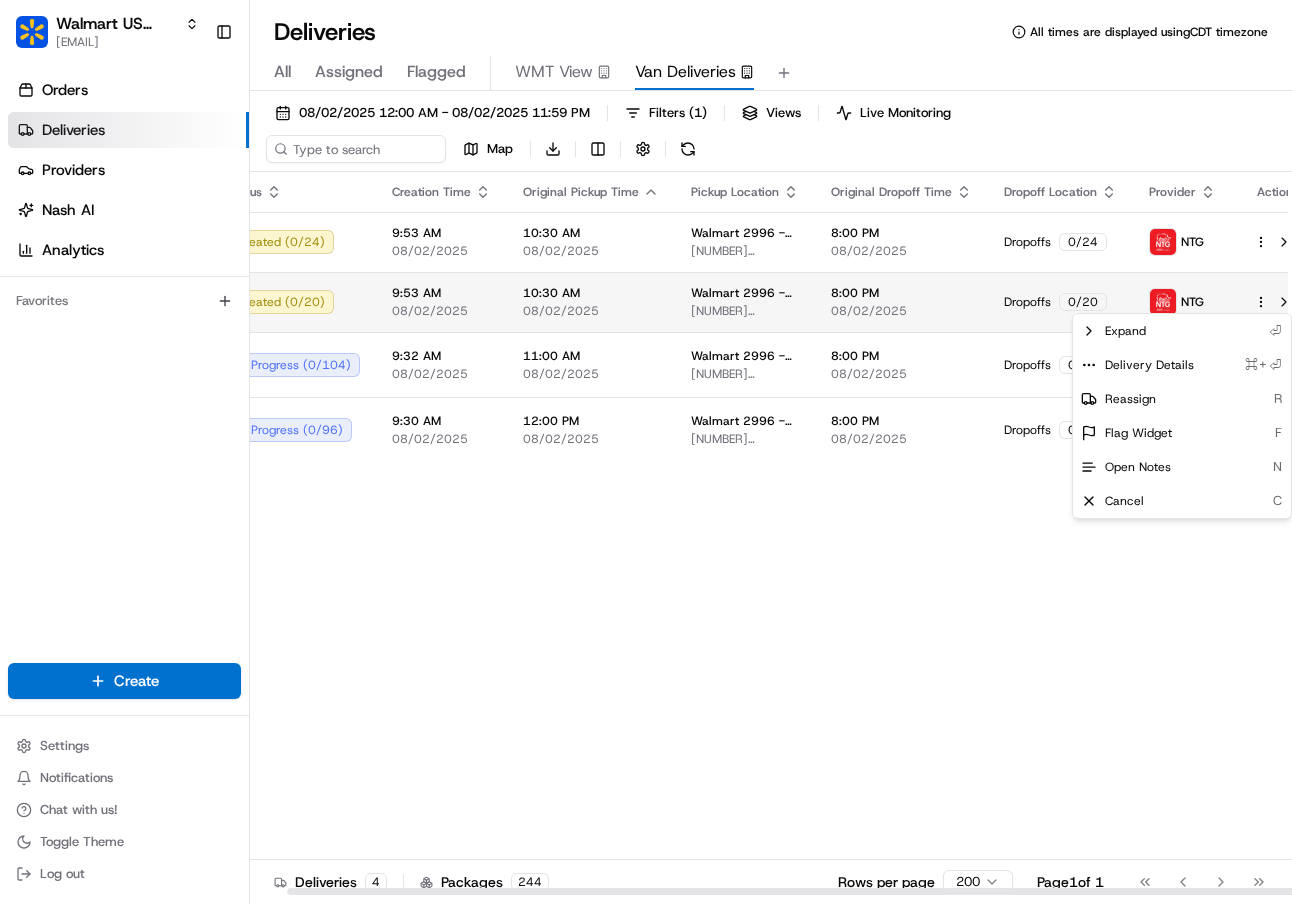 click on "Walmart US Stores hakeem.rashid@walmart.com Toggle Sidebar Orders Deliveries Providers Nash AI Analytics Favorites Main Menu Members & Organization Organization Users Roles Preferences Customization Tracking Orchestration Automations Dispatch Strategy Locations Pickup Locations Dropoff Locations Billing Billing Refund Requests Integrations Notification Triggers Webhooks API Keys Request Logs Create Settings Notifications Chat with us! Toggle Theme Log out Deliveries All times are displayed using  CDT   timezone All Assigned Flagged WMT View Van Deliveries 08/02/2025 12:00 AM - 08/02/2025 11:59 PM Filters ( 1 ) Views Live Monitoring Map Download Status Creation Time Original Pickup Time Pickup Location Original Dropoff Time Dropoff Location Provider Action Created ( 0 / 24 ) 9:53 AM 08/02/2025 10:30 AM 08/02/2025 Walmart 2996 - Dallas, TX 18121 MARSH LN, DALLAS, TX, 75287, US 8:00 PM 08/02/2025 Dropoffs 0  /  24 NTG Created ( 0 / 20 ) 9:53 AM 08/02/2025 10:30 AM 08/02/2025 8:00 PM 08/02/2025 0" at bounding box center [646, 452] 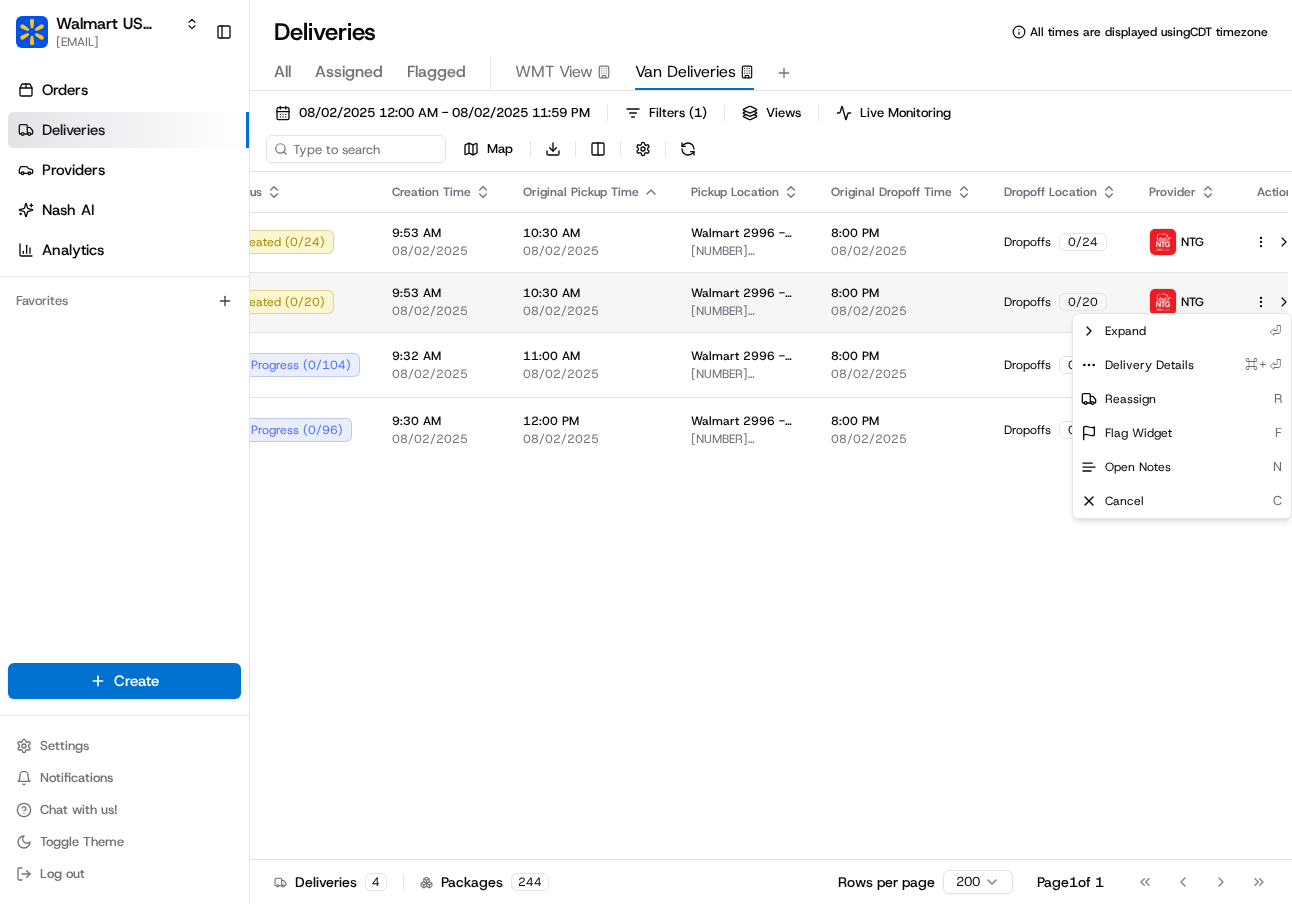 click on "Walmart US Stores hakeem.rashid@walmart.com Toggle Sidebar Orders Deliveries Providers Nash AI Analytics Favorites Main Menu Members & Organization Organization Users Roles Preferences Customization Tracking Orchestration Automations Dispatch Strategy Locations Pickup Locations Dropoff Locations Billing Billing Refund Requests Integrations Notification Triggers Webhooks API Keys Request Logs Create Settings Notifications Chat with us! Toggle Theme Log out Deliveries All times are displayed using  CDT   timezone All Assigned Flagged WMT View Van Deliveries 08/02/2025 12:00 AM - 08/02/2025 11:59 PM Filters ( 1 ) Views Live Monitoring Map Download Status Creation Time Original Pickup Time Pickup Location Original Dropoff Time Dropoff Location Provider Action Created ( 0 / 24 ) 9:53 AM 08/02/2025 10:30 AM 08/02/2025 Walmart 2996 - Dallas, TX 18121 MARSH LN, DALLAS, TX, 75287, US 8:00 PM 08/02/2025 Dropoffs 0  /  24 NTG Created ( 0 / 20 ) 9:53 AM 08/02/2025 10:30 AM 08/02/2025 8:00 PM 08/02/2025 0" at bounding box center [646, 452] 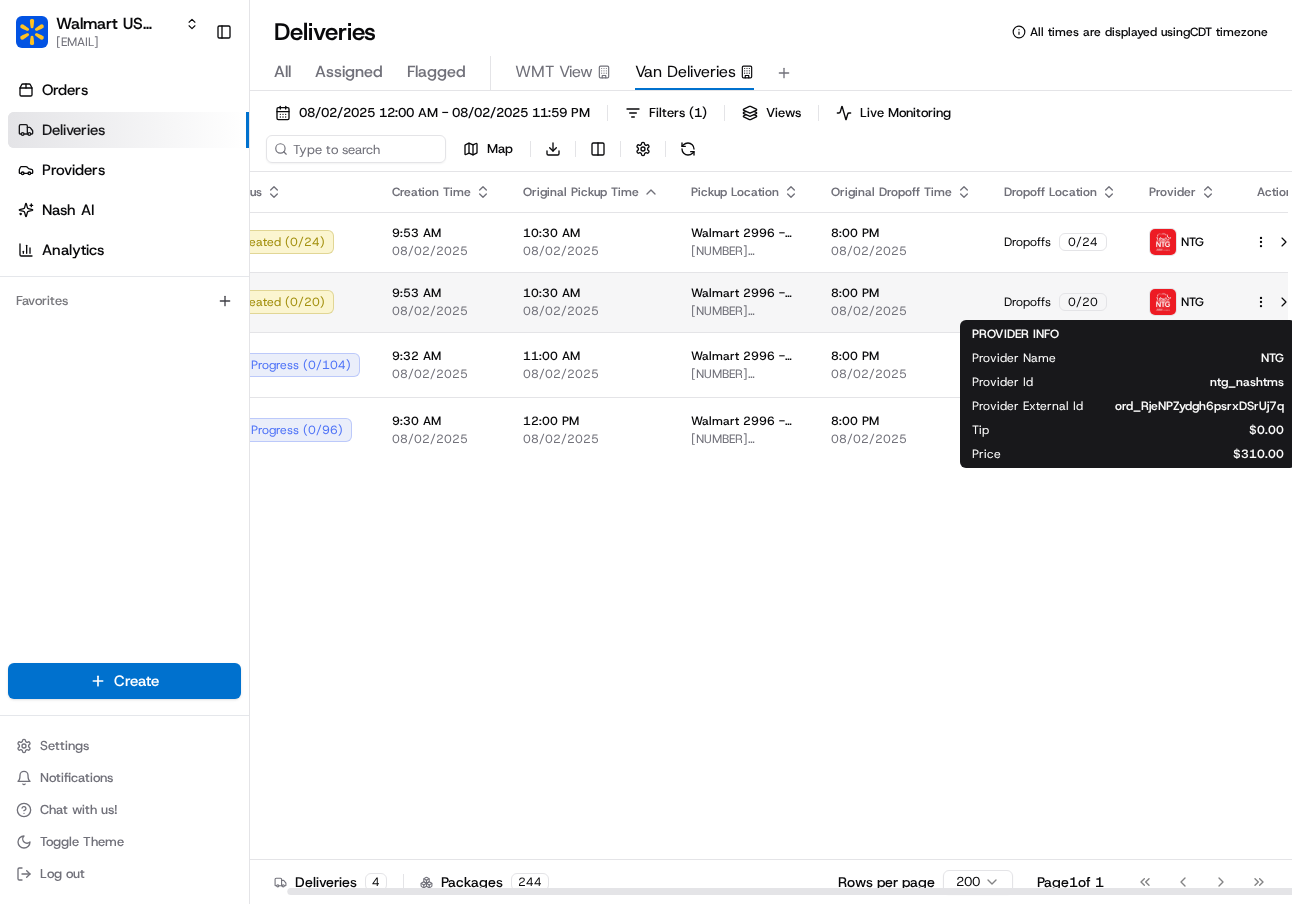 click at bounding box center [1163, 302] 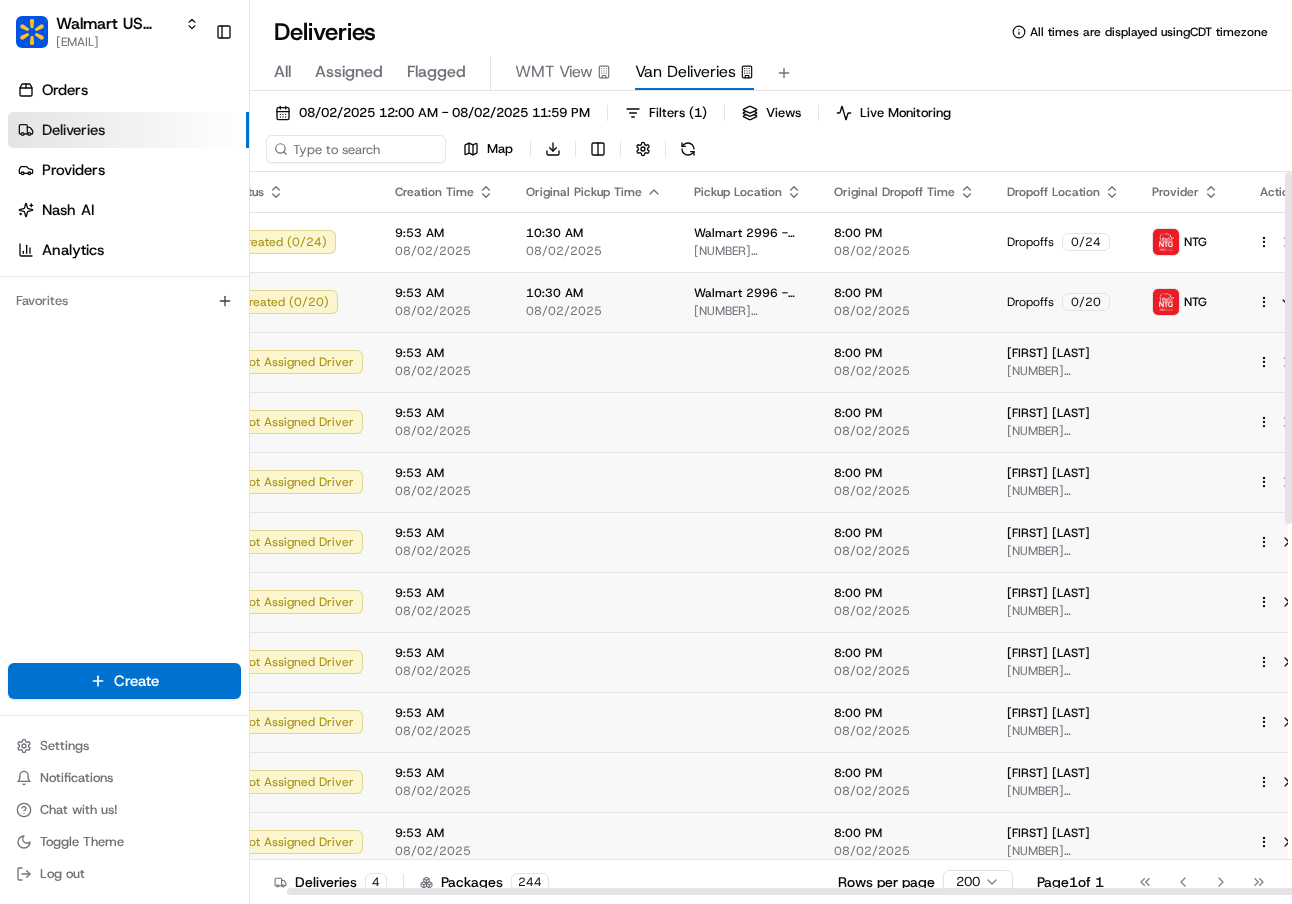 click at bounding box center [1166, 302] 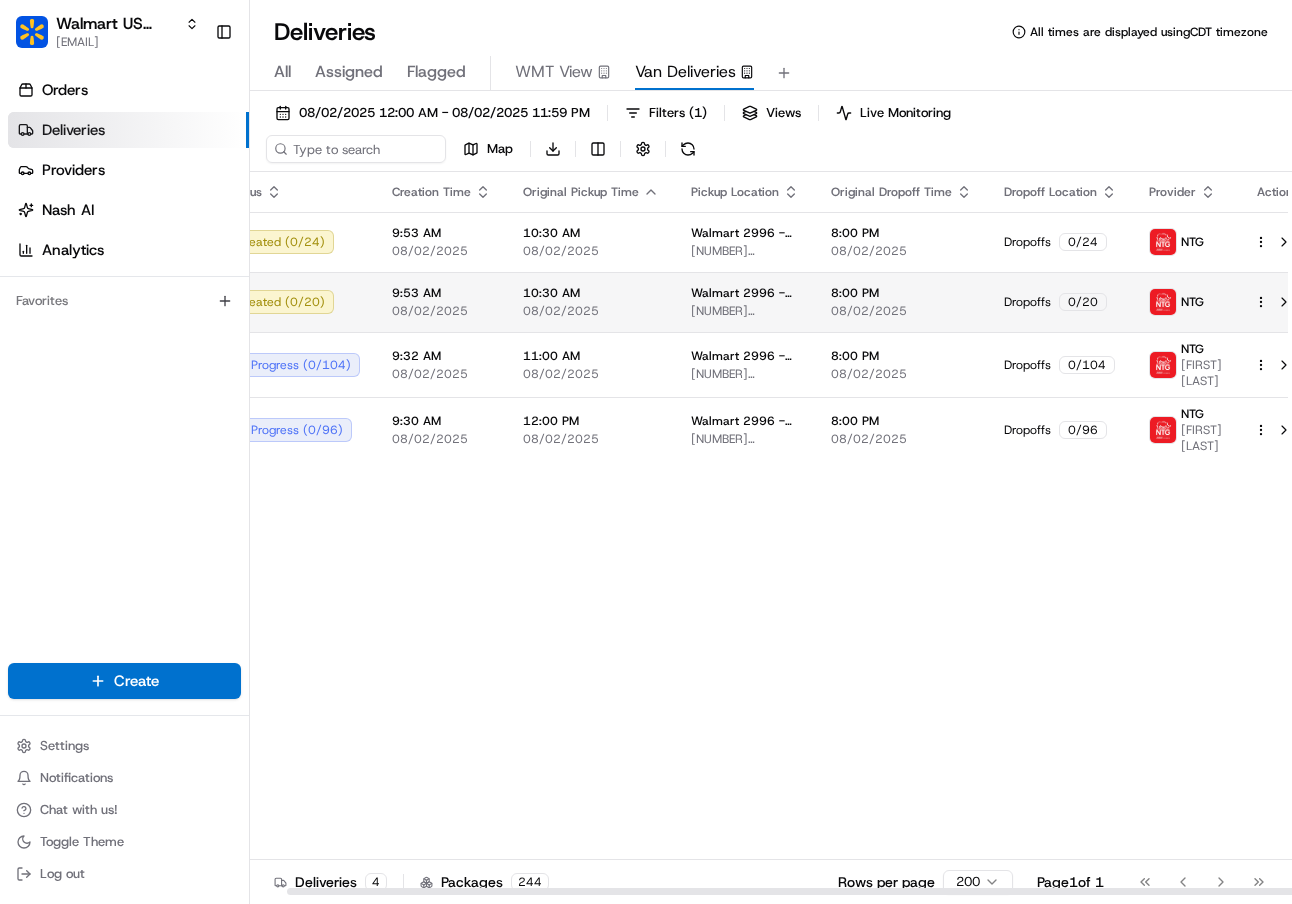click at bounding box center [1163, 302] 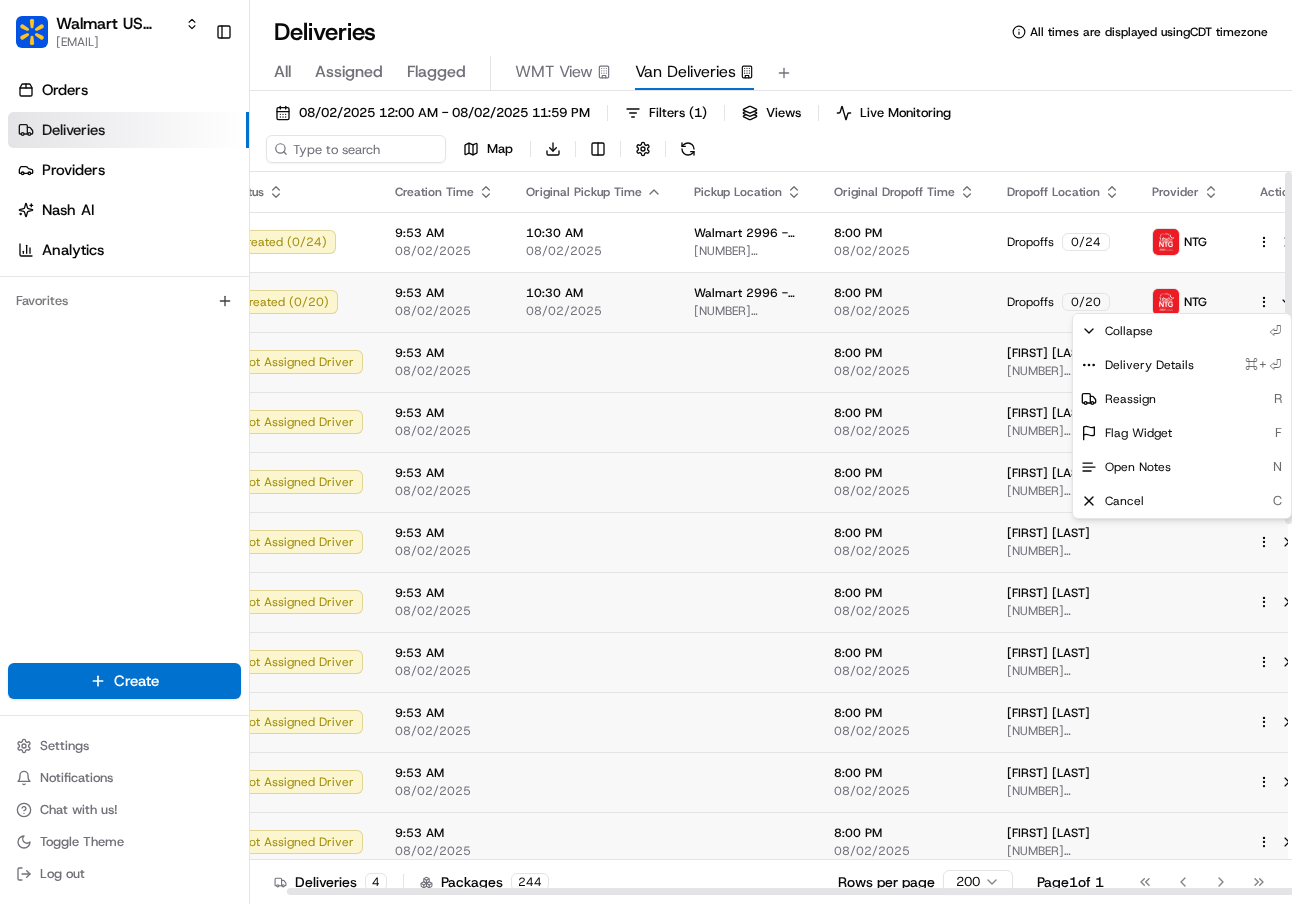 click on "Walmart US Stores hakeem.rashid@walmart.com Toggle Sidebar Orders Deliveries Providers Nash AI Analytics Favorites Main Menu Members & Organization Organization Users Roles Preferences Customization Tracking Orchestration Automations Dispatch Strategy Locations Pickup Locations Dropoff Locations Billing Billing Refund Requests Integrations Notification Triggers Webhooks API Keys Request Logs Create Settings Notifications Chat with us! Toggle Theme Log out Deliveries All times are displayed using  CDT   timezone All Assigned Flagged WMT View Van Deliveries 08/02/2025 12:00 AM - 08/02/2025 11:59 PM Filters ( 1 ) Views Live Monitoring Map Download Status Creation Time Original Pickup Time Pickup Location Original Dropoff Time Dropoff Location Provider Action Created ( 0 / 24 ) 9:53 AM 08/02/2025 10:30 AM 08/02/2025 Walmart 2996 - Dallas, TX 18121 MARSH LN, DALLAS, TX, 75287, US 8:00 PM 08/02/2025 Dropoffs 0  /  24 NTG Created ( 0 / 20 ) 9:53 AM 08/02/2025 10:30 AM 08/02/2025 8:00 PM 08/02/2025 0" at bounding box center (646, 452) 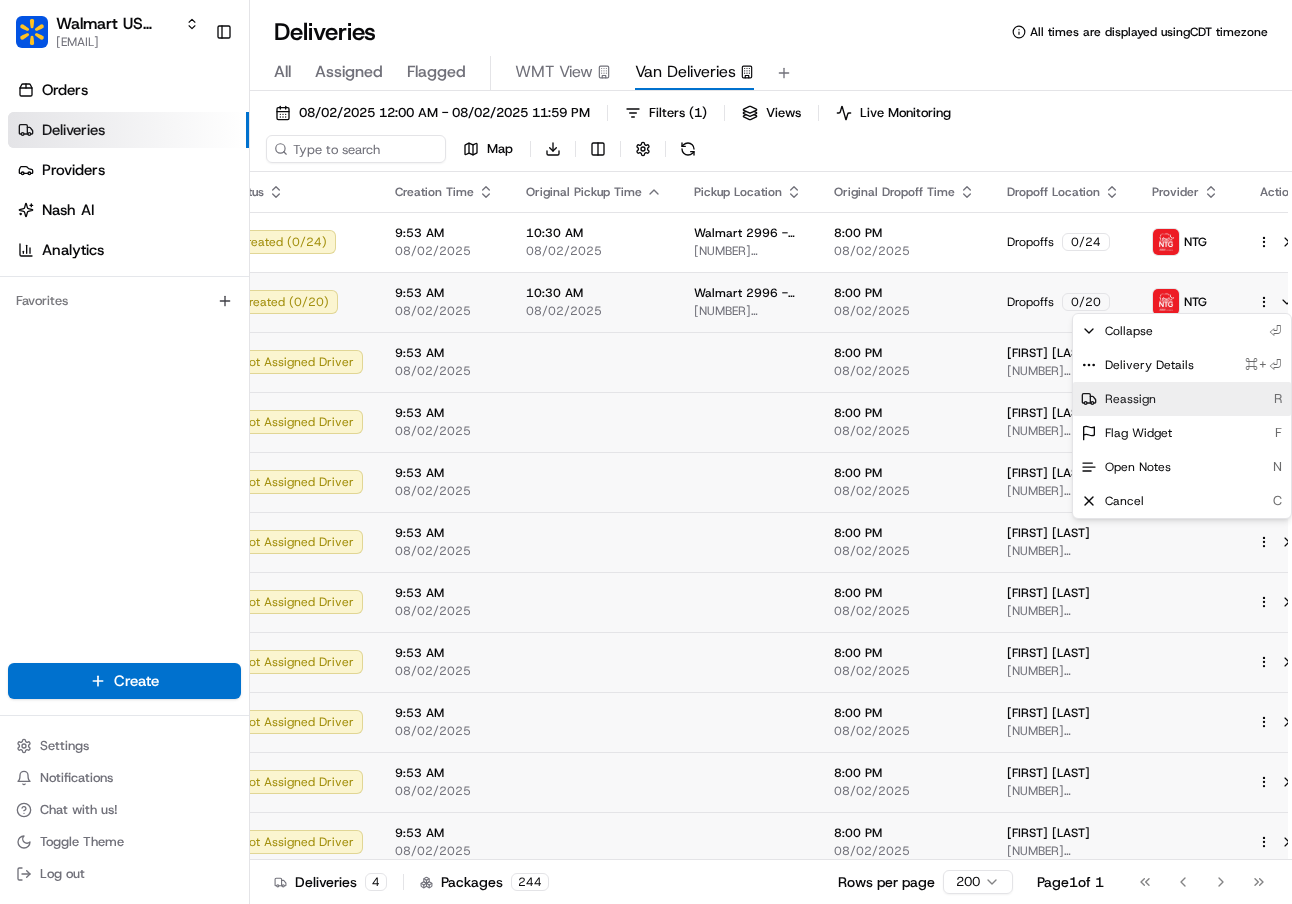 click on "Reassign R" at bounding box center [1182, 399] 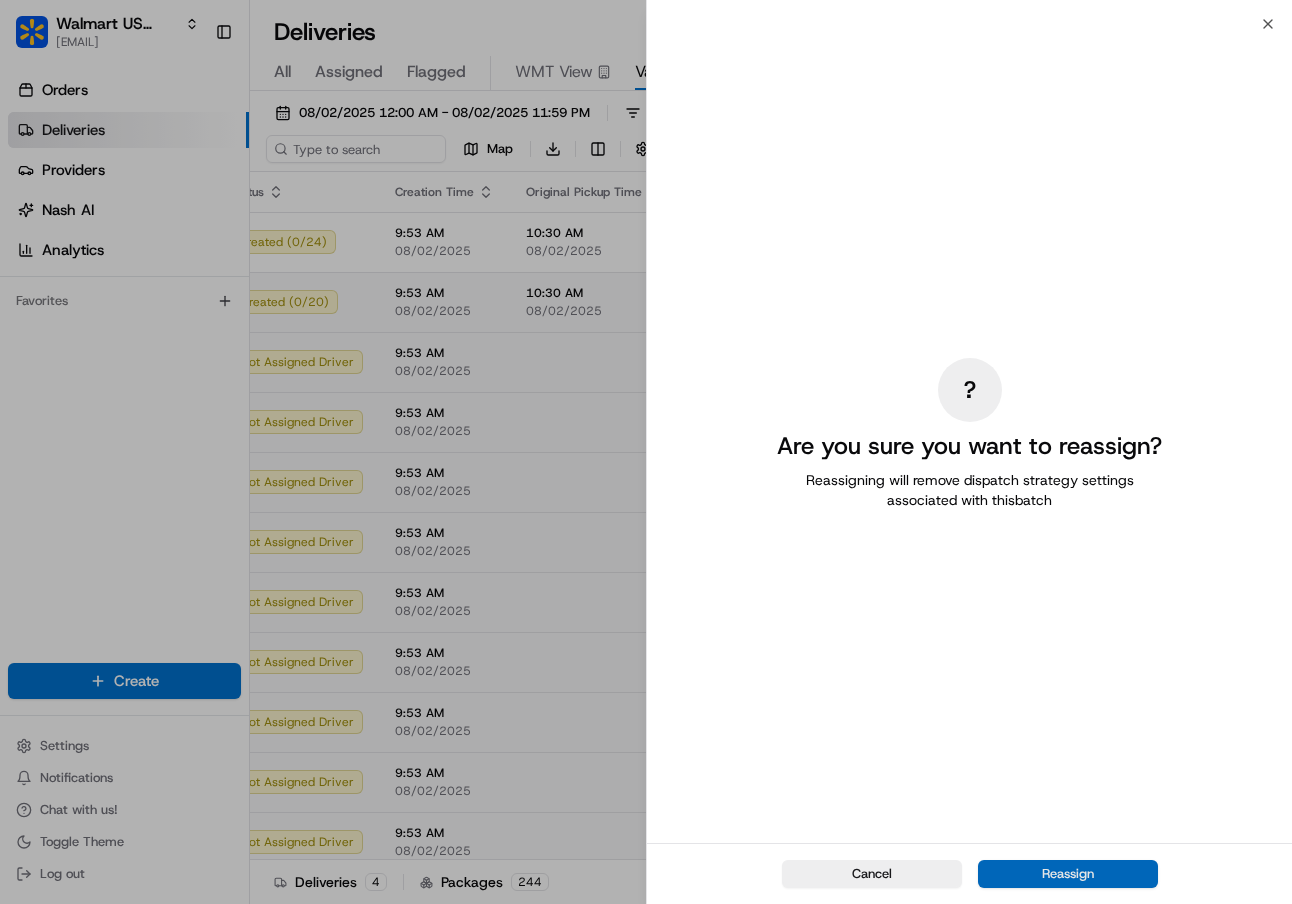 click on "Reassign" at bounding box center [1068, 874] 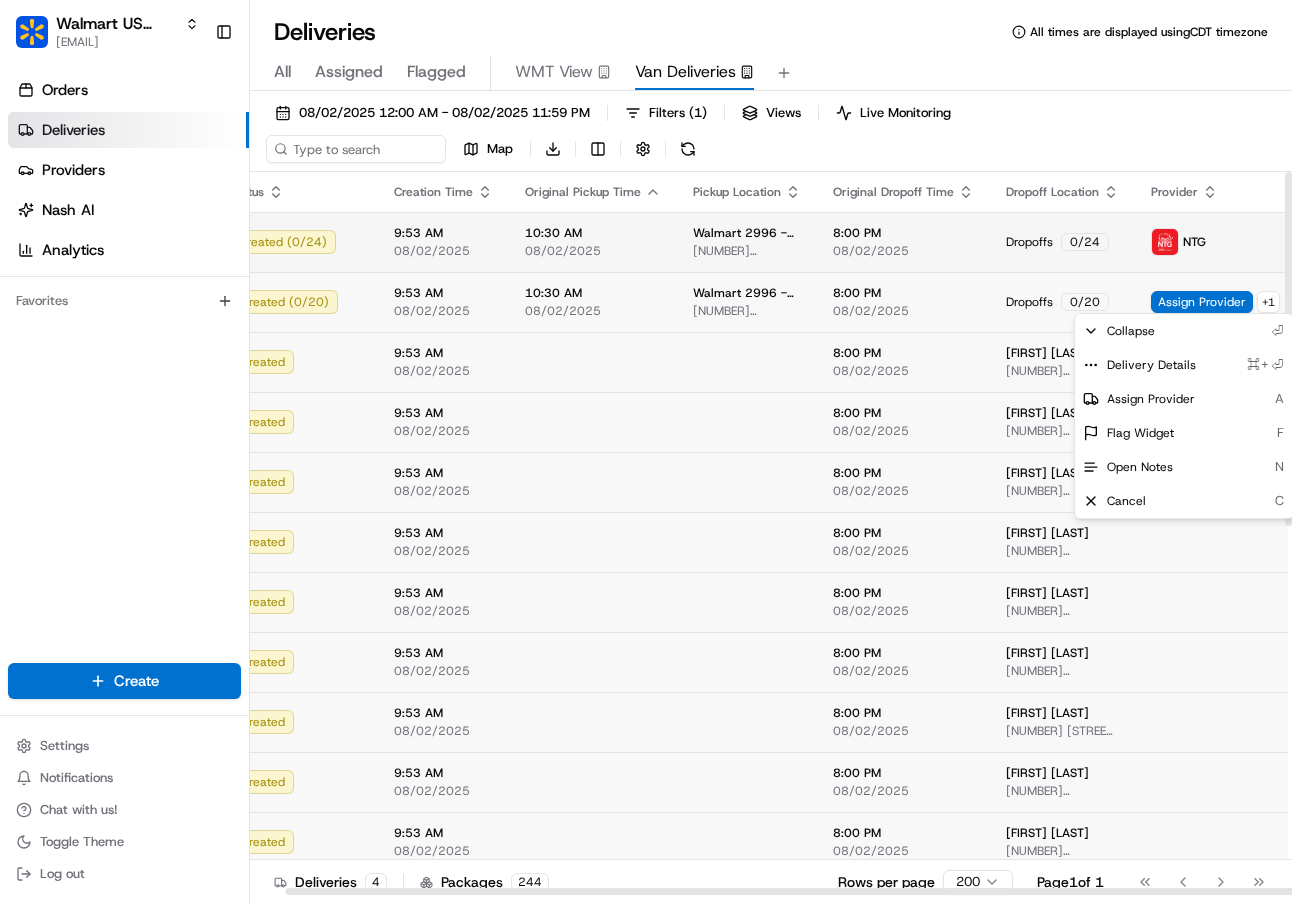 click on "NTG" at bounding box center (1215, 242) 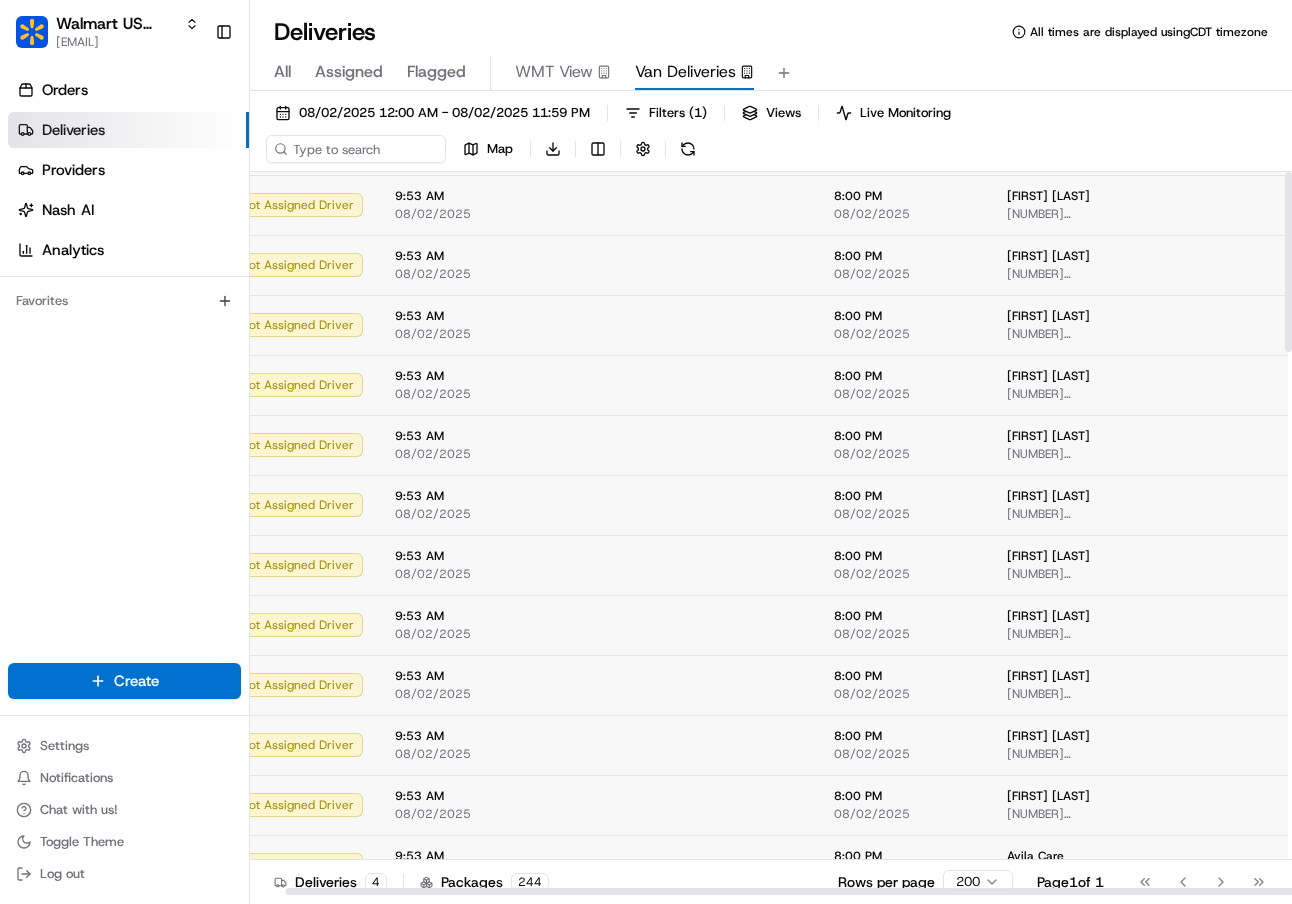 scroll, scrollTop: 0, scrollLeft: 38, axis: horizontal 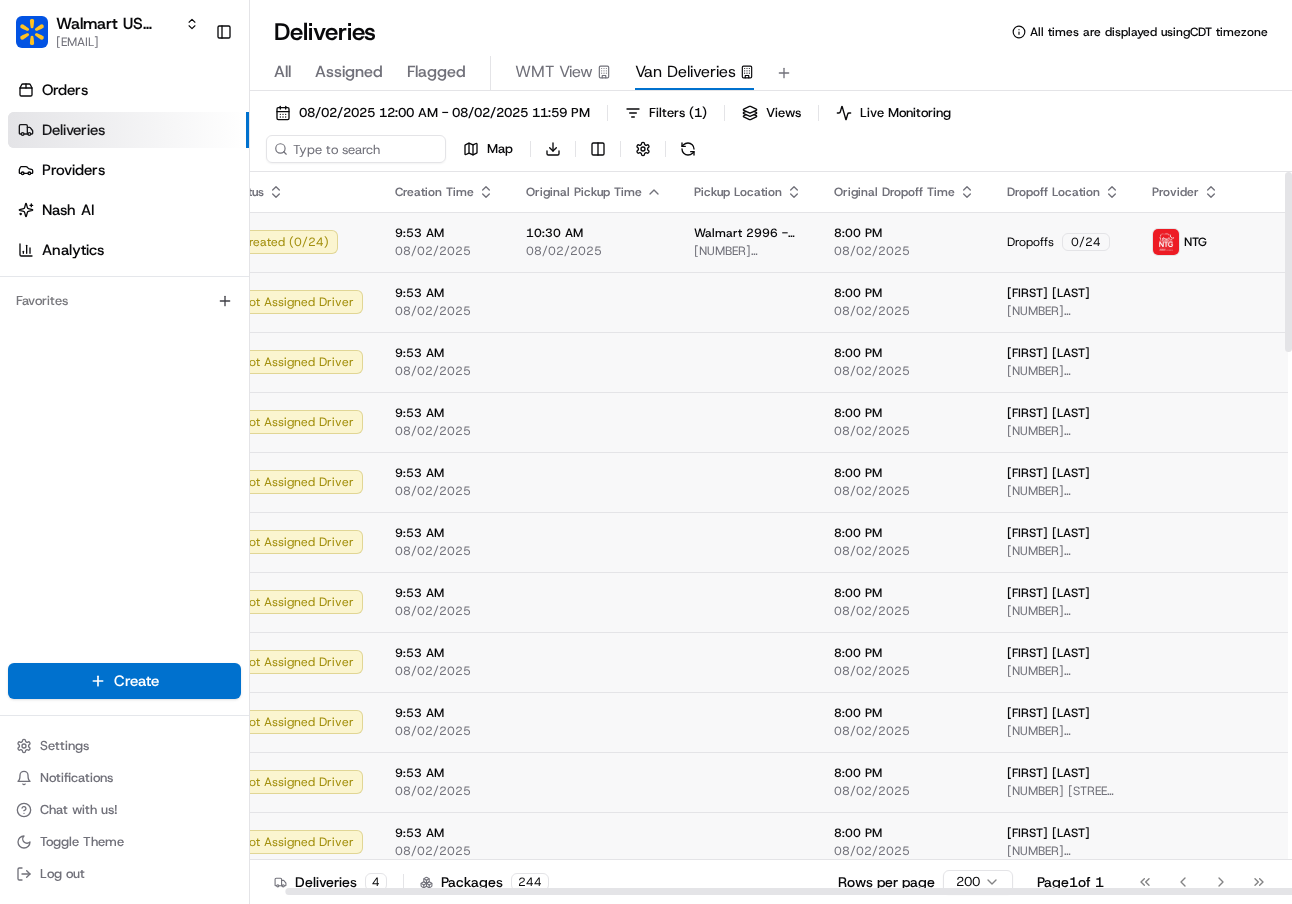 click on "NTG" at bounding box center (1195, 242) 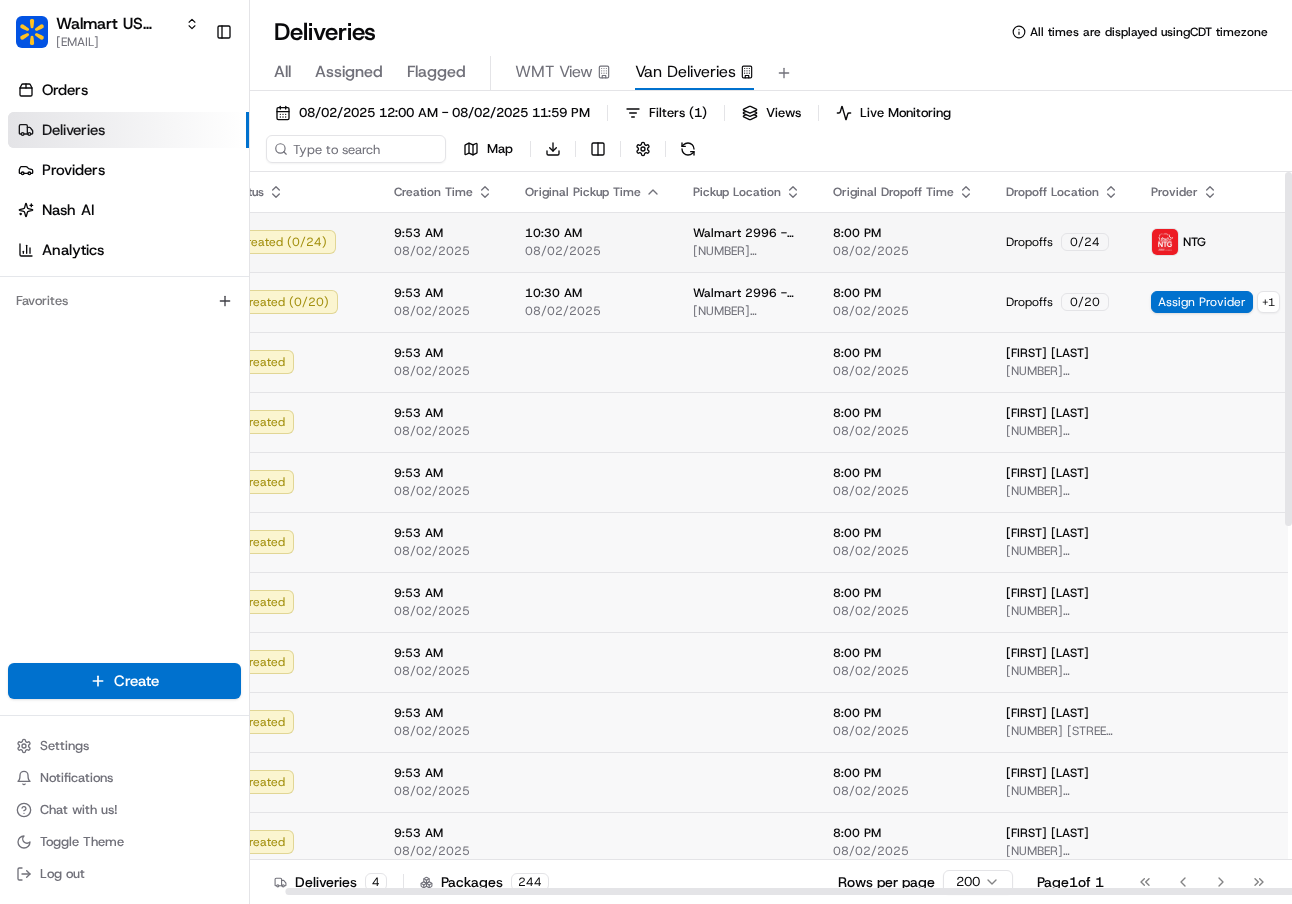 click at bounding box center (1165, 242) 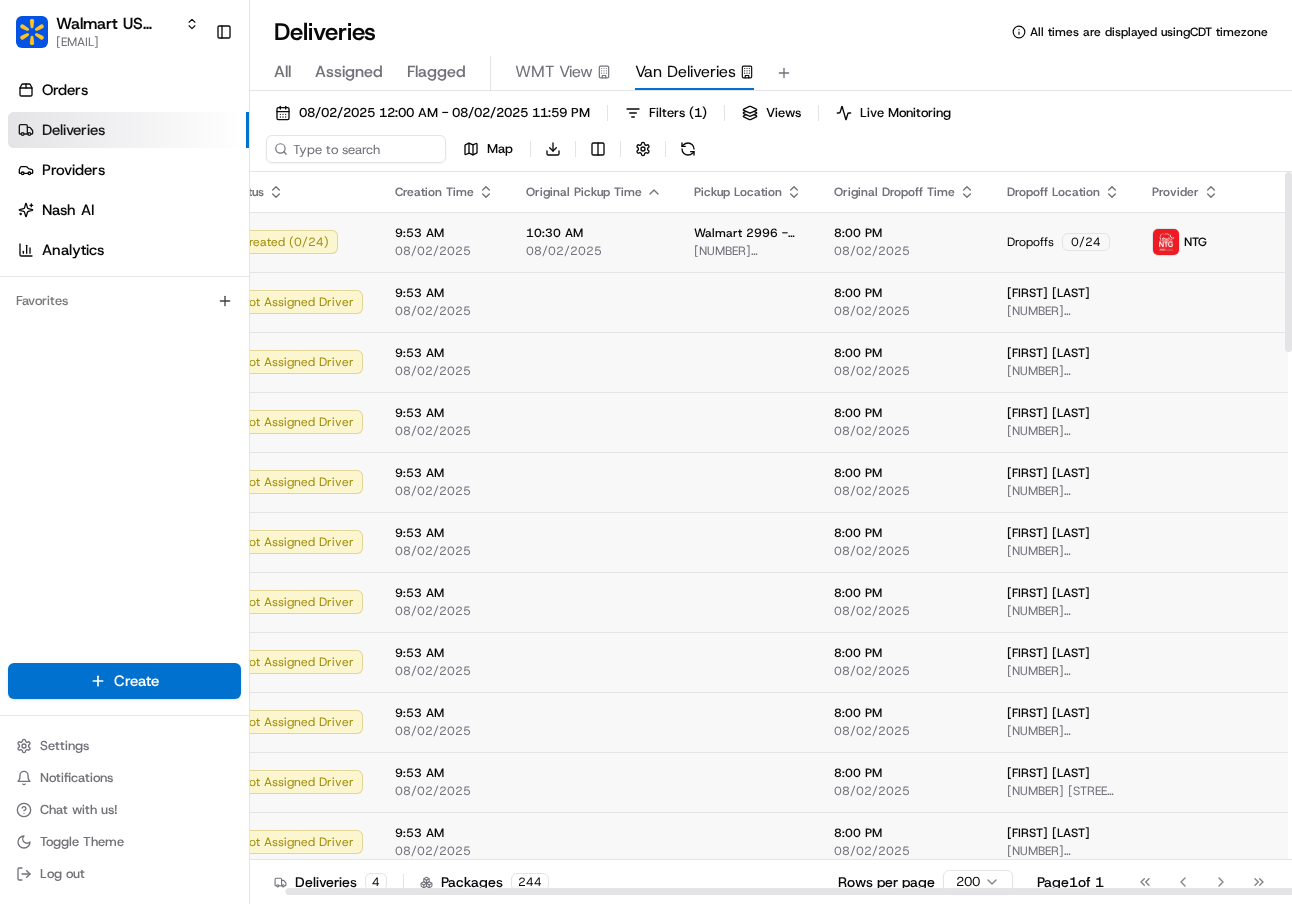 click at bounding box center [1166, 242] 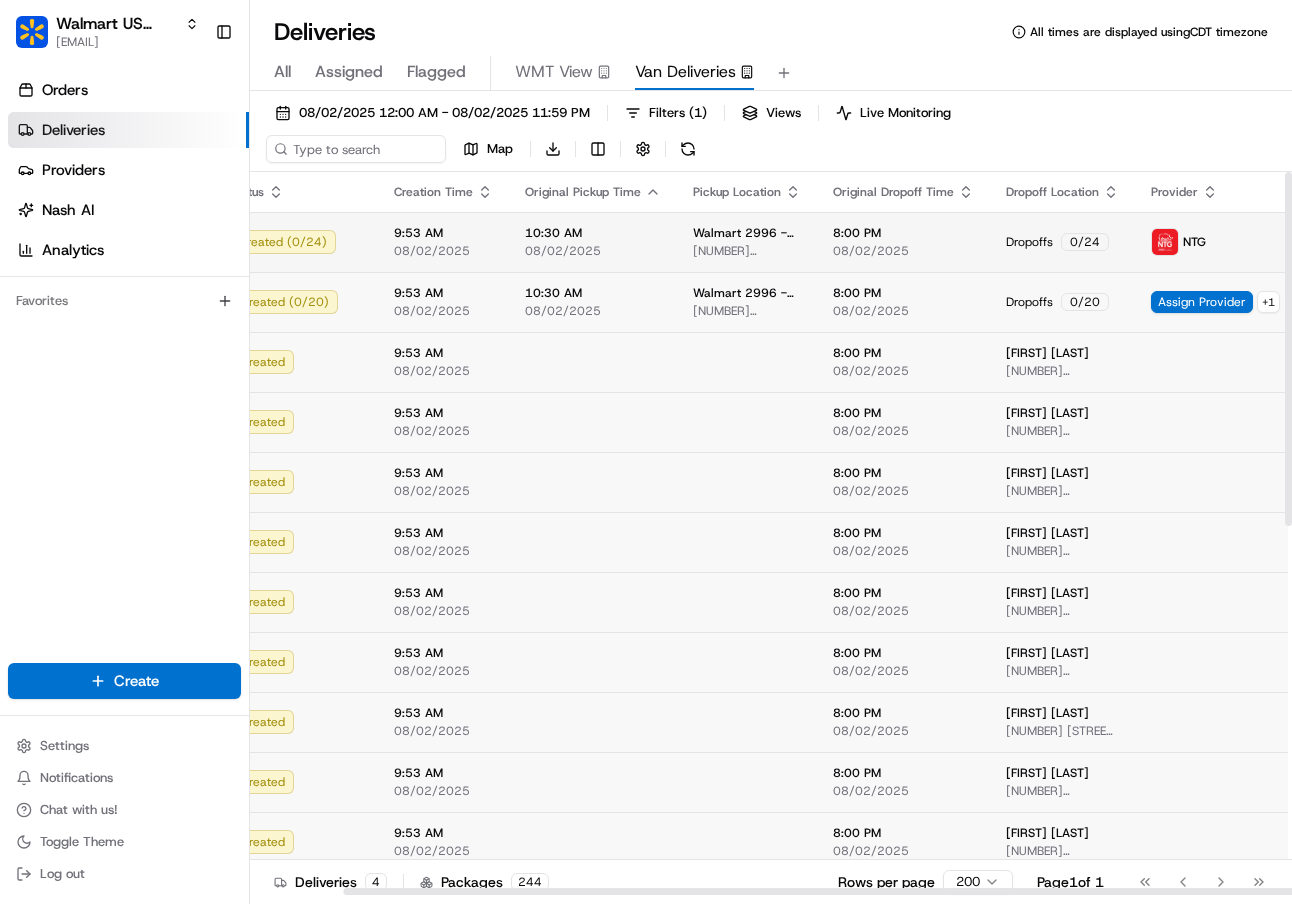 scroll, scrollTop: 0, scrollLeft: 102, axis: horizontal 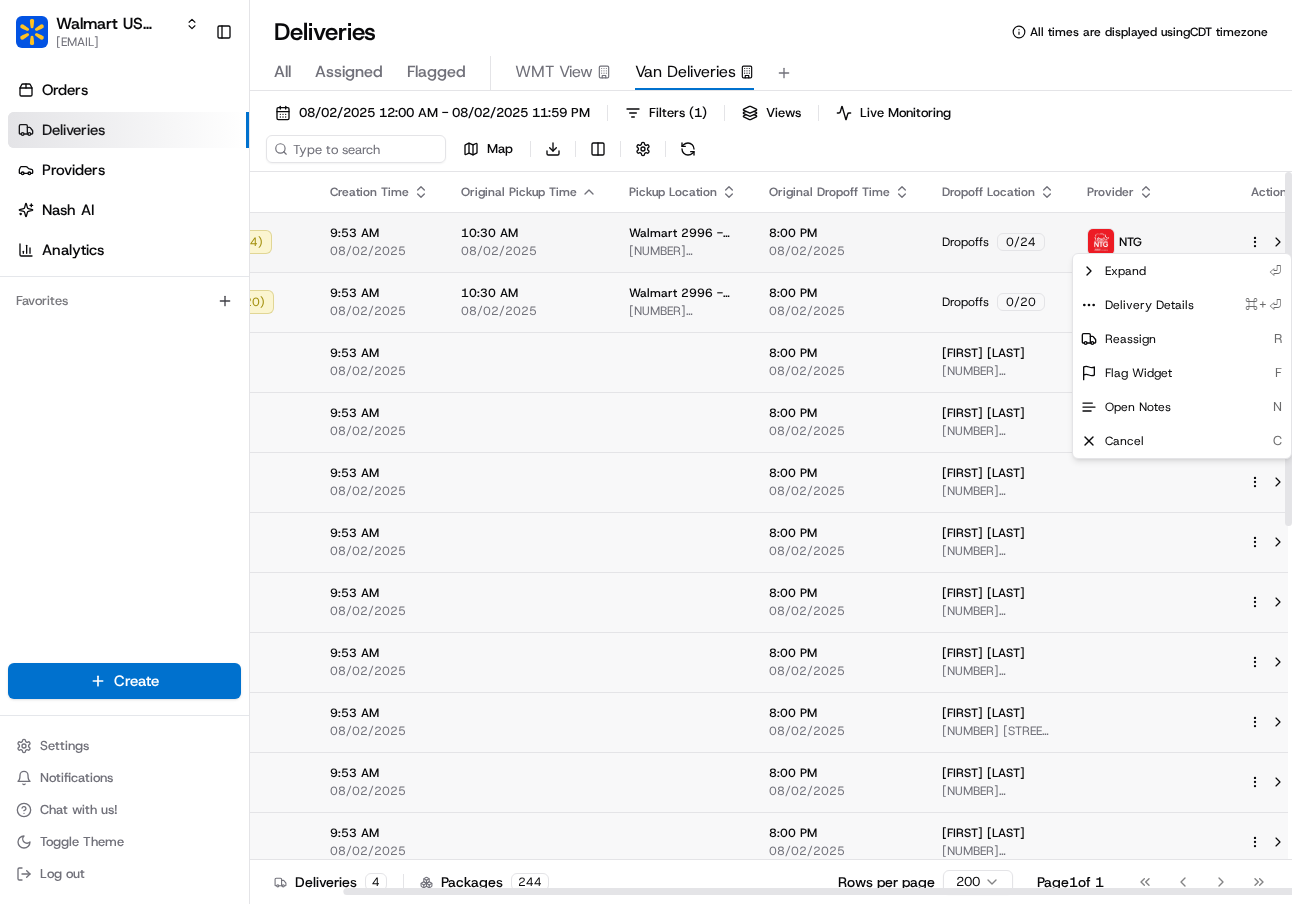 click on "Walmart US Stores hakeem.rashid@walmart.com Toggle Sidebar Orders Deliveries Providers Nash AI Analytics Favorites Main Menu Members & Organization Organization Users Roles Preferences Customization Tracking Orchestration Automations Dispatch Strategy Locations Pickup Locations Dropoff Locations Billing Billing Refund Requests Integrations Notification Triggers Webhooks API Keys Request Logs Create Settings Notifications Chat with us! Toggle Theme Log out Deliveries All times are displayed using  CDT   timezone All Assigned Flagged WMT View Van Deliveries 08/02/2025 12:00 AM - 08/02/2025 11:59 PM Filters ( 1 ) Views Live Monitoring Map Download Status Creation Time Original Pickup Time Pickup Location Original Dropoff Time Dropoff Location Provider Action Created ( 0 / 24 ) 9:53 AM 08/02/2025 10:30 AM 08/02/2025 Walmart 2996 - Dallas, TX 18121 MARSH LN, DALLAS, TX, 75287, US 8:00 PM 08/02/2025 Dropoffs 0  /  24 NTG Created ( 0 / 20 ) 9:53 AM 08/02/2025 10:30 AM 08/02/2025 8:00 PM 08/02/2025 0" at bounding box center (646, 452) 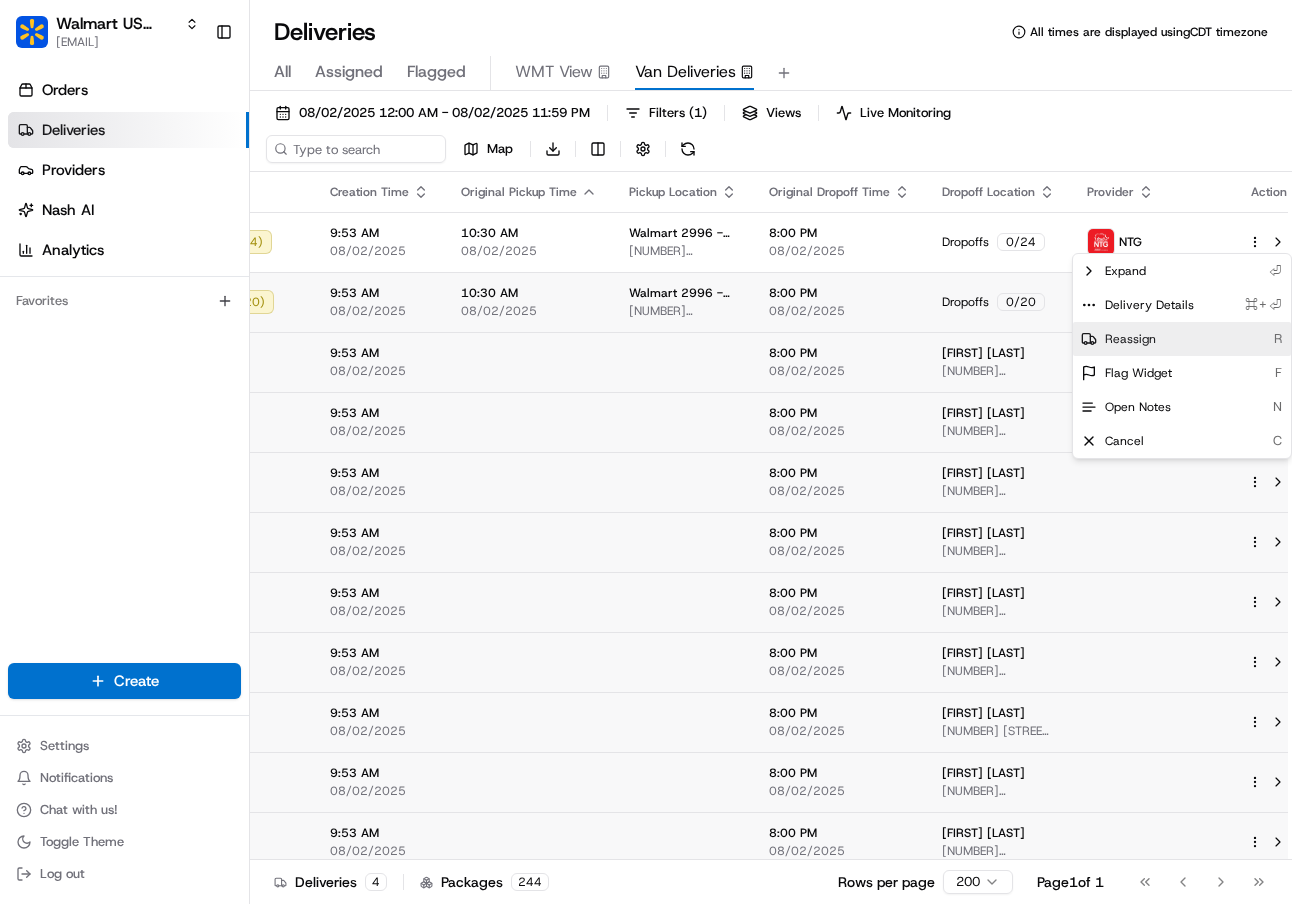 click on "Reassign R" at bounding box center (1182, 339) 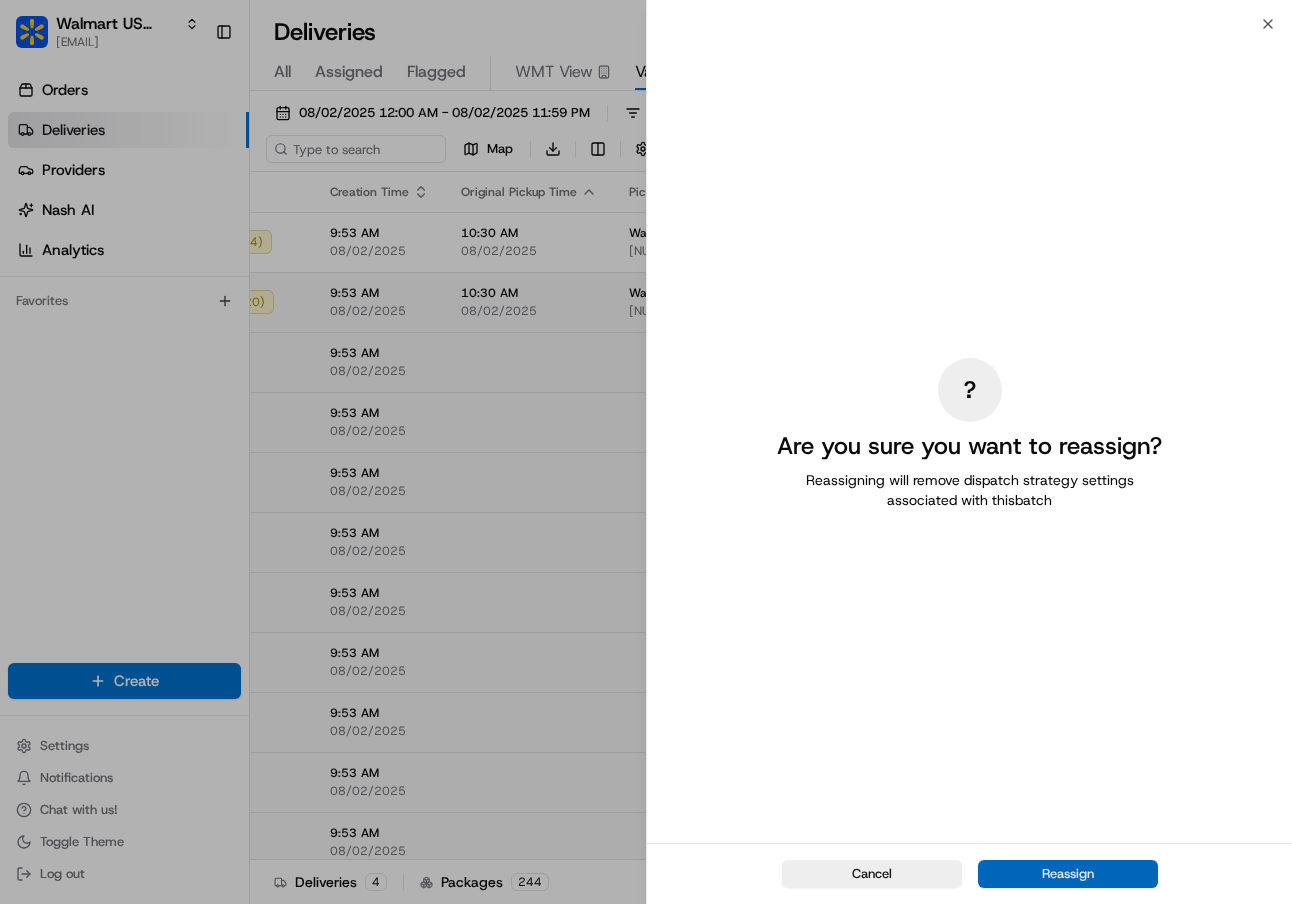click on "Reassign" at bounding box center [1068, 874] 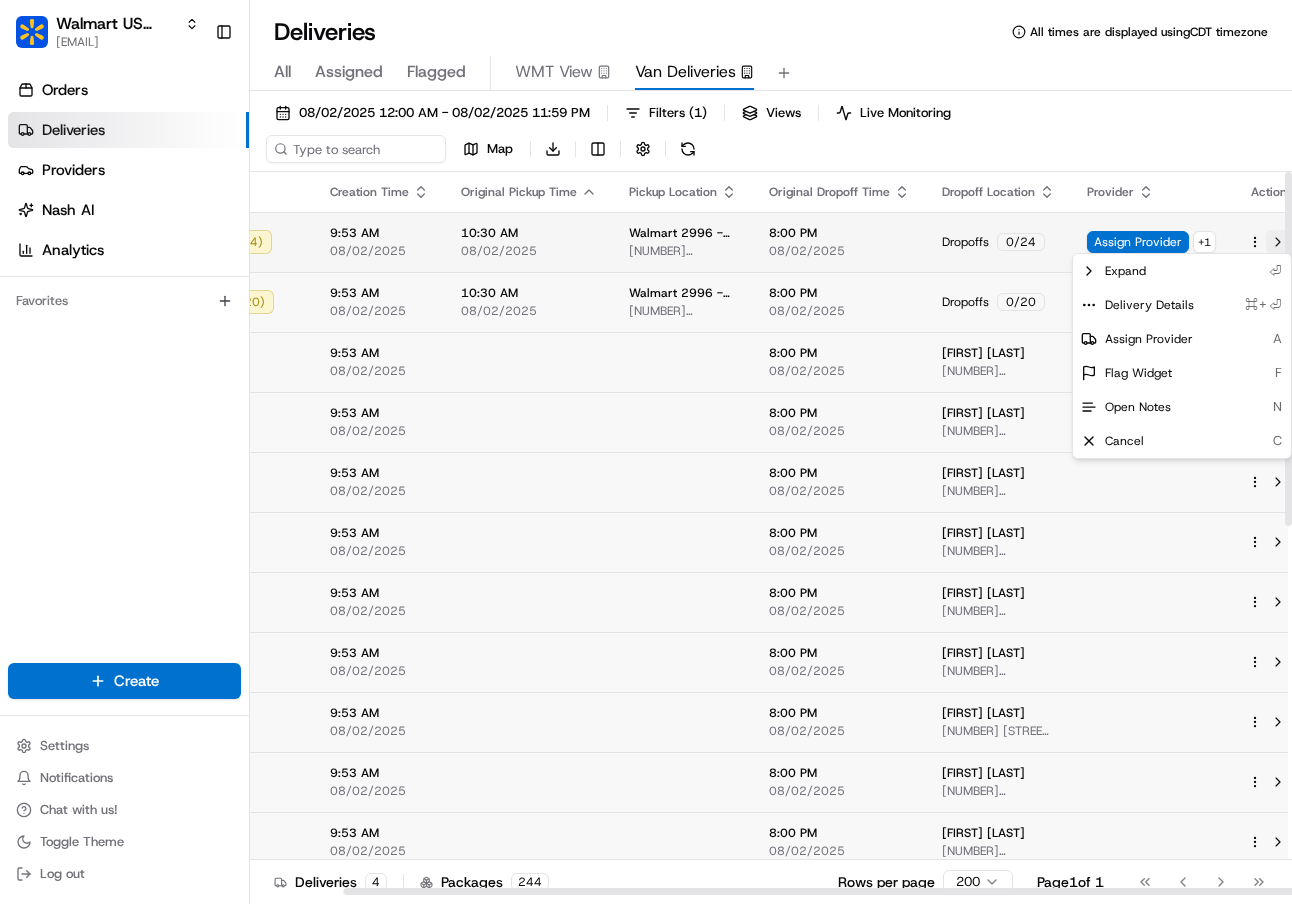 click at bounding box center (1278, 242) 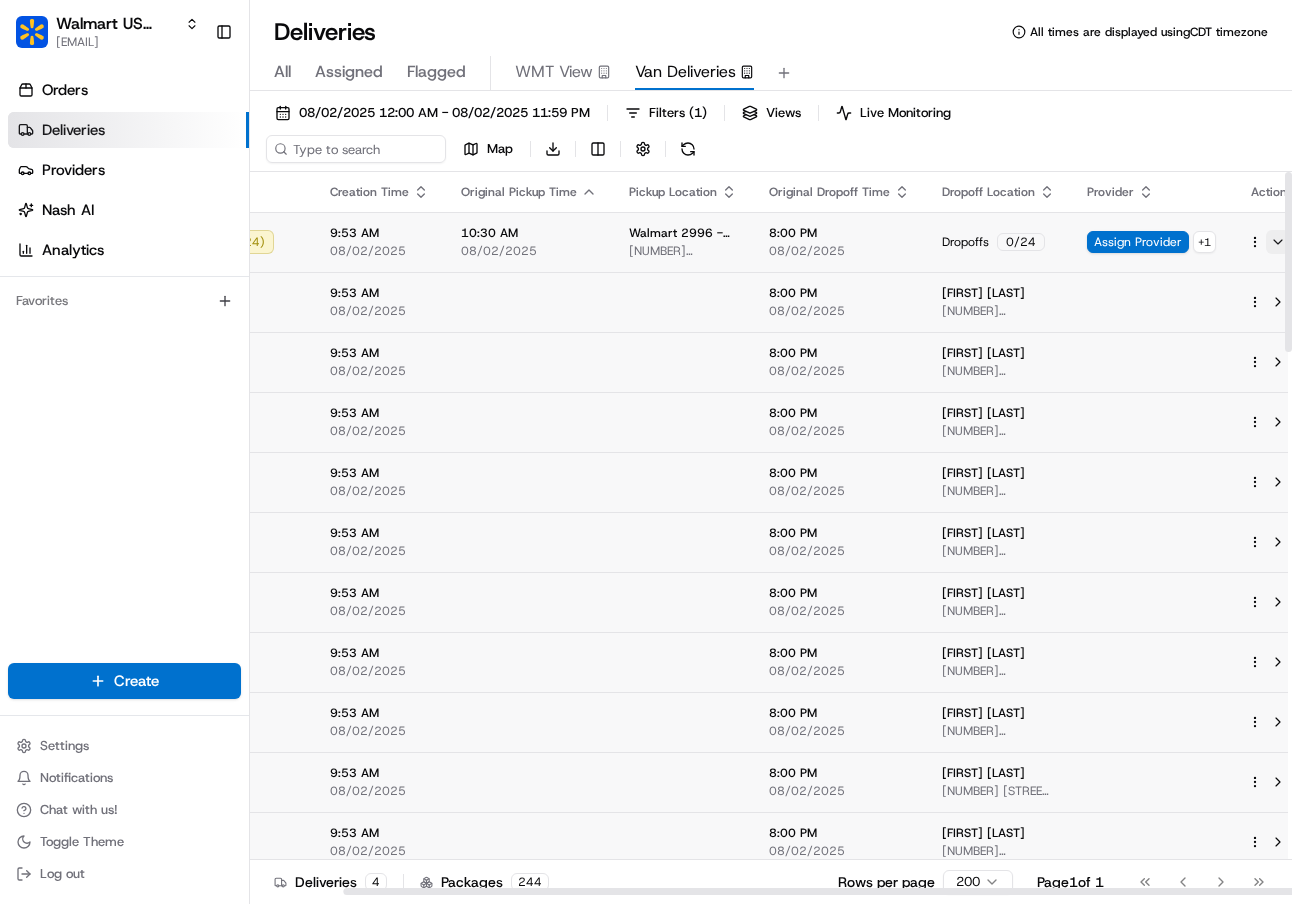 click at bounding box center (1278, 242) 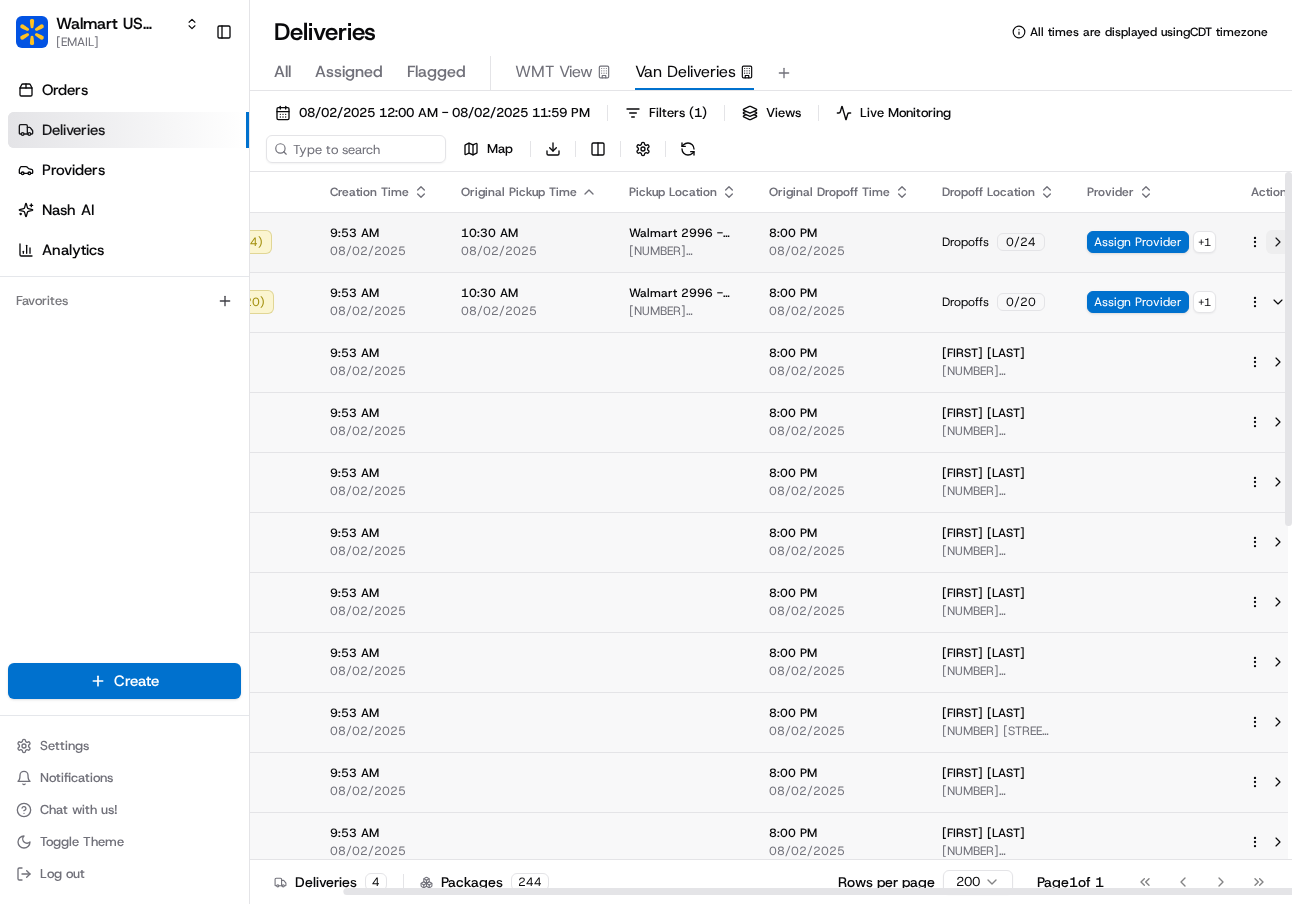 click at bounding box center (1278, 242) 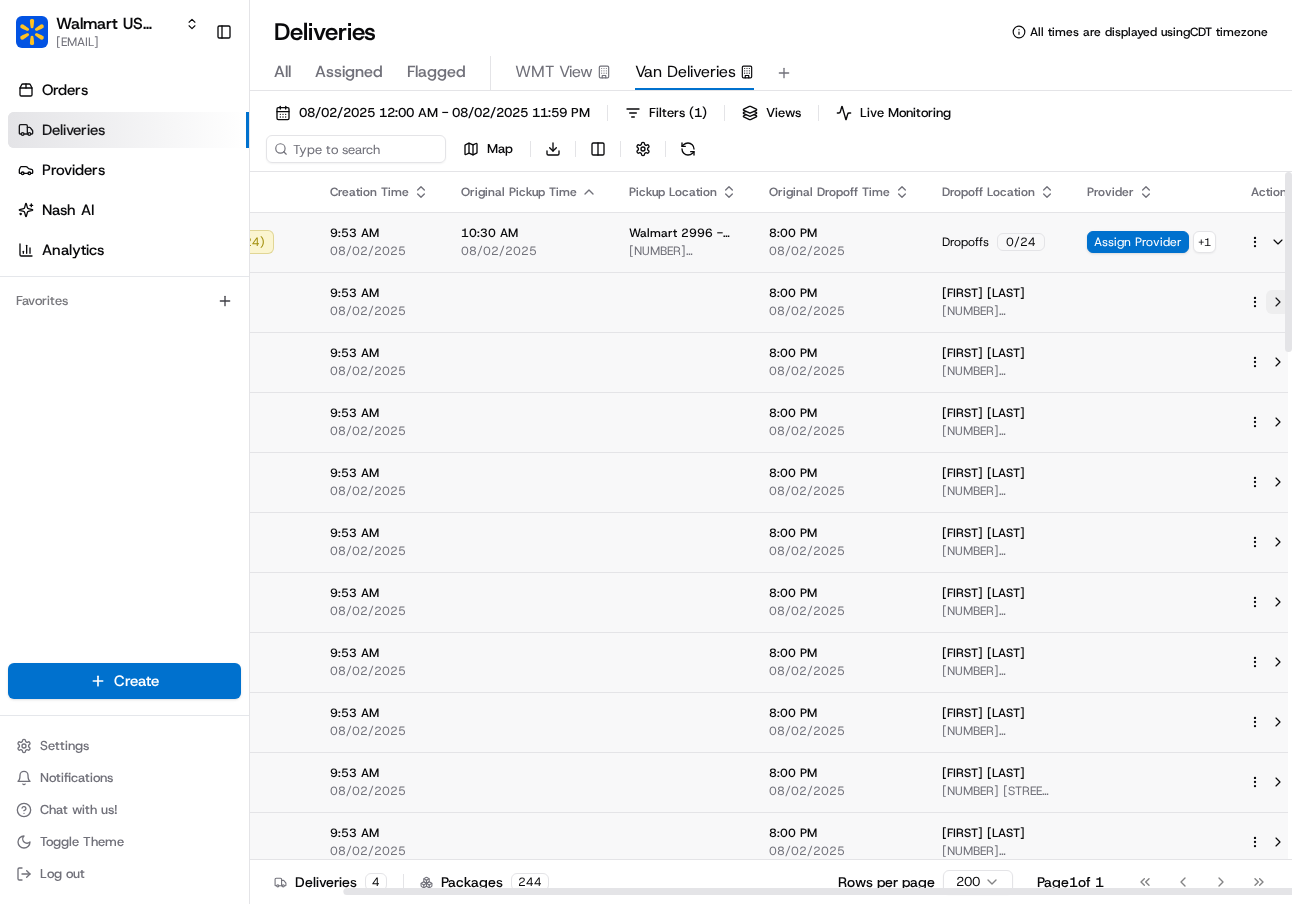 click at bounding box center (1278, 302) 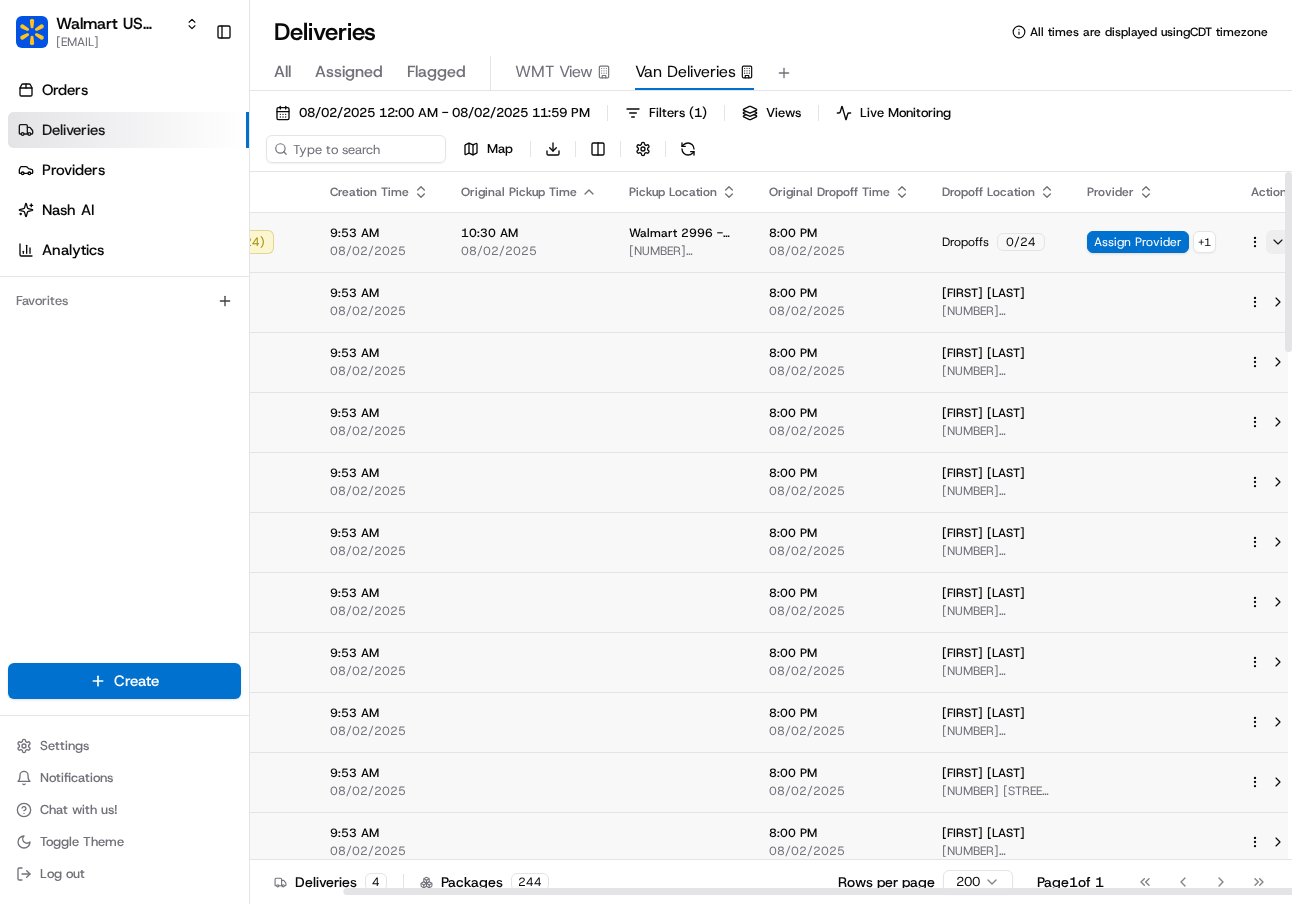click at bounding box center (1278, 242) 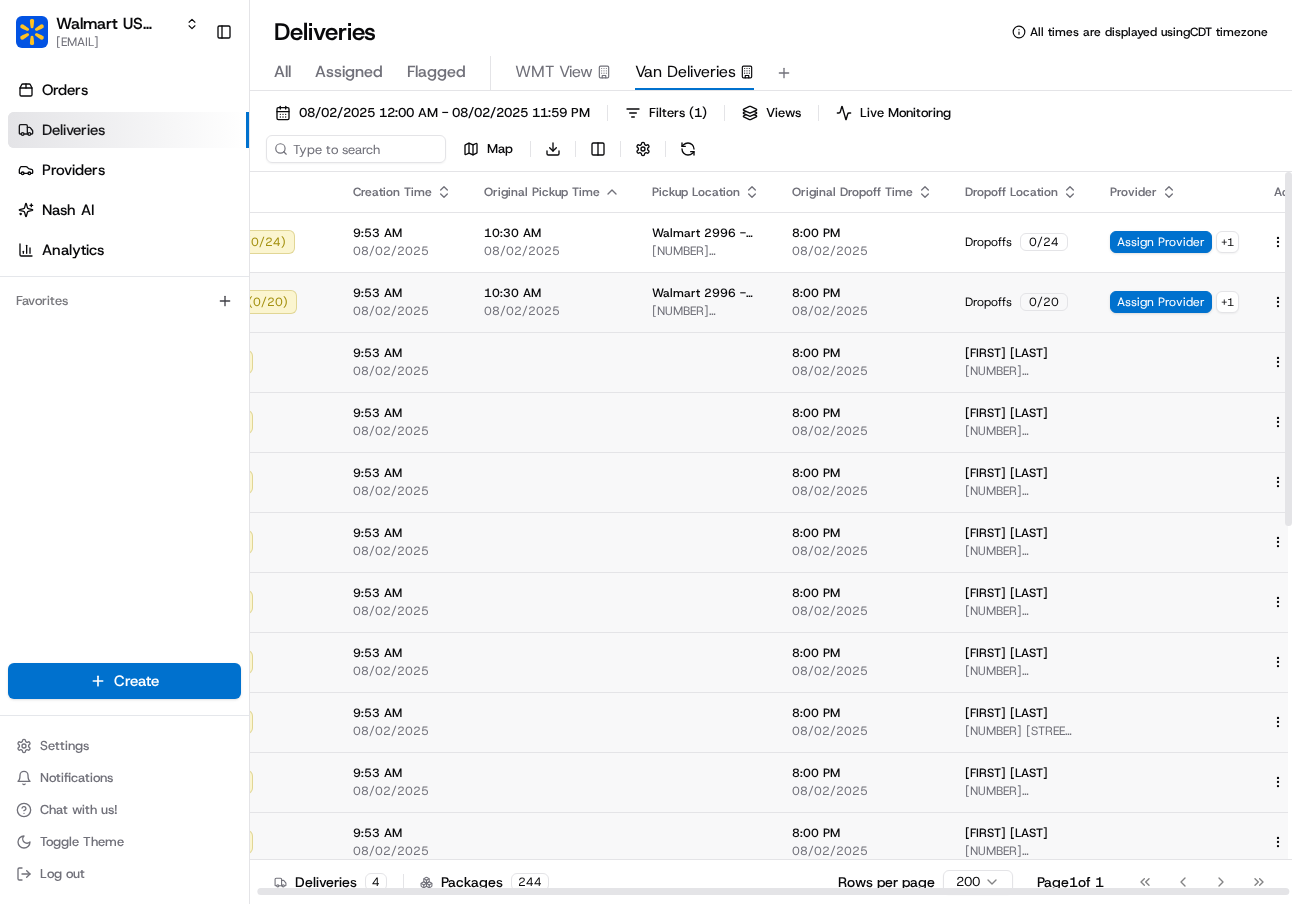scroll, scrollTop: 0, scrollLeft: 102, axis: horizontal 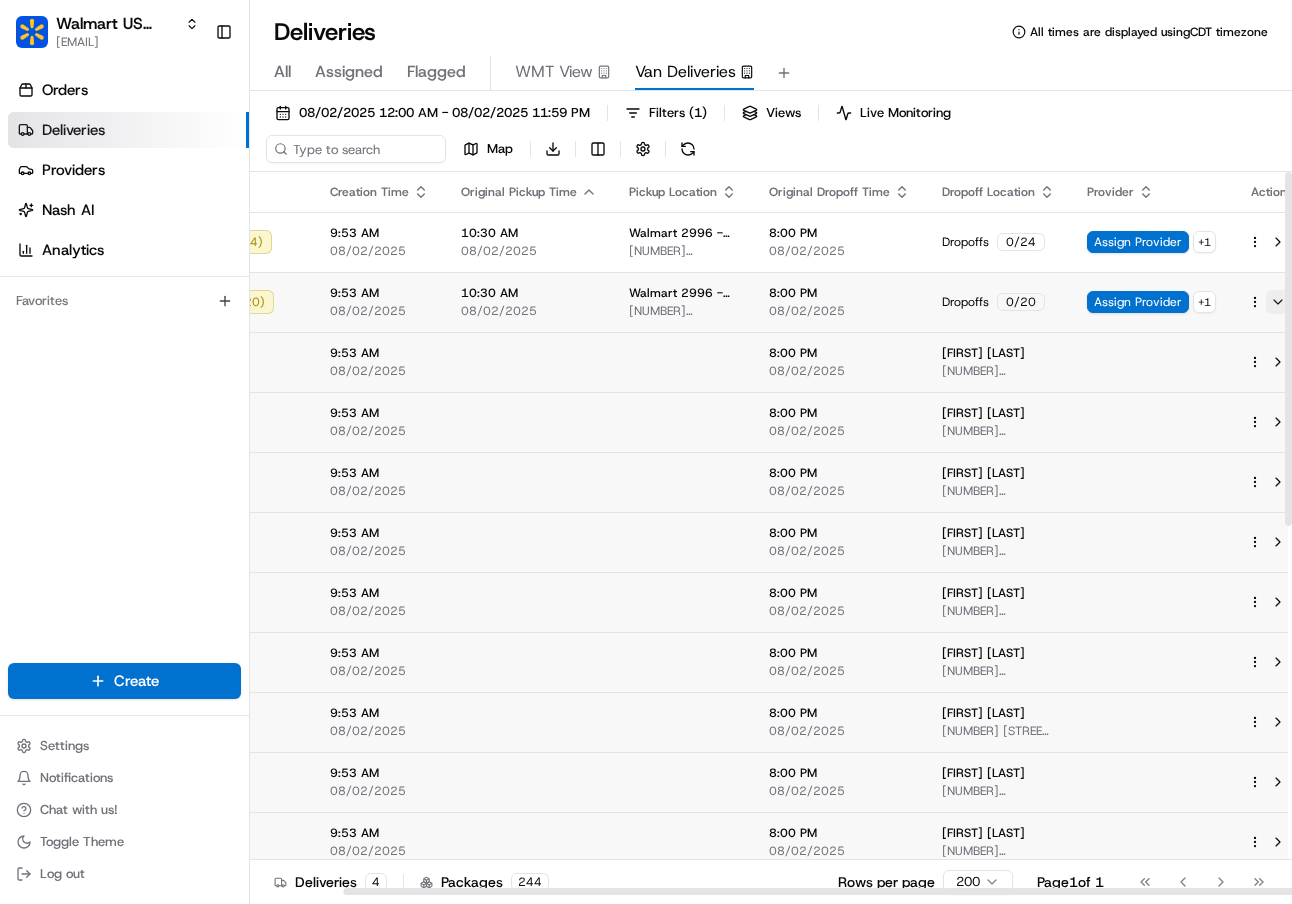 click at bounding box center [1278, 302] 